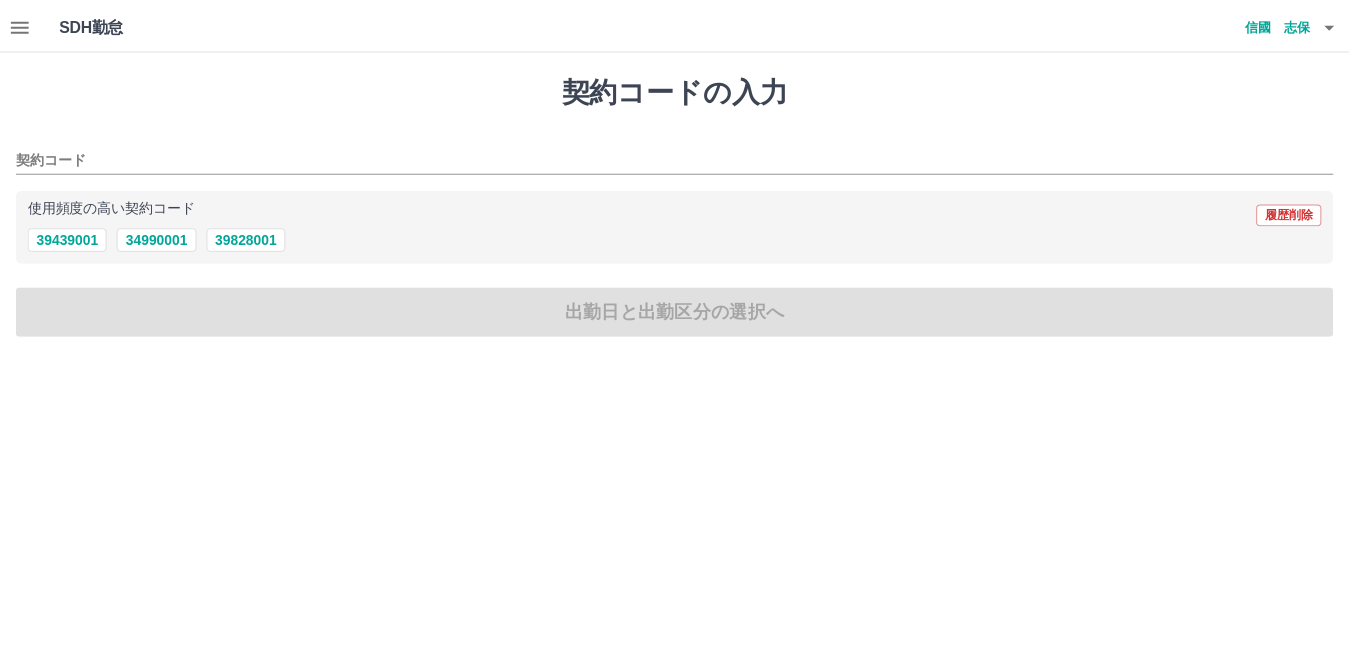 scroll, scrollTop: 0, scrollLeft: 0, axis: both 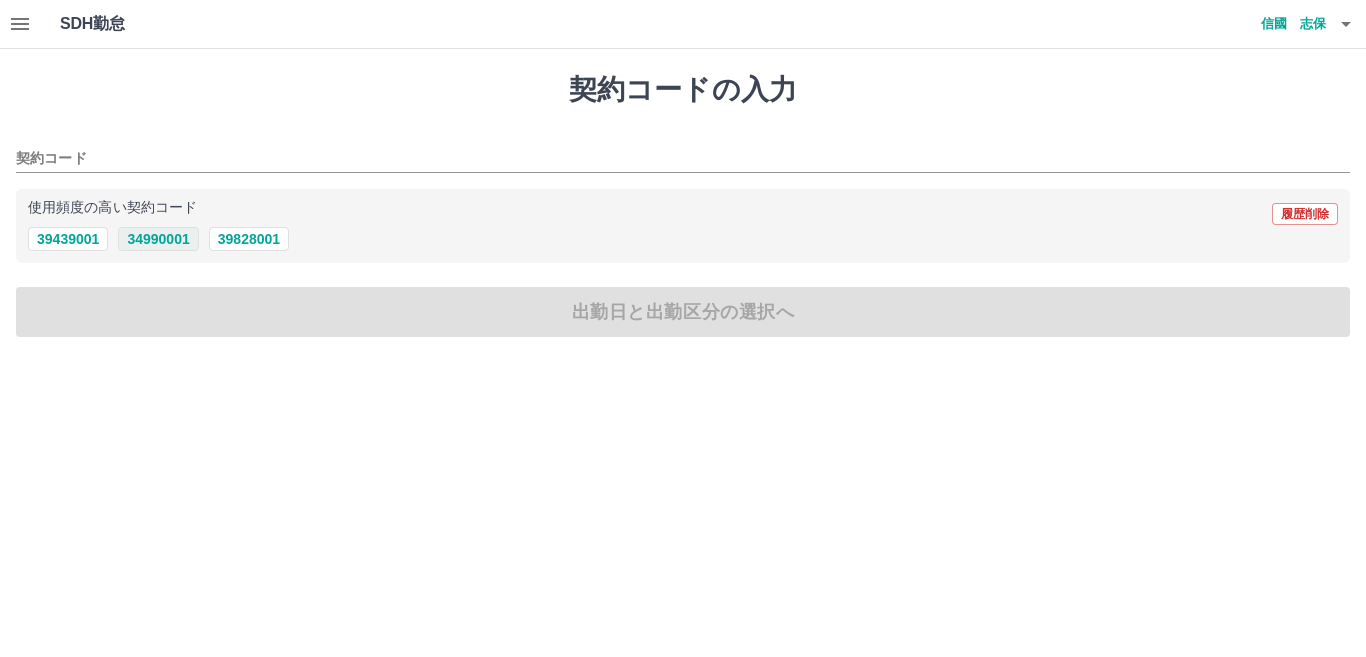 click on "34990001" at bounding box center (158, 239) 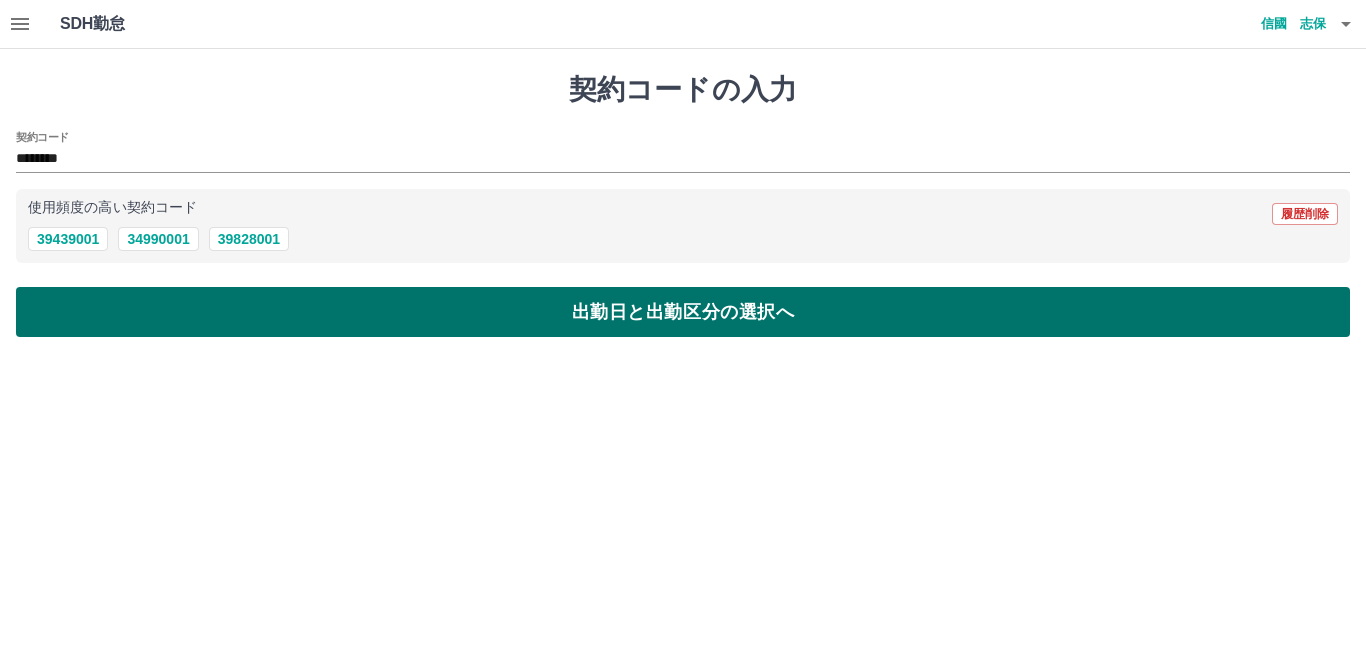 click on "出勤日と出勤区分の選択へ" at bounding box center [683, 312] 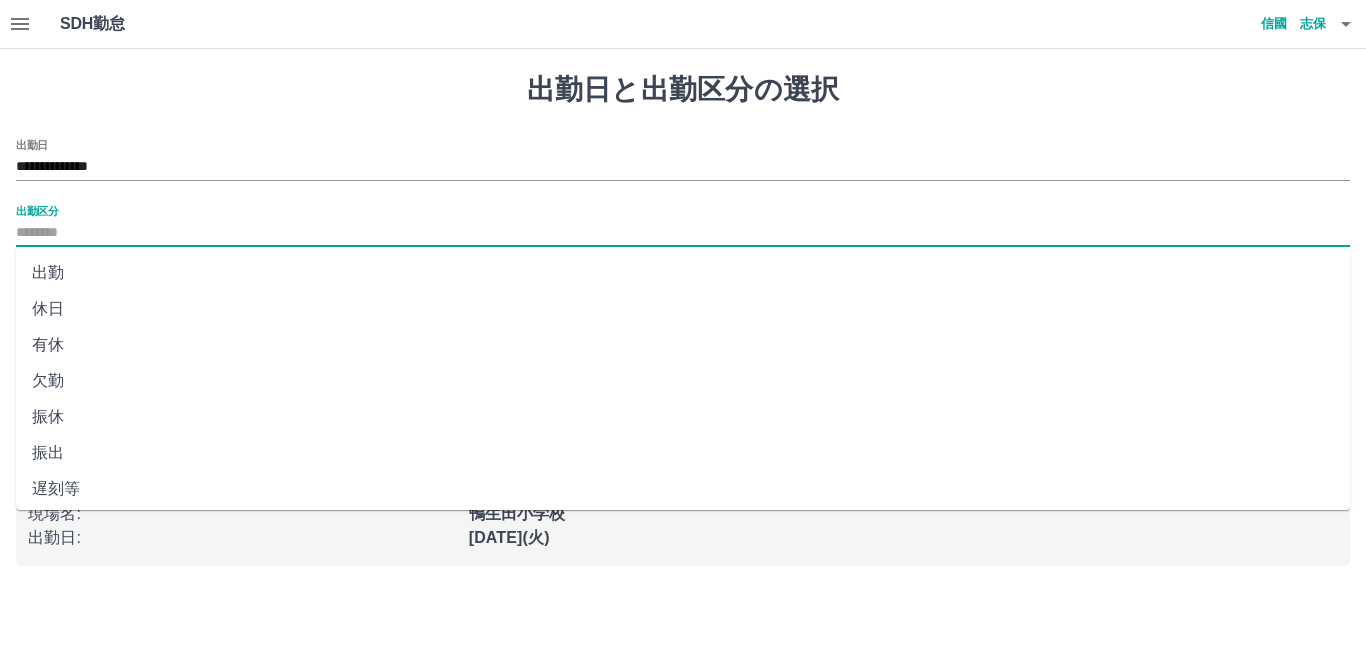 click on "出勤区分" at bounding box center [683, 233] 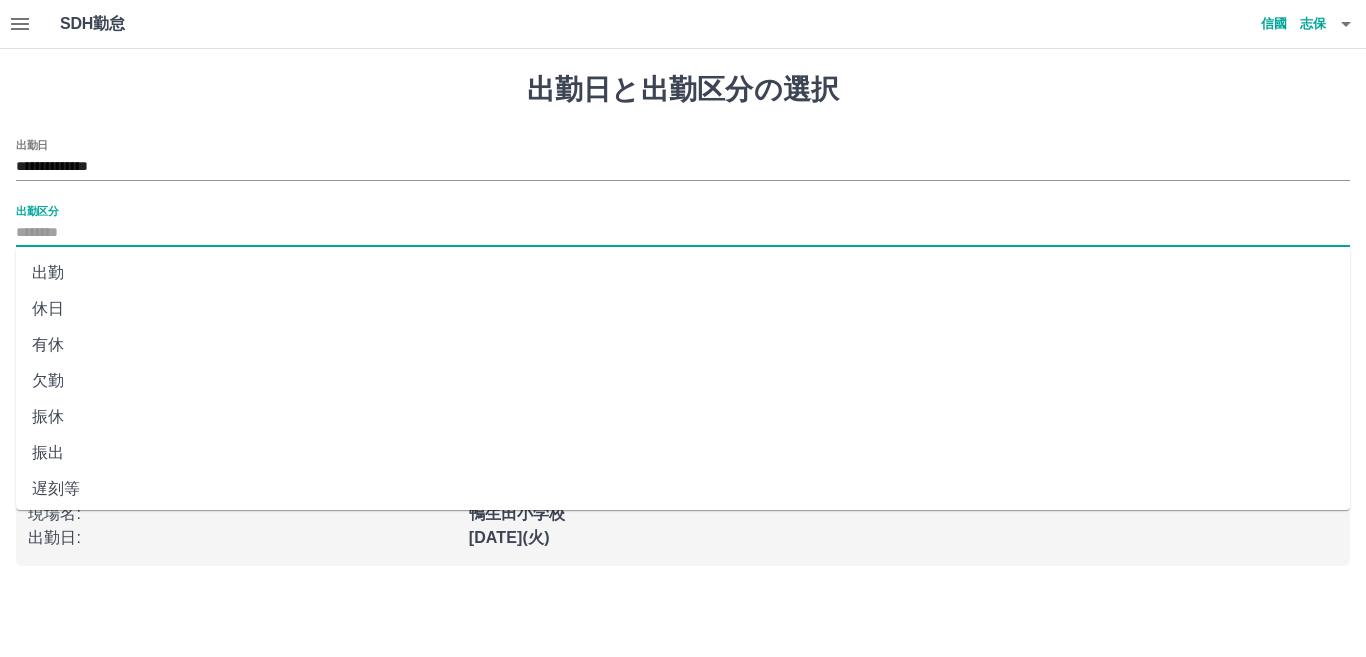 click on "出勤" at bounding box center [683, 273] 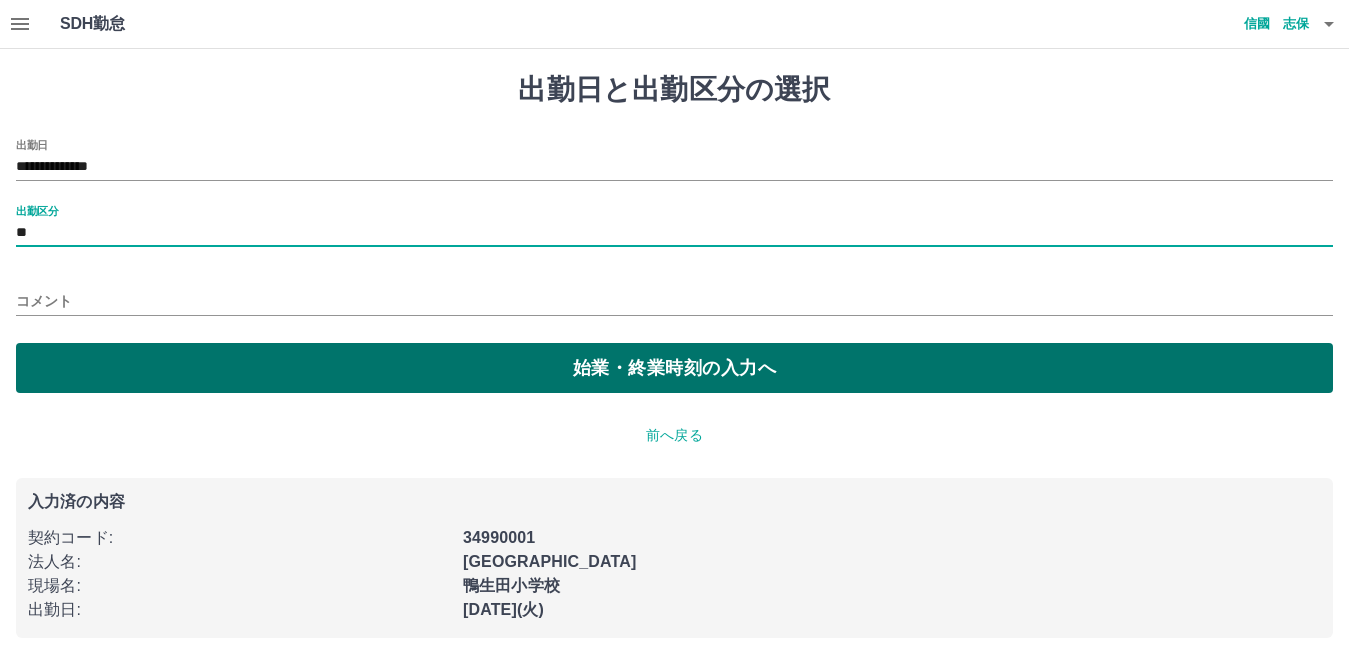 click on "始業・終業時刻の入力へ" at bounding box center (674, 368) 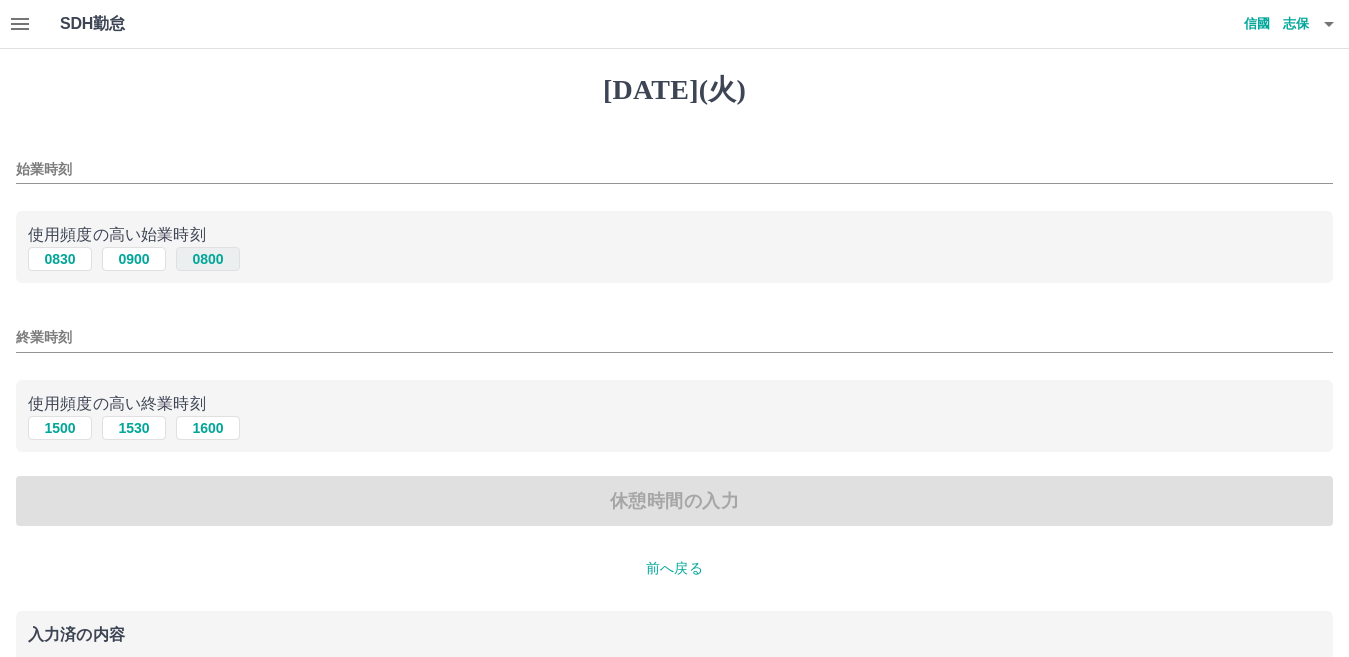 click on "0800" at bounding box center (208, 259) 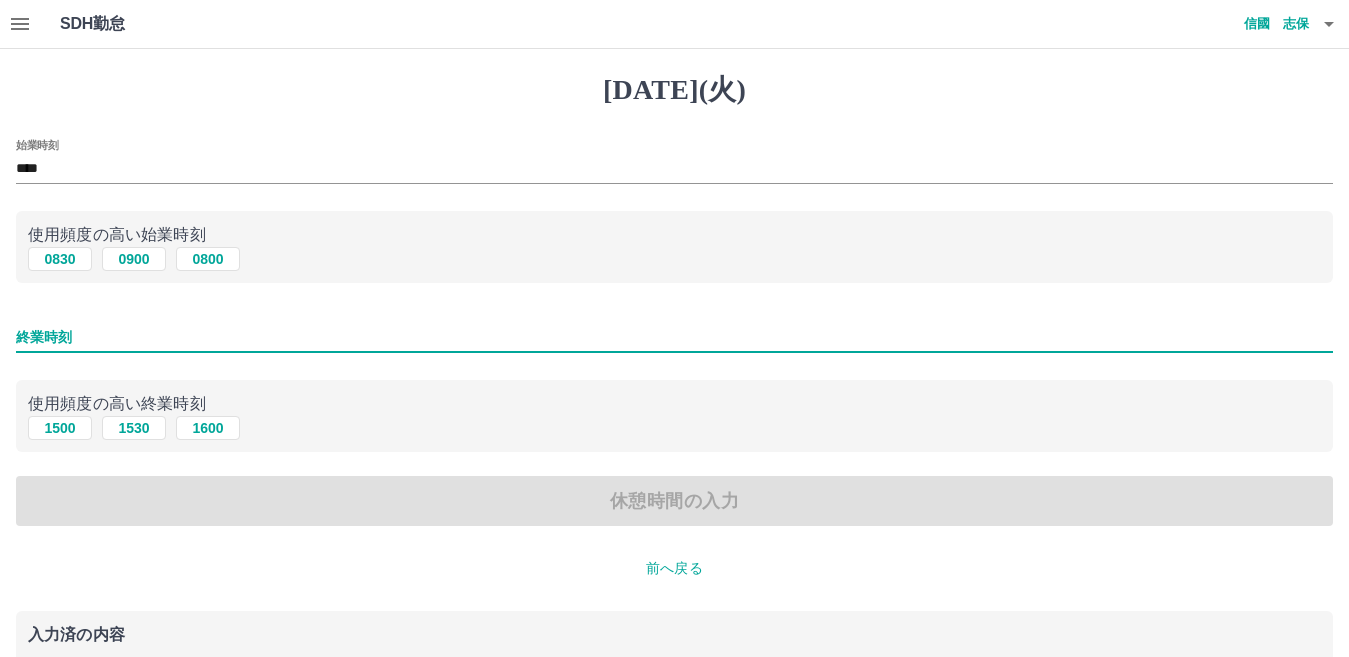click on "終業時刻" at bounding box center [674, 337] 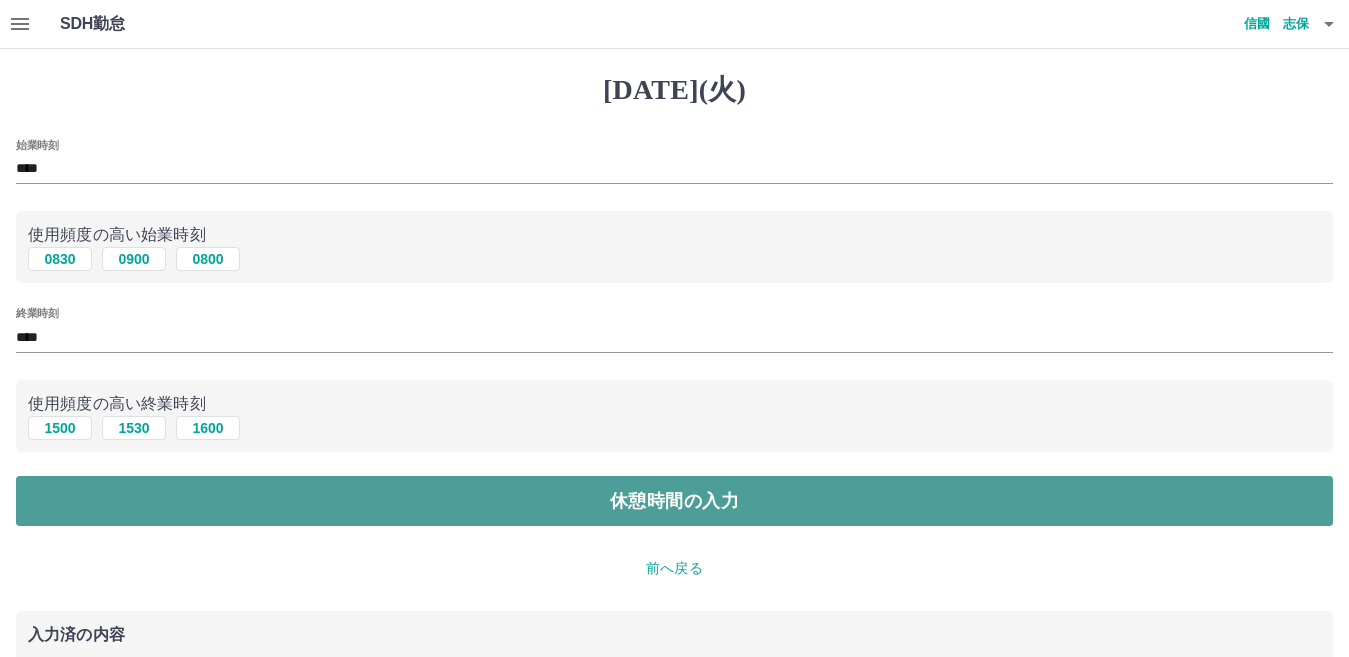 click on "休憩時間の入力" at bounding box center [674, 501] 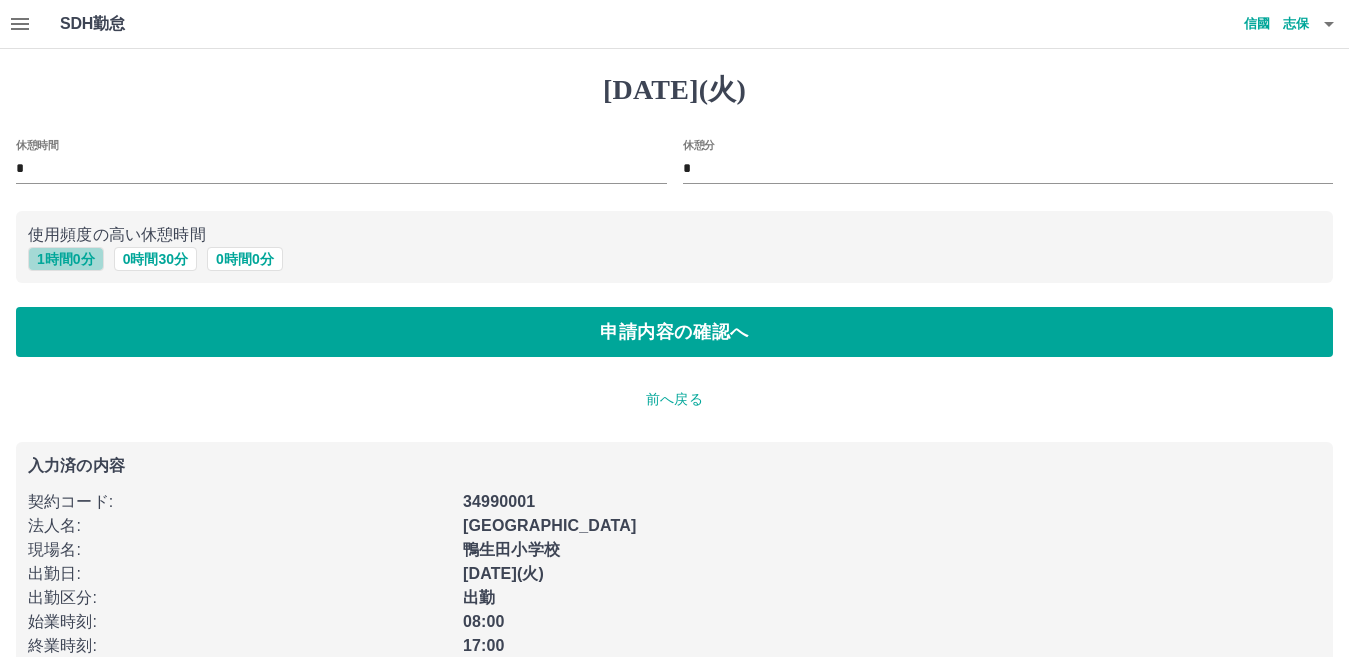 click on "1 時間 0 分" at bounding box center (66, 259) 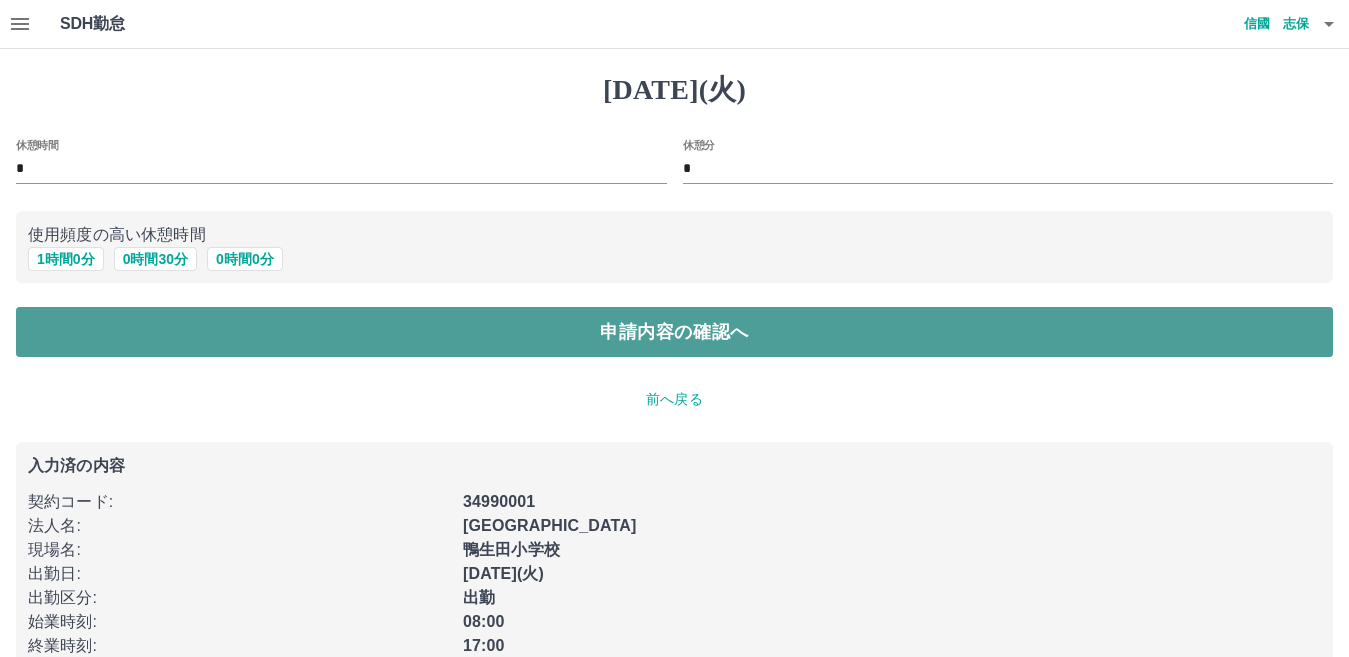 click on "申請内容の確認へ" at bounding box center (674, 332) 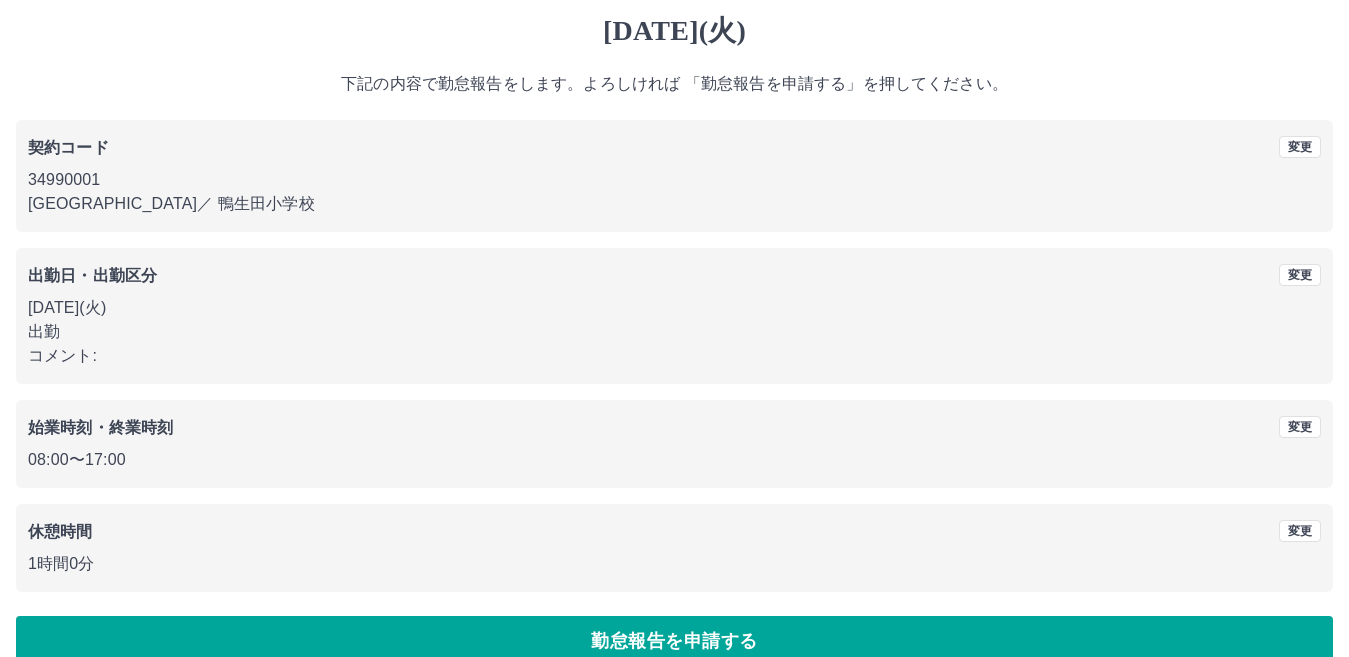 scroll, scrollTop: 92, scrollLeft: 0, axis: vertical 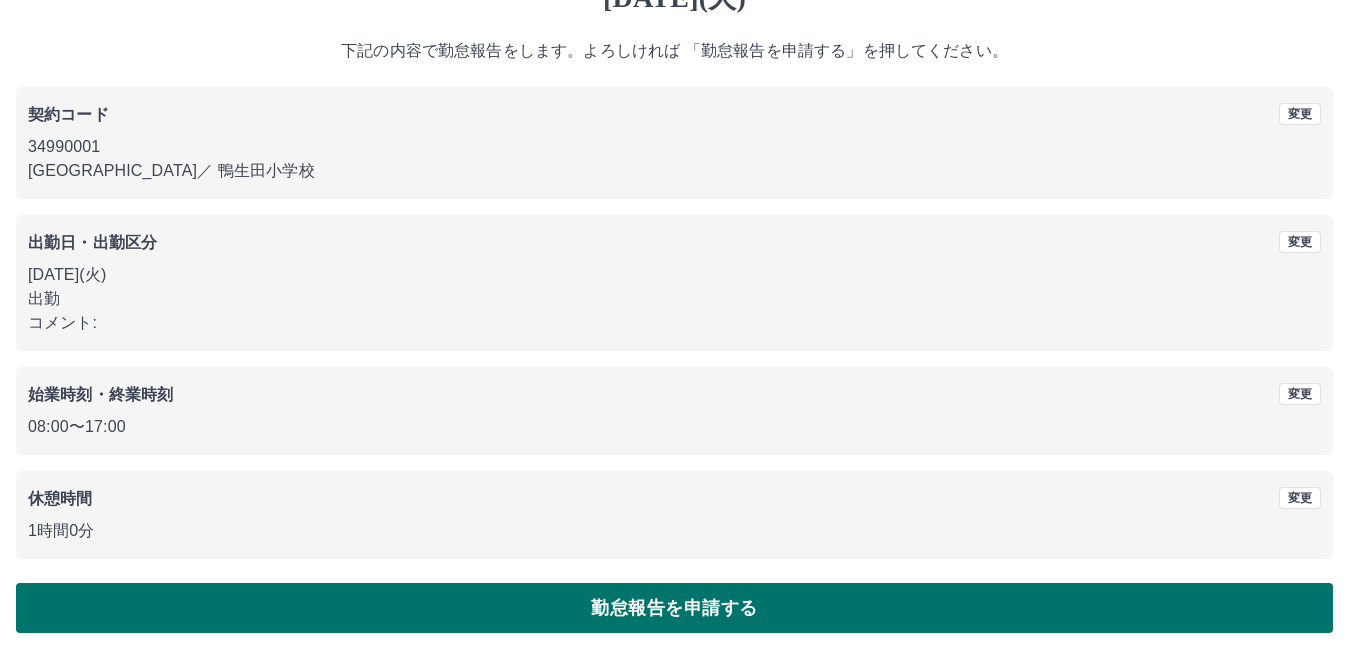 click on "勤怠報告を申請する" at bounding box center (674, 608) 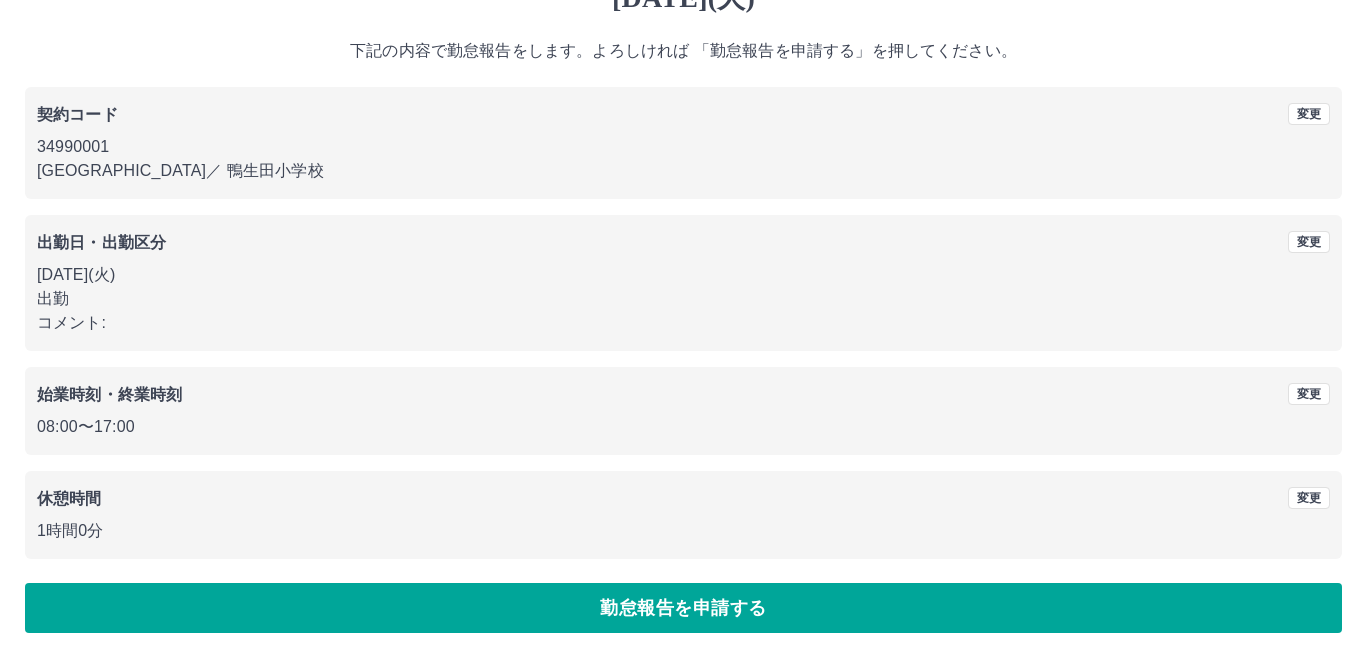 scroll, scrollTop: 0, scrollLeft: 0, axis: both 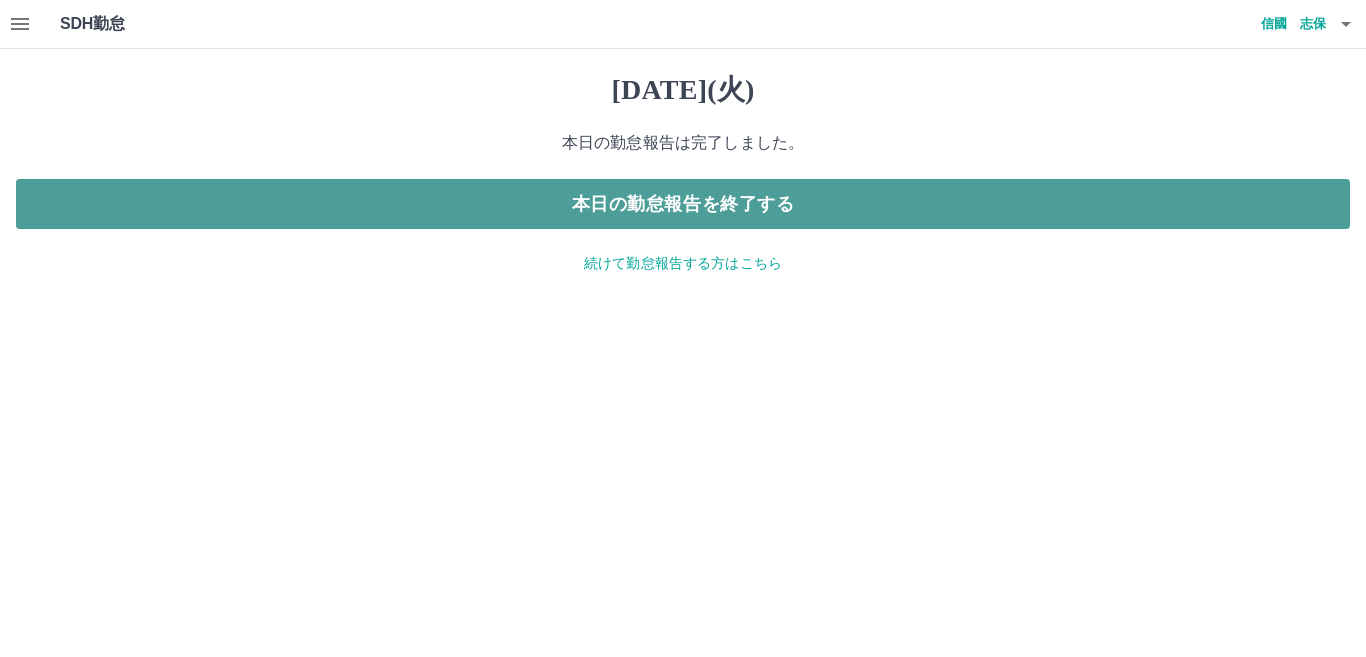 click on "本日の勤怠報告を終了する" at bounding box center [683, 204] 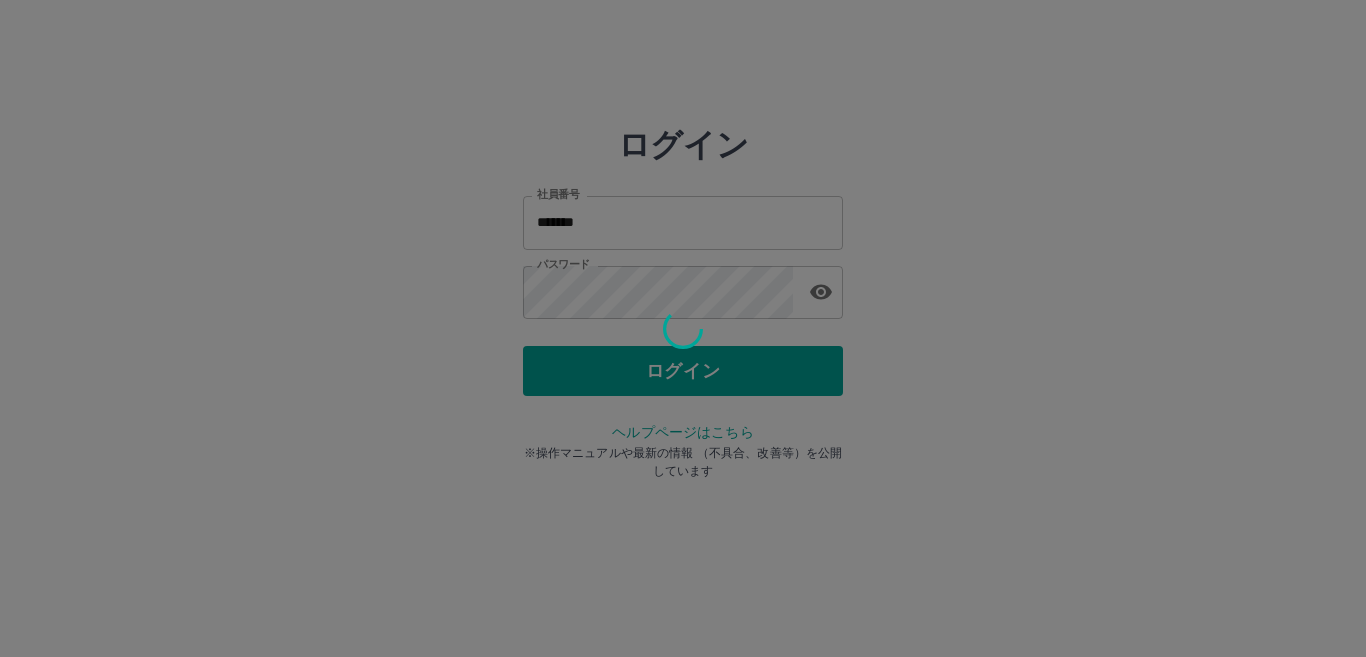 scroll, scrollTop: 0, scrollLeft: 0, axis: both 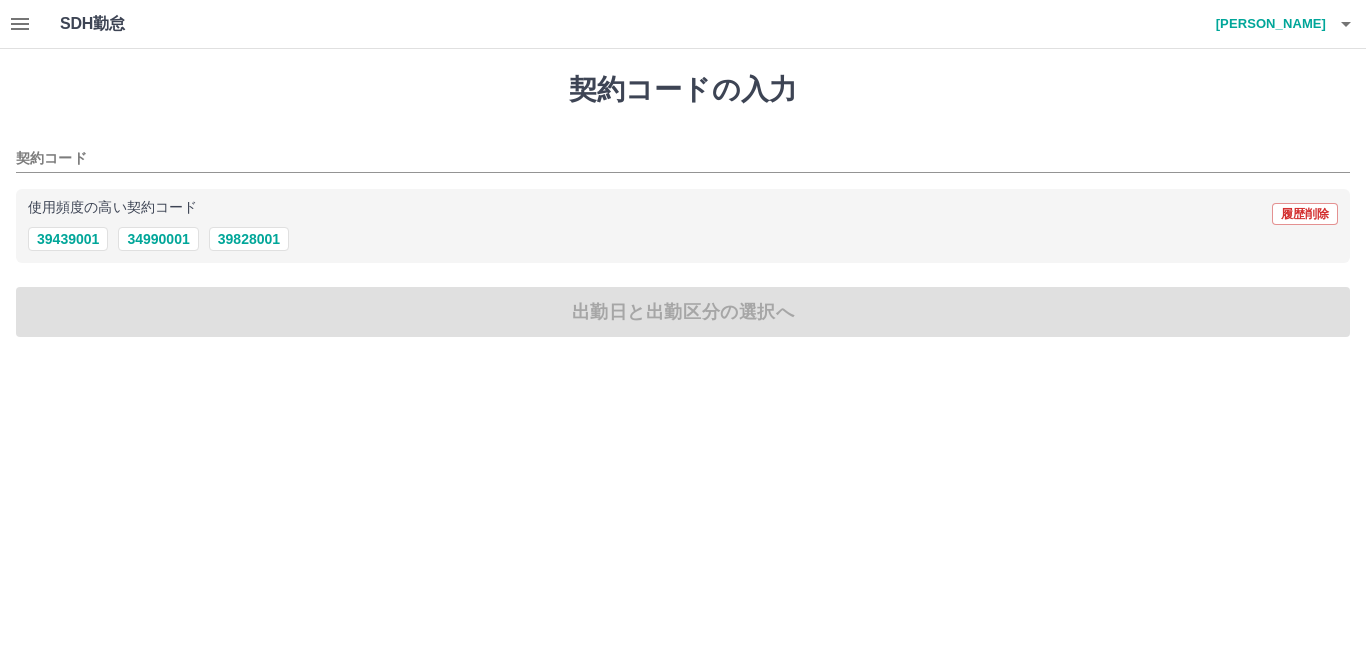 drag, startPoint x: 142, startPoint y: 237, endPoint x: 166, endPoint y: 260, distance: 33.24154 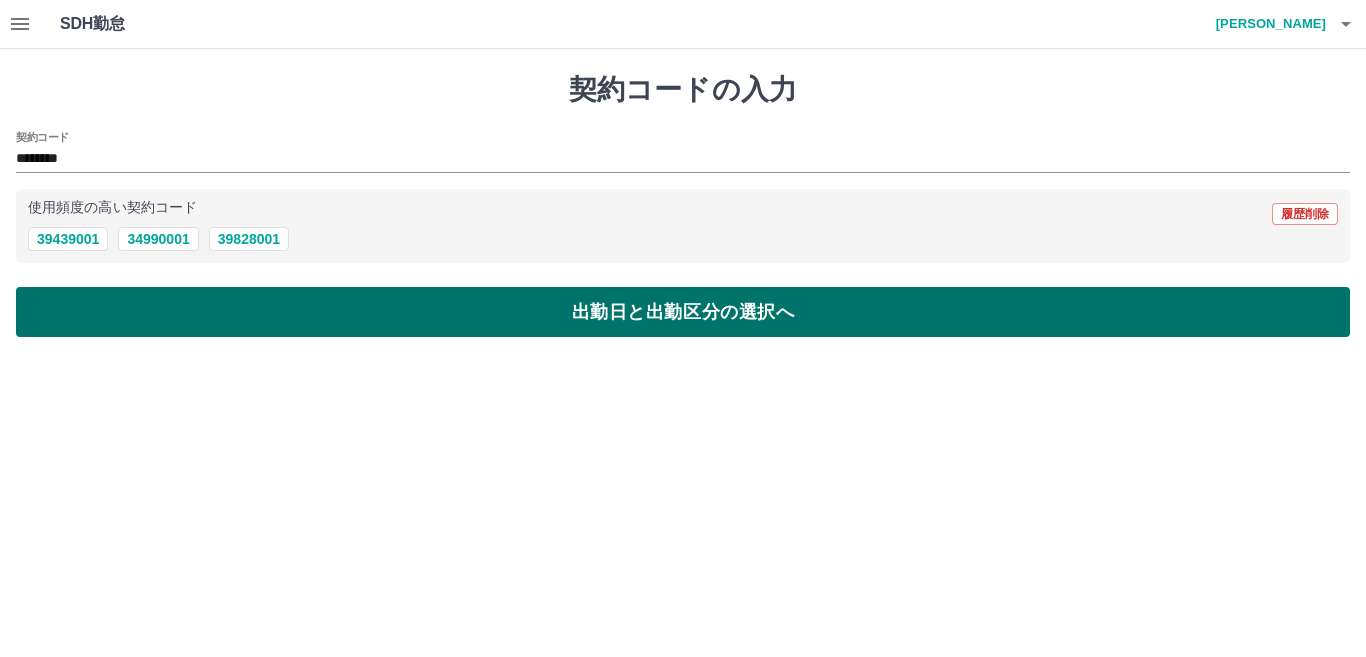 click on "出勤日と出勤区分の選択へ" at bounding box center (683, 312) 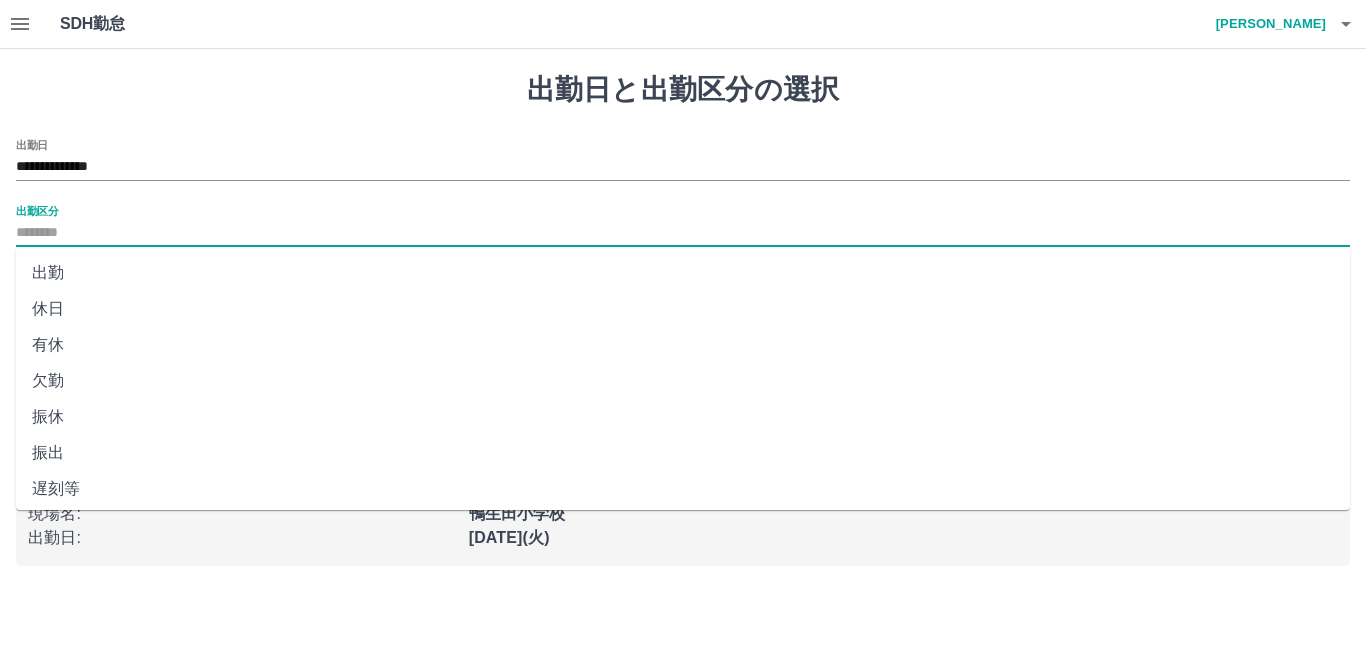 click on "出勤区分" at bounding box center [683, 233] 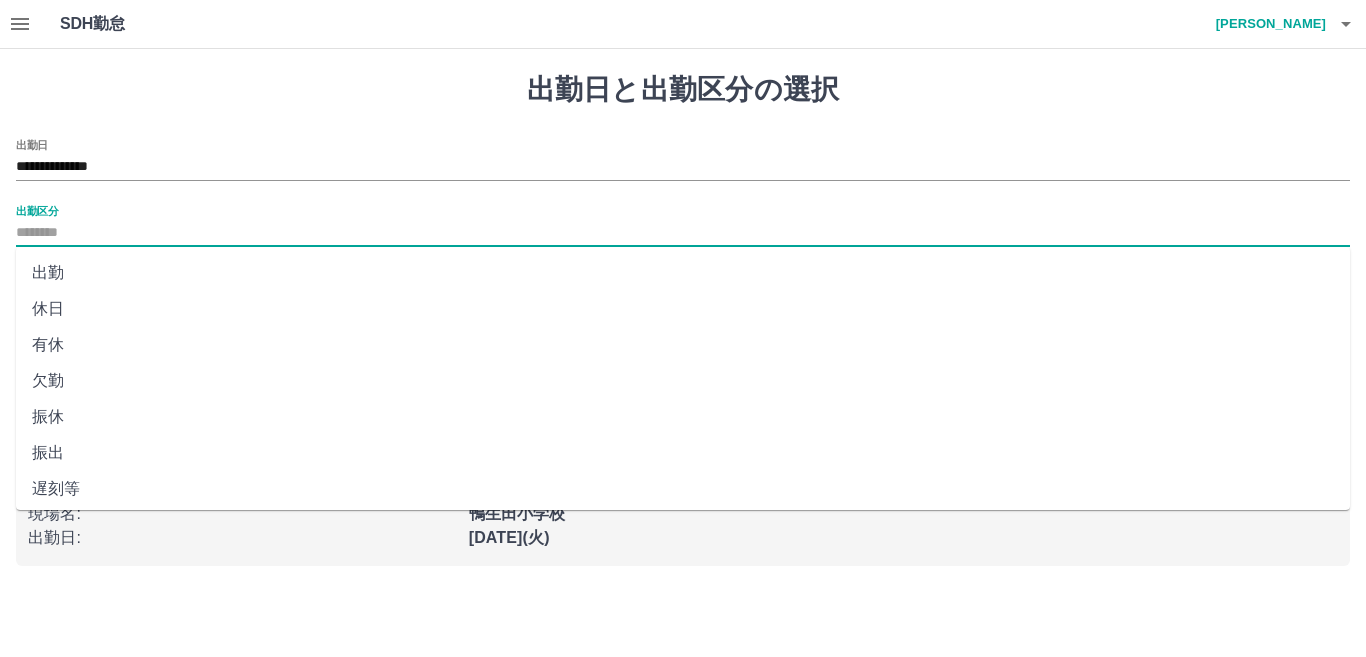 click on "出勤" at bounding box center [683, 273] 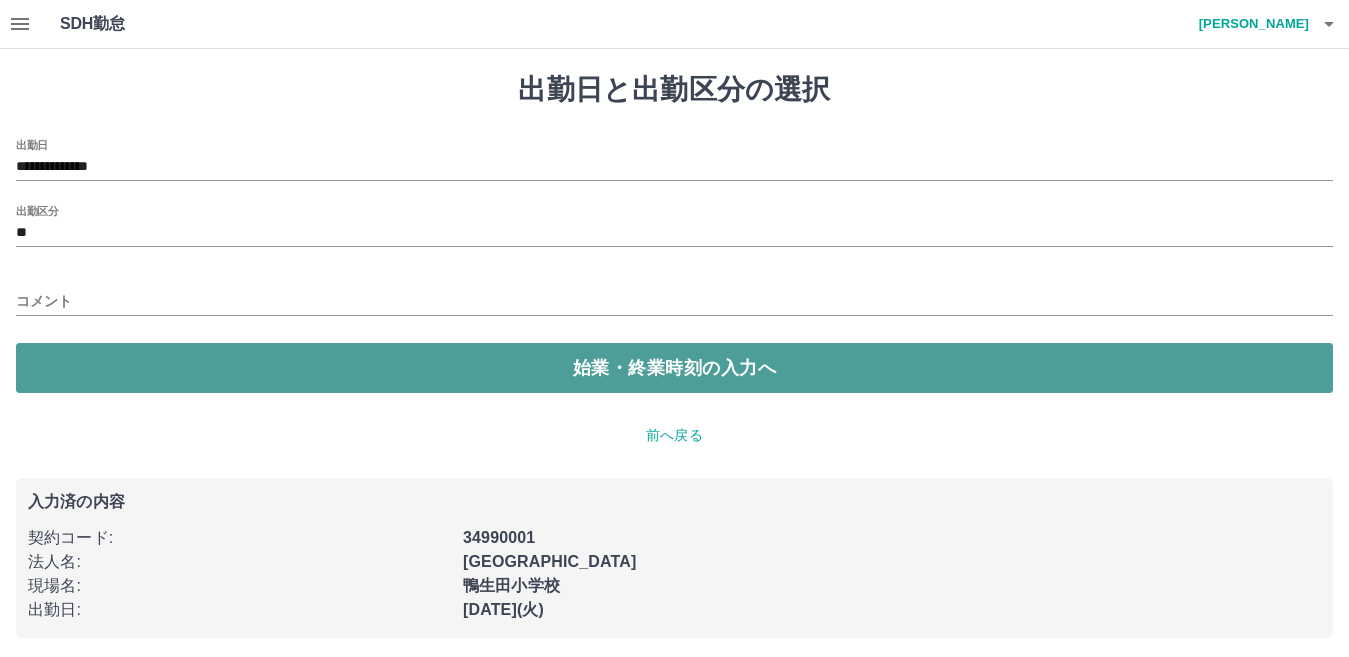 click on "始業・終業時刻の入力へ" at bounding box center (674, 368) 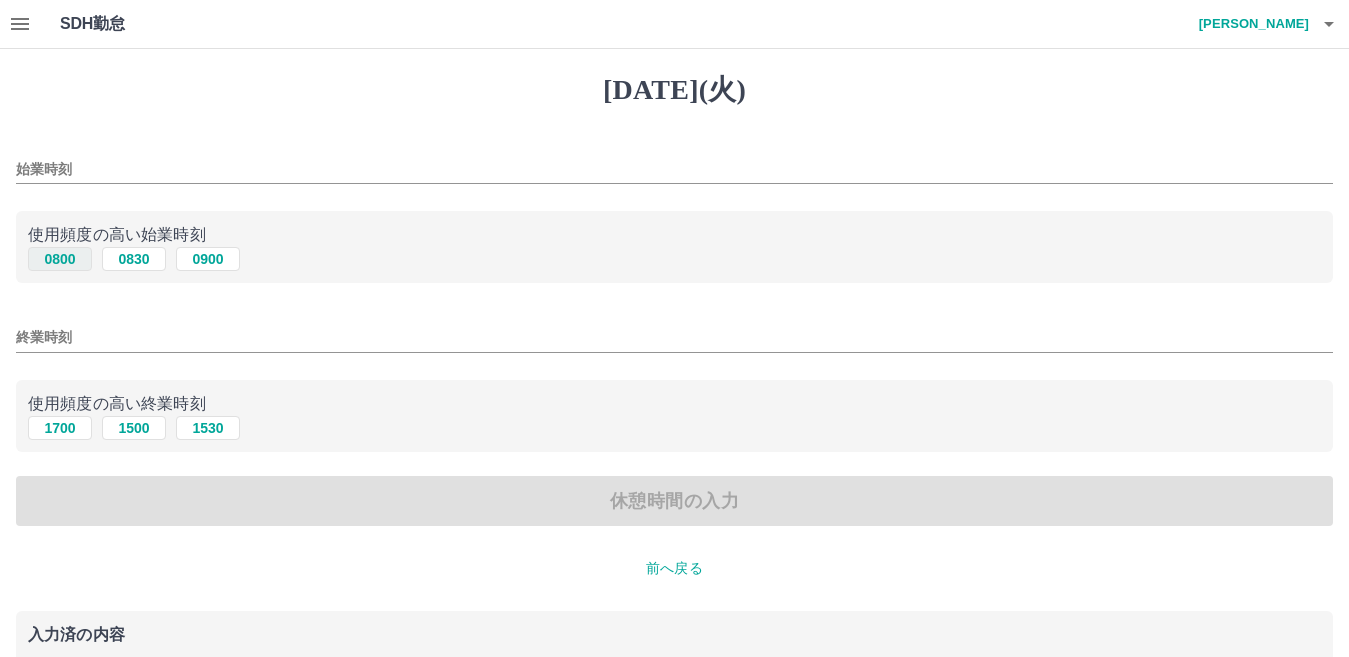 click on "0800" at bounding box center (60, 259) 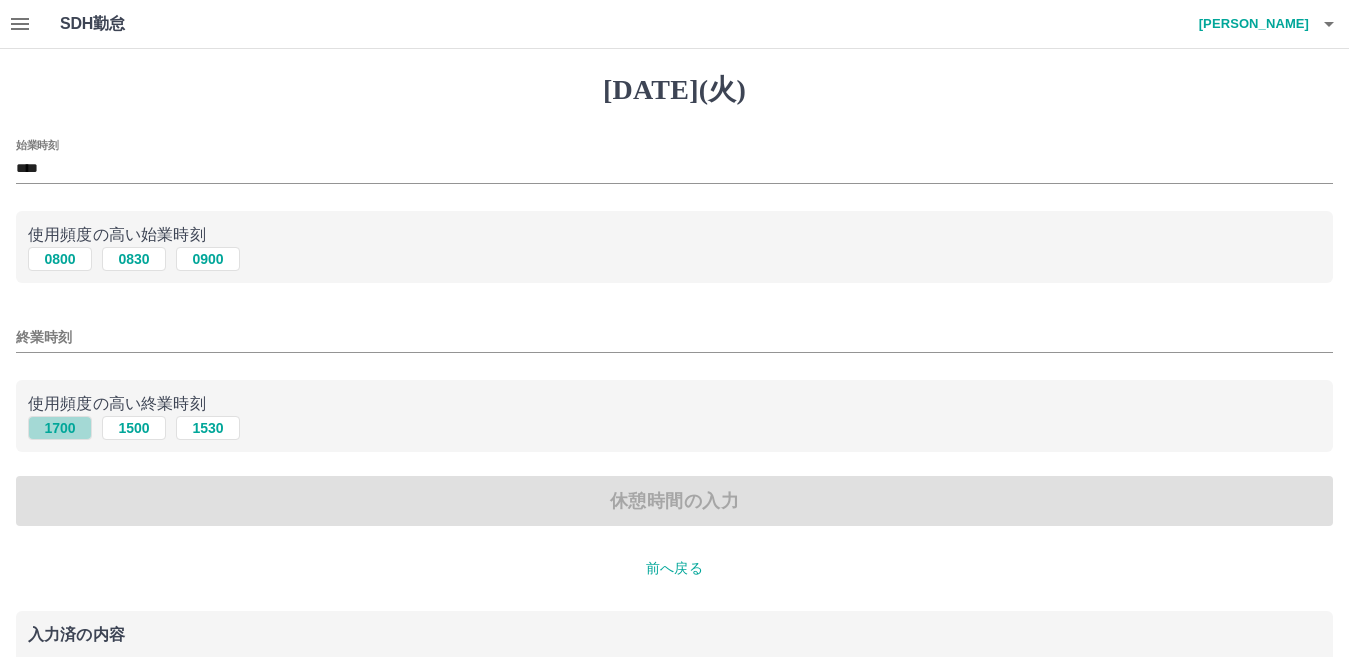 click on "1700" at bounding box center [60, 428] 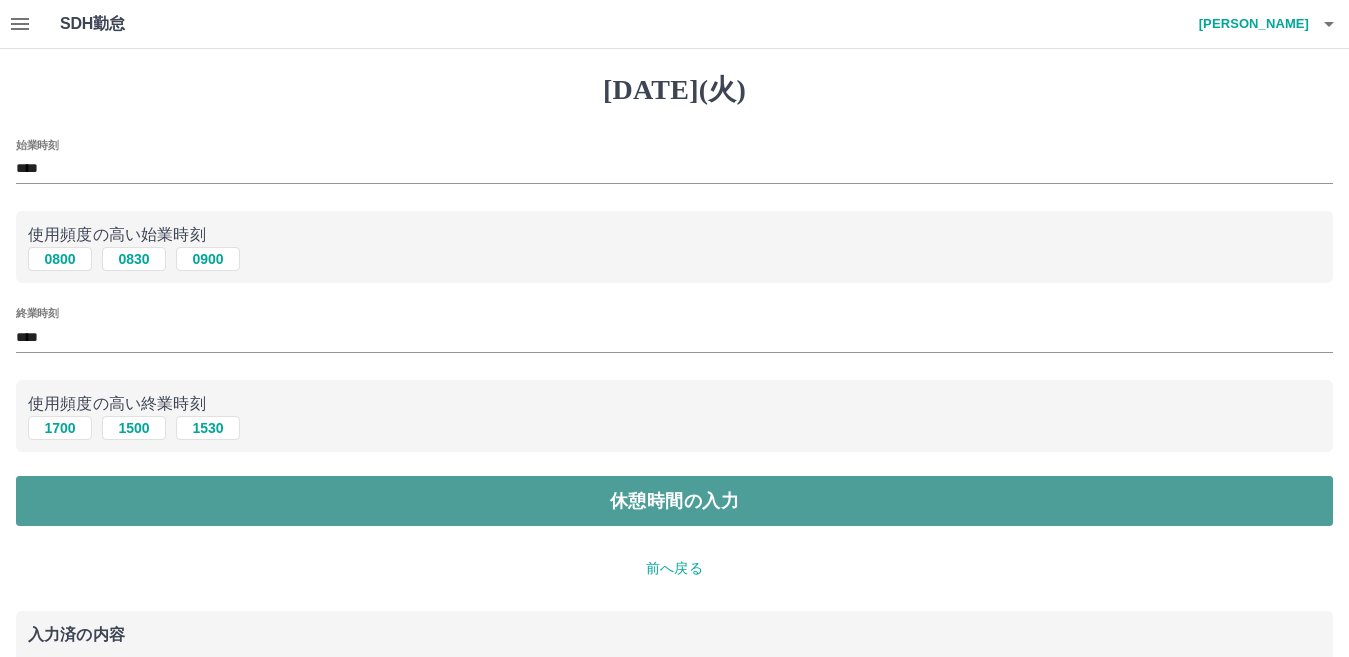 click on "休憩時間の入力" at bounding box center (674, 501) 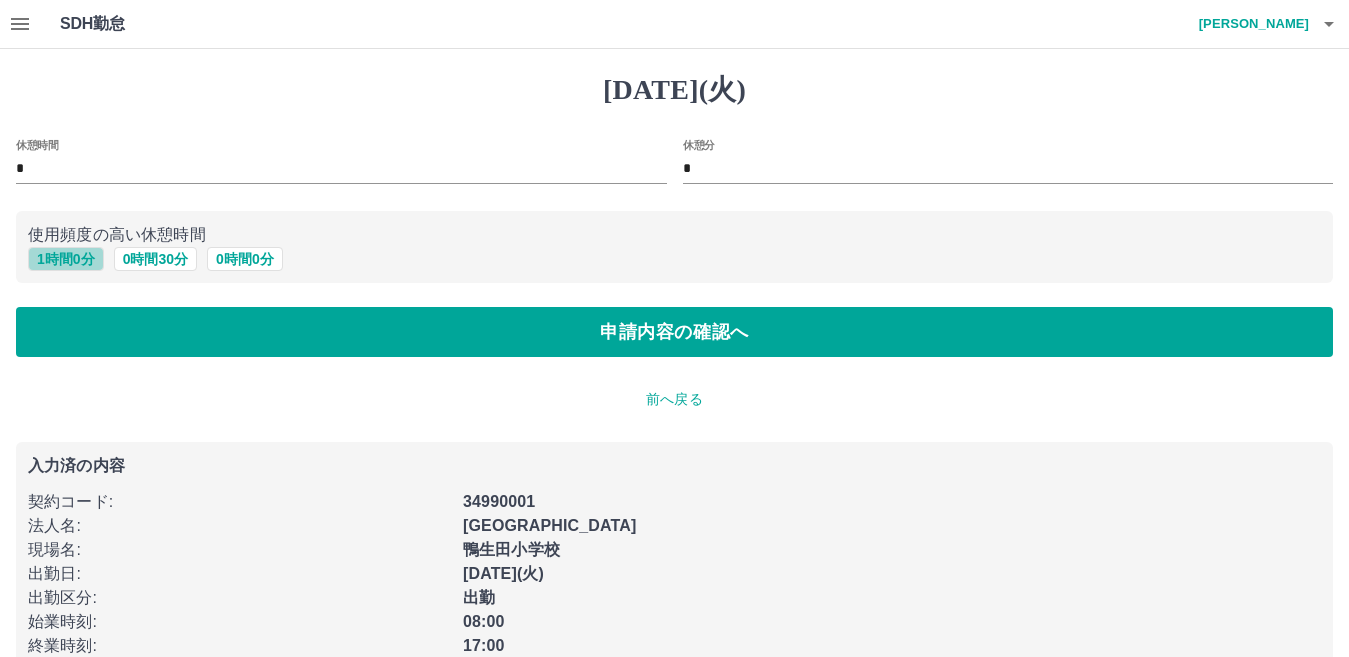 click on "1 時間 0 分" at bounding box center (66, 259) 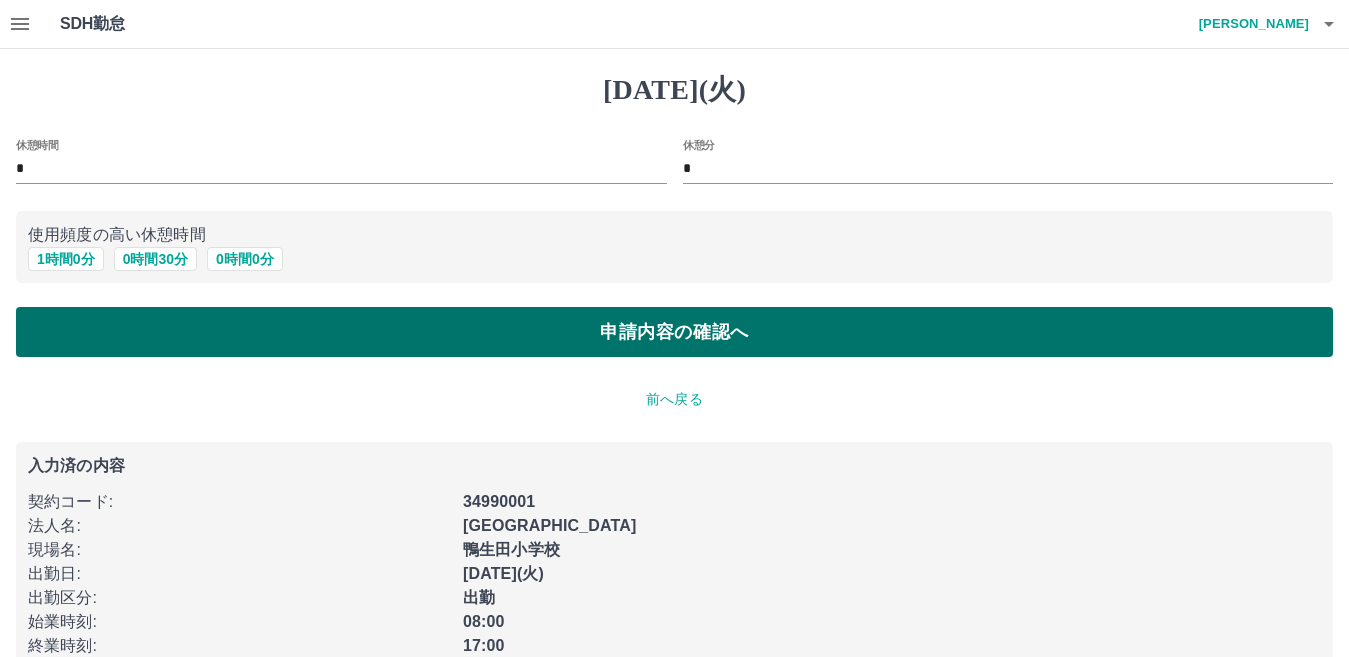 click on "申請内容の確認へ" at bounding box center (674, 332) 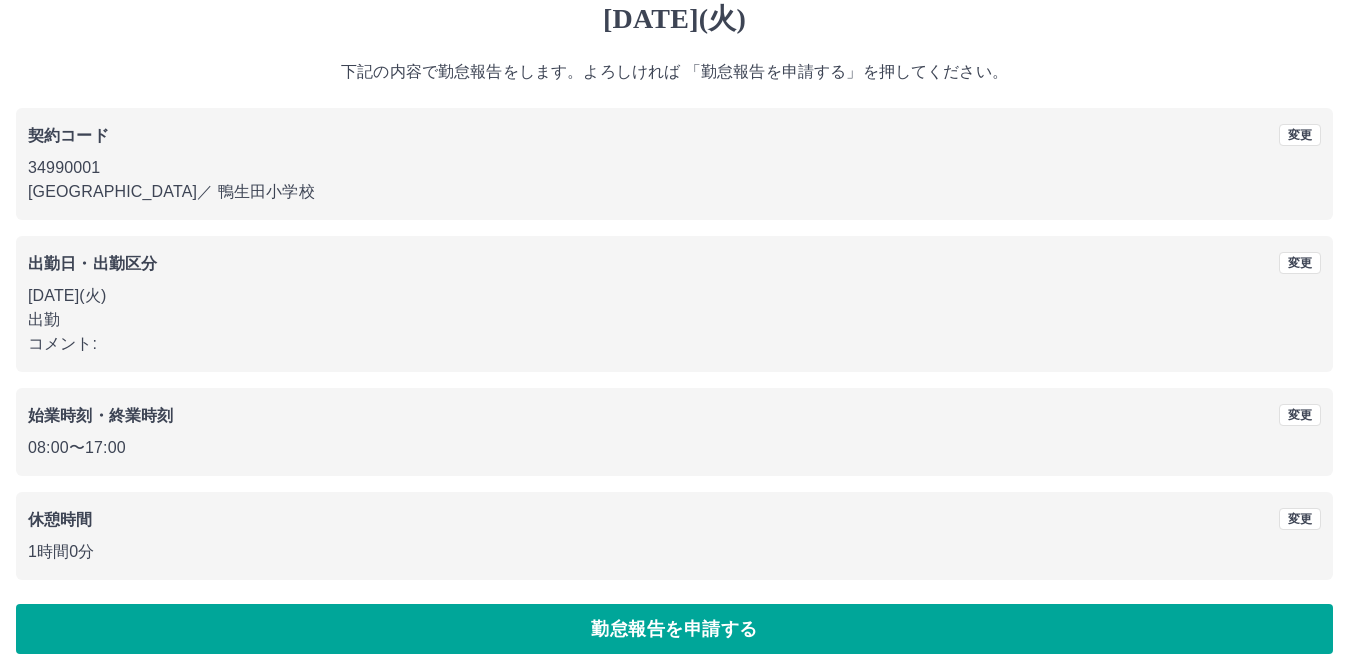 scroll, scrollTop: 92, scrollLeft: 0, axis: vertical 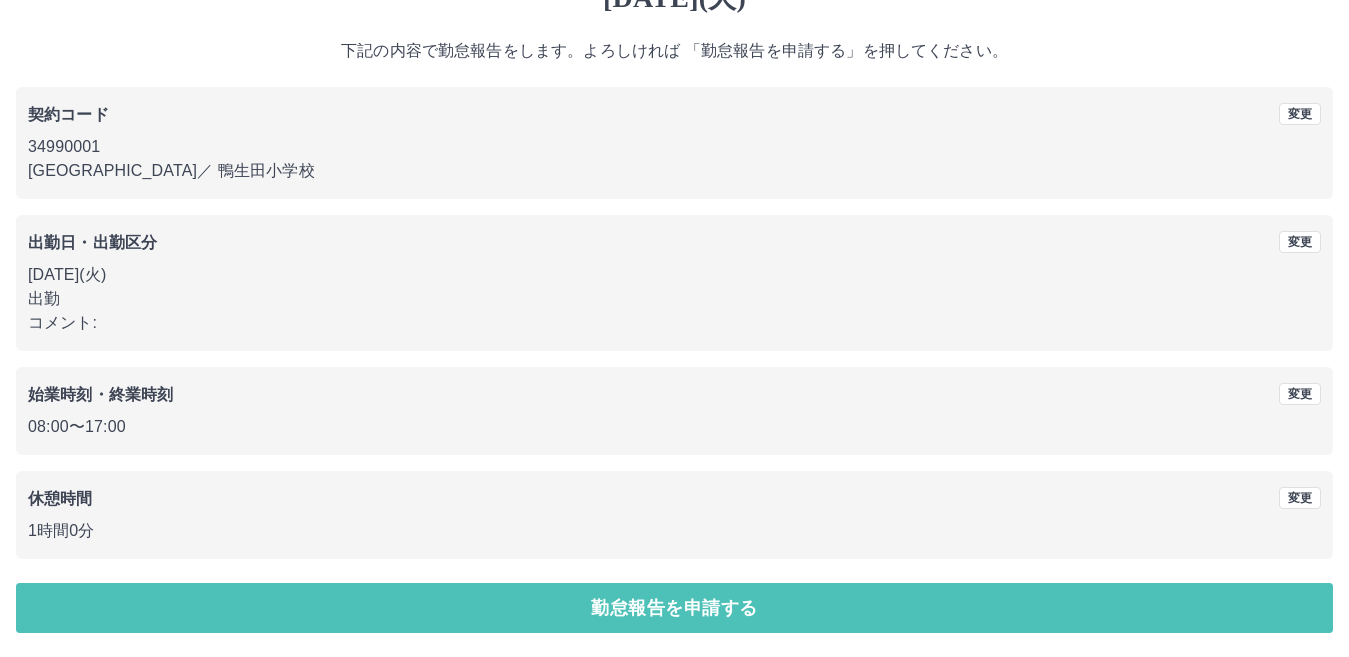 click on "勤怠報告を申請する" at bounding box center (674, 608) 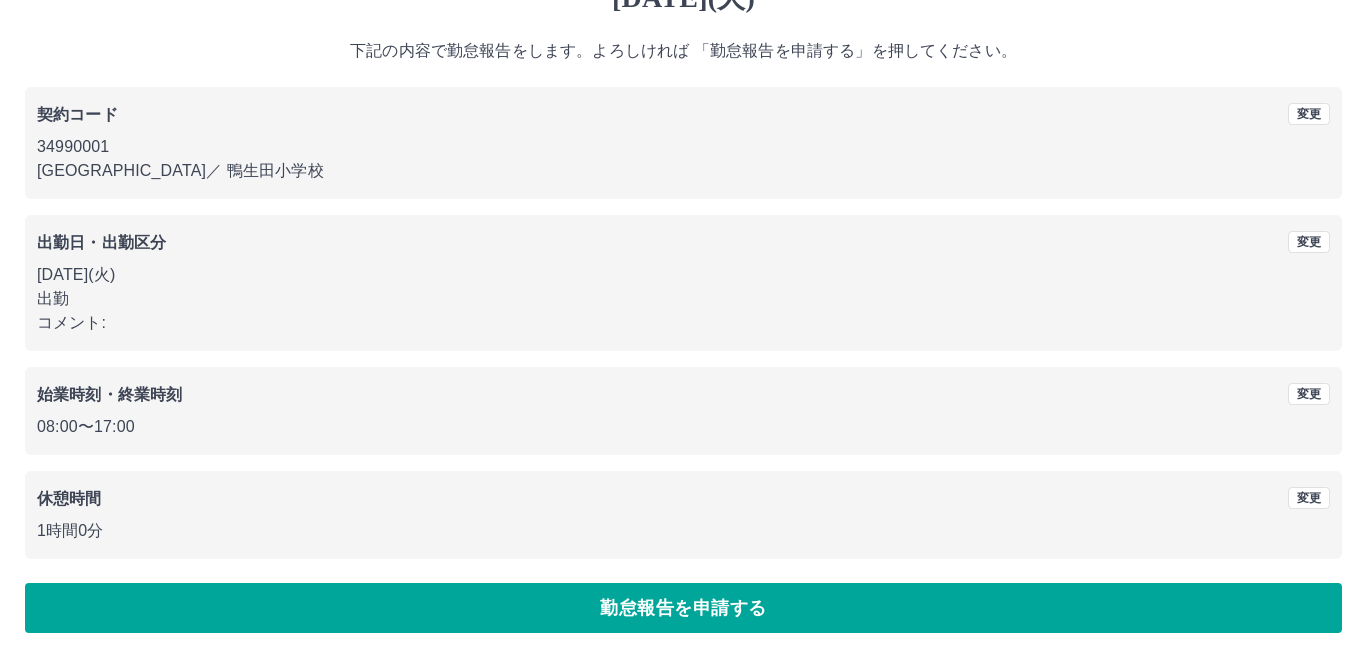 scroll, scrollTop: 0, scrollLeft: 0, axis: both 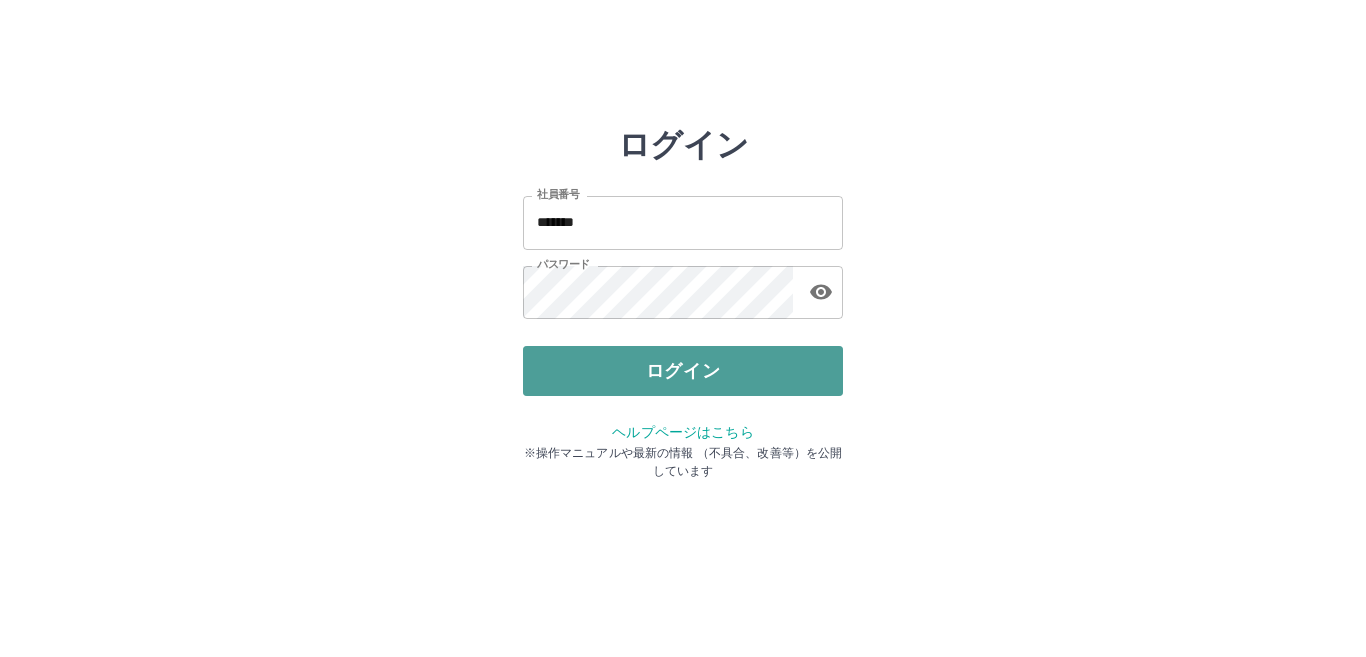 click on "ログイン" at bounding box center (683, 371) 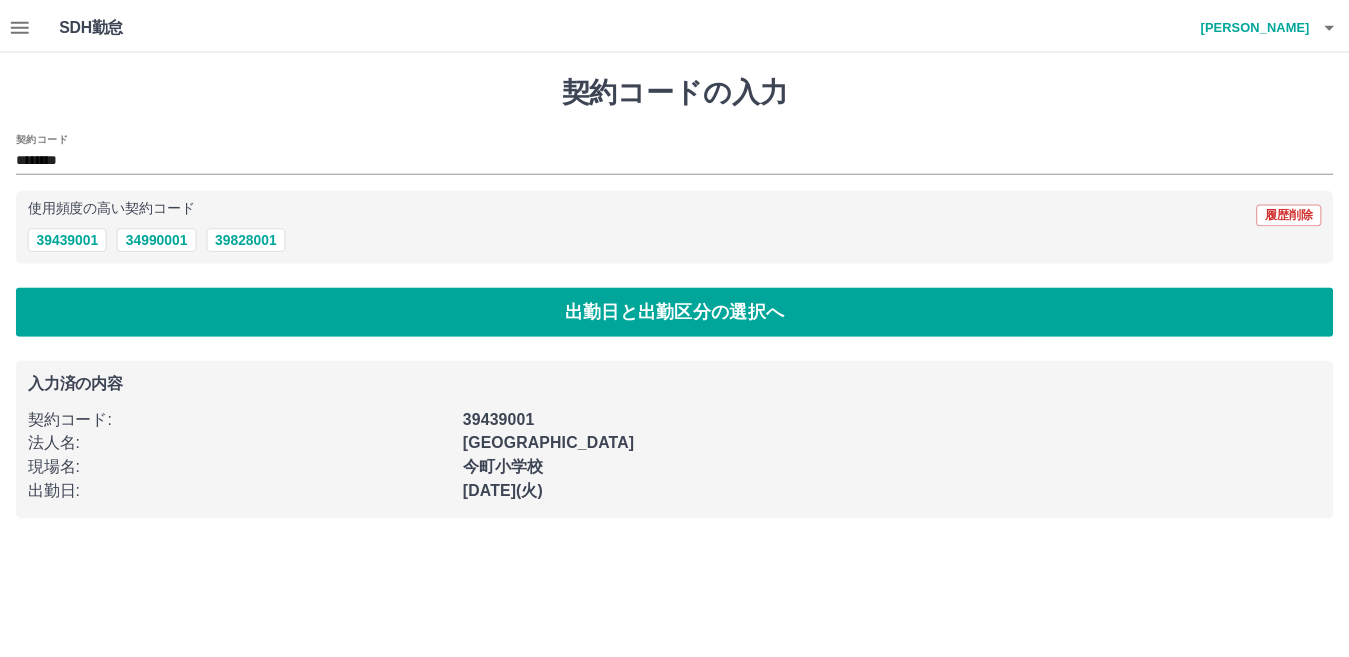 scroll, scrollTop: 0, scrollLeft: 0, axis: both 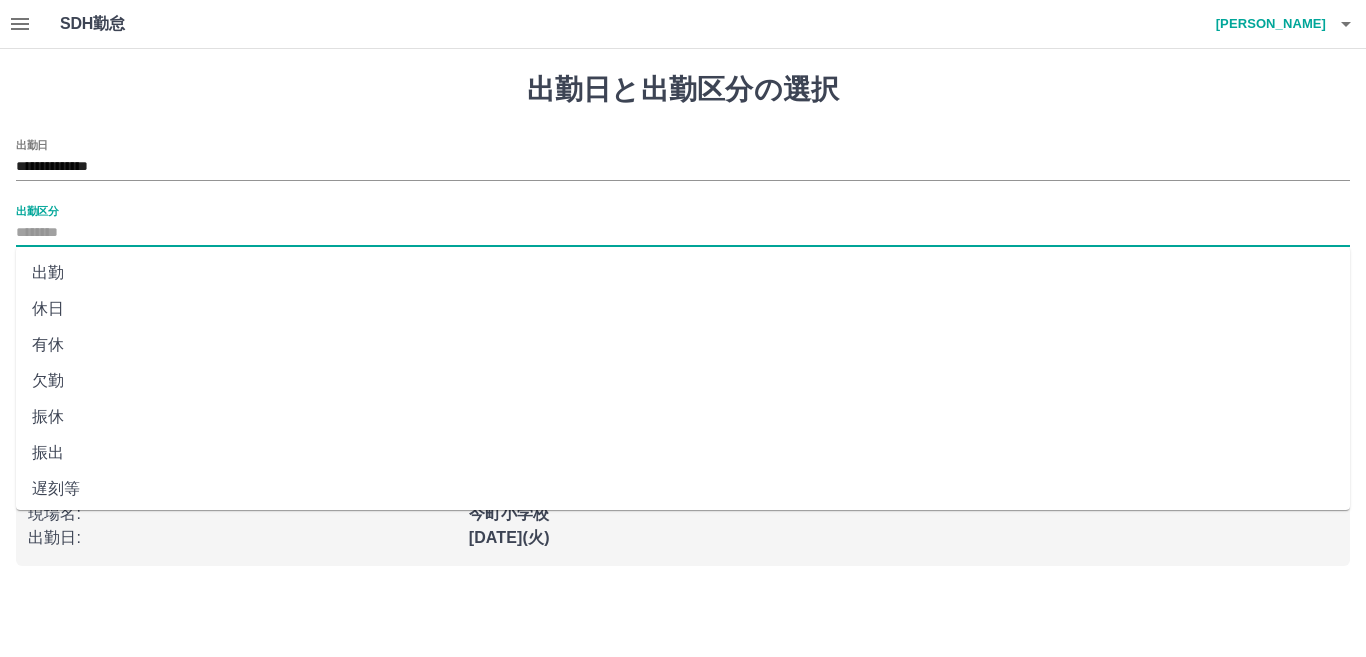 click on "出勤区分" at bounding box center [683, 233] 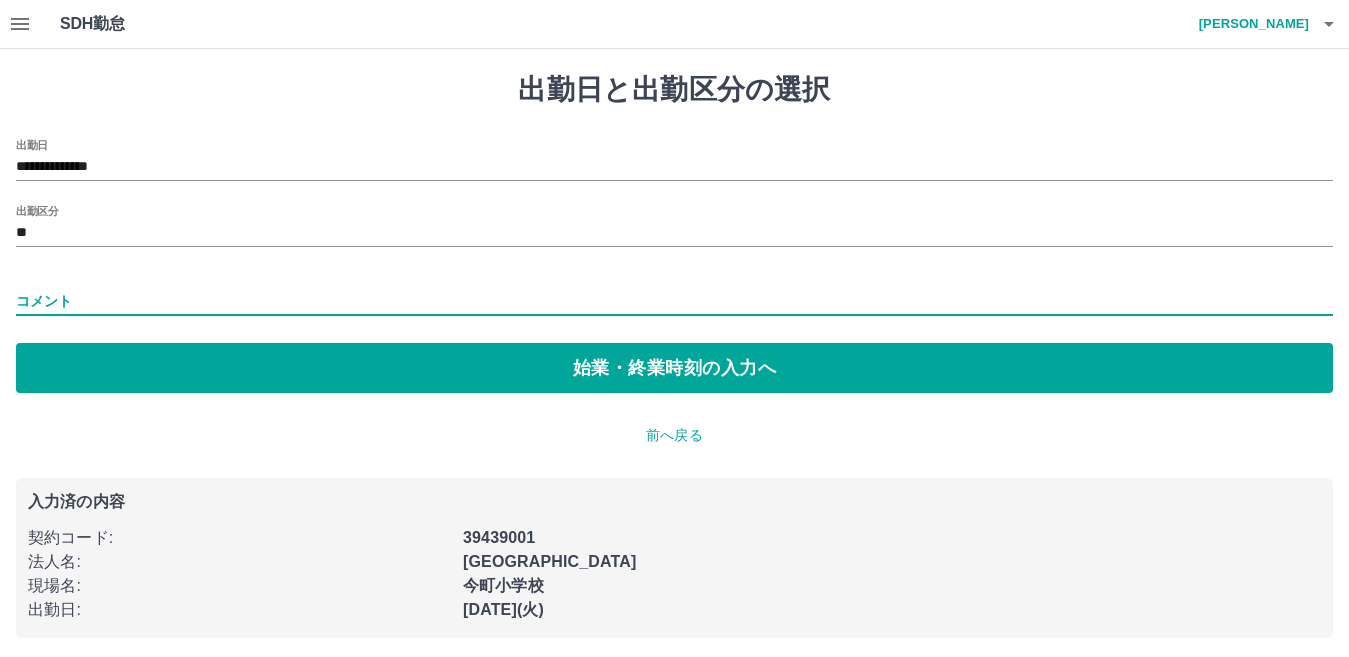 click on "コメント" at bounding box center (674, 301) 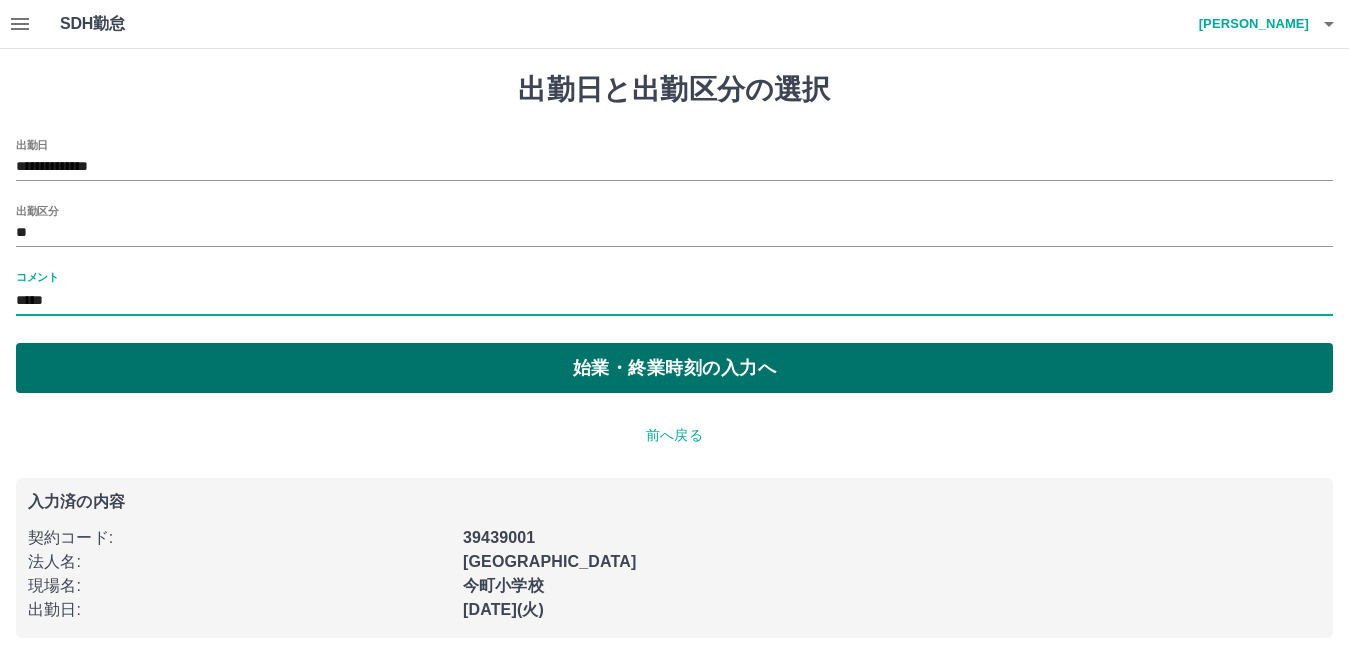 click on "始業・終業時刻の入力へ" at bounding box center [674, 368] 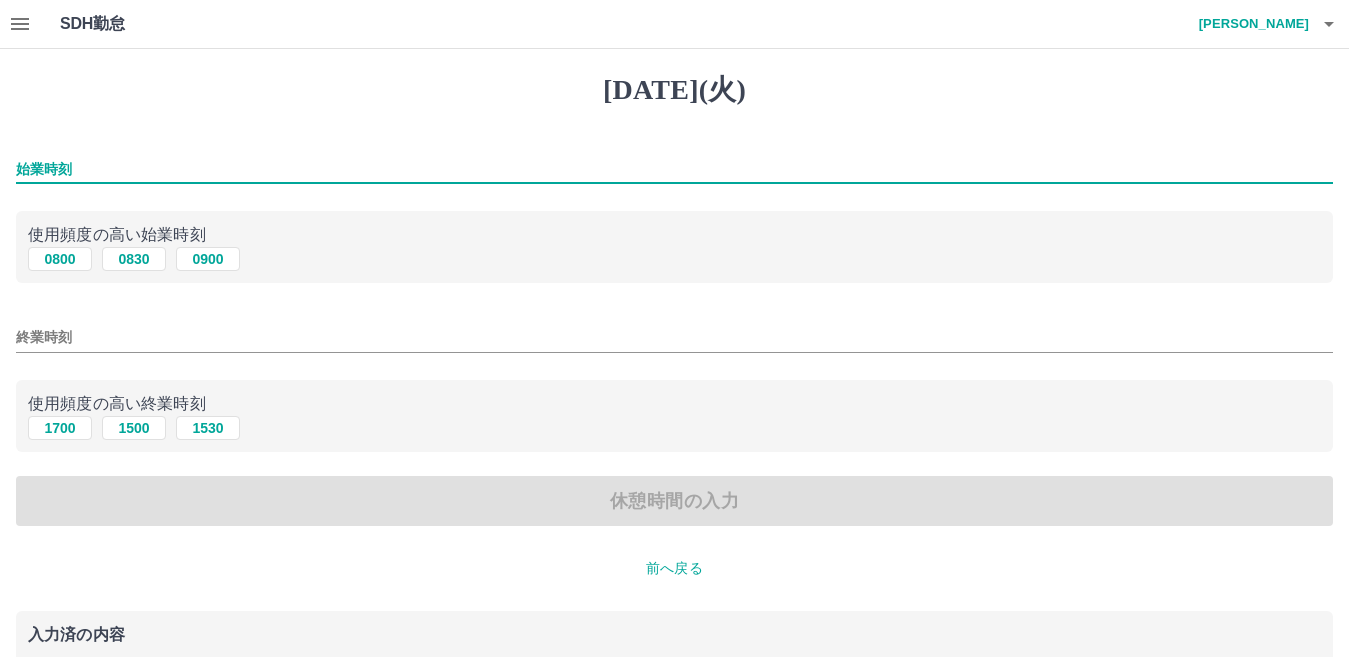 click on "始業時刻" at bounding box center (674, 169) 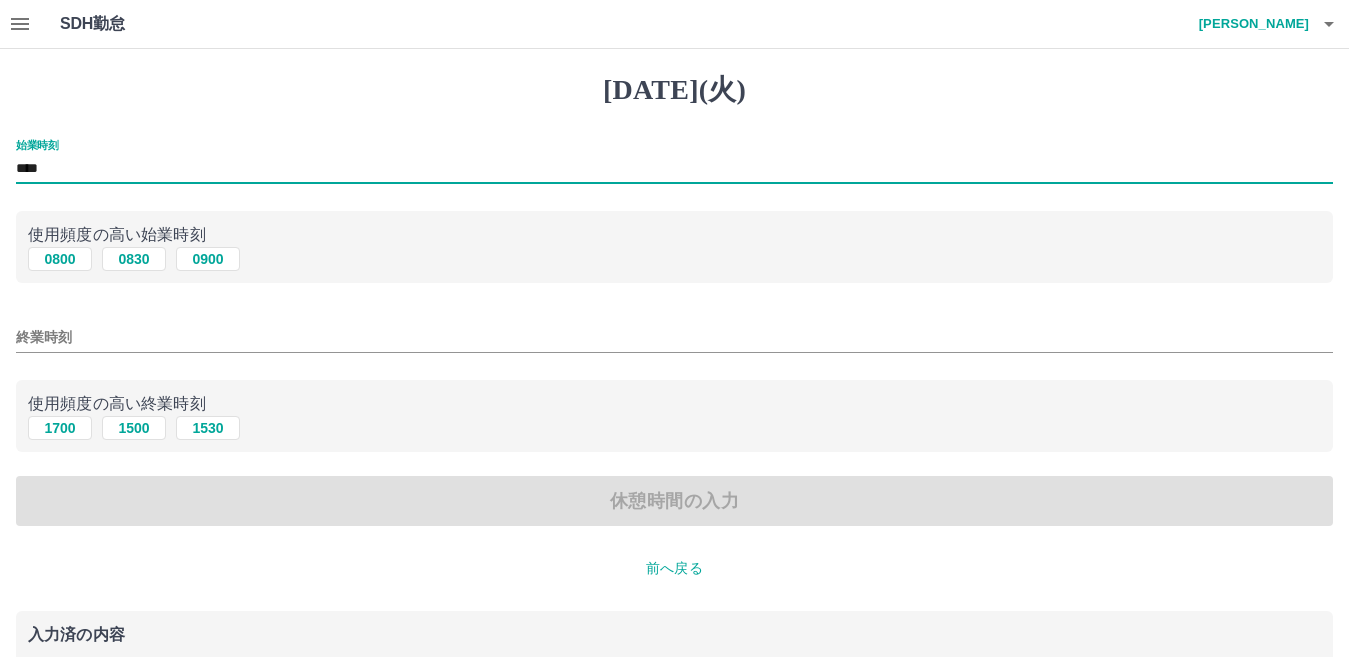 click on "終業時刻" at bounding box center [674, 337] 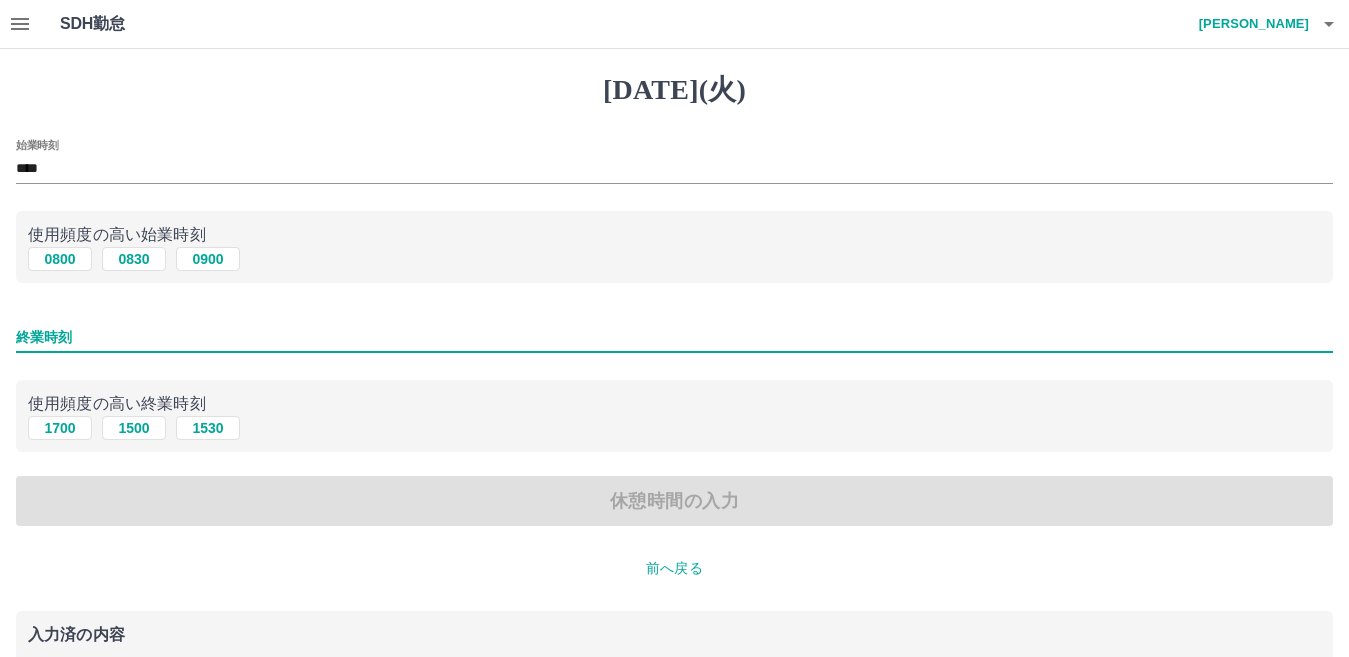 type on "****" 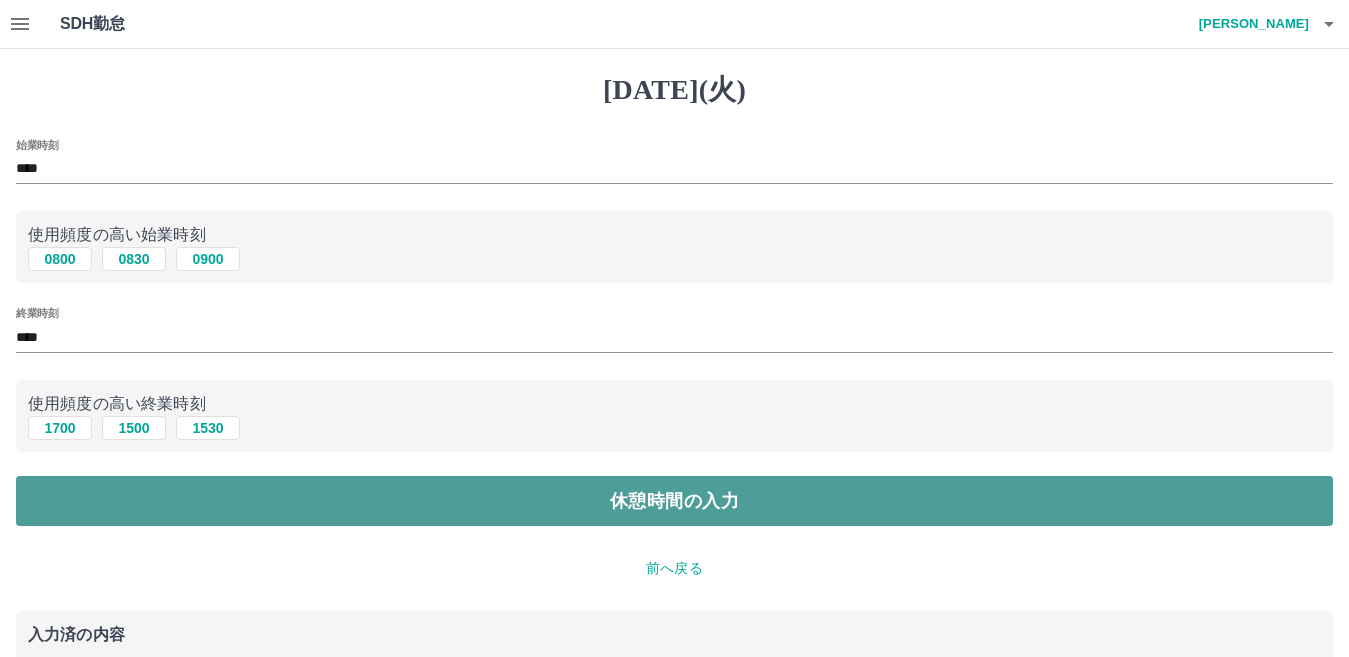 click on "休憩時間の入力" at bounding box center (674, 501) 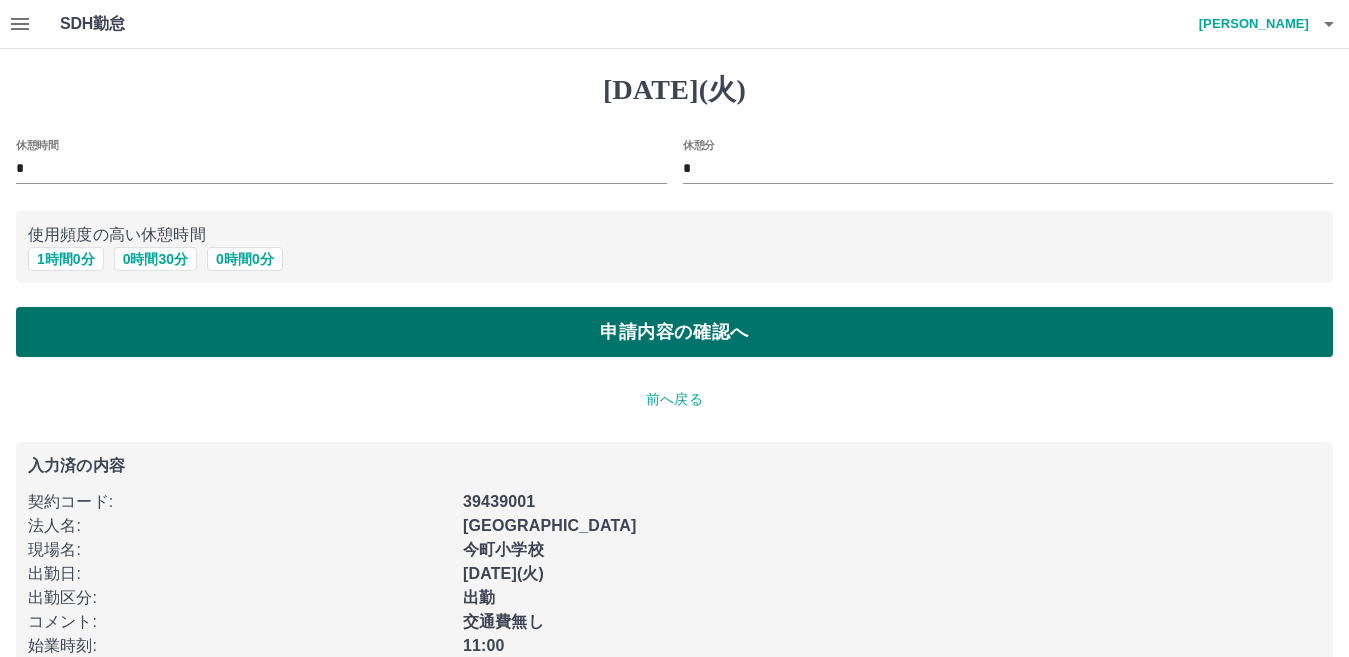 click on "申請内容の確認へ" at bounding box center (674, 332) 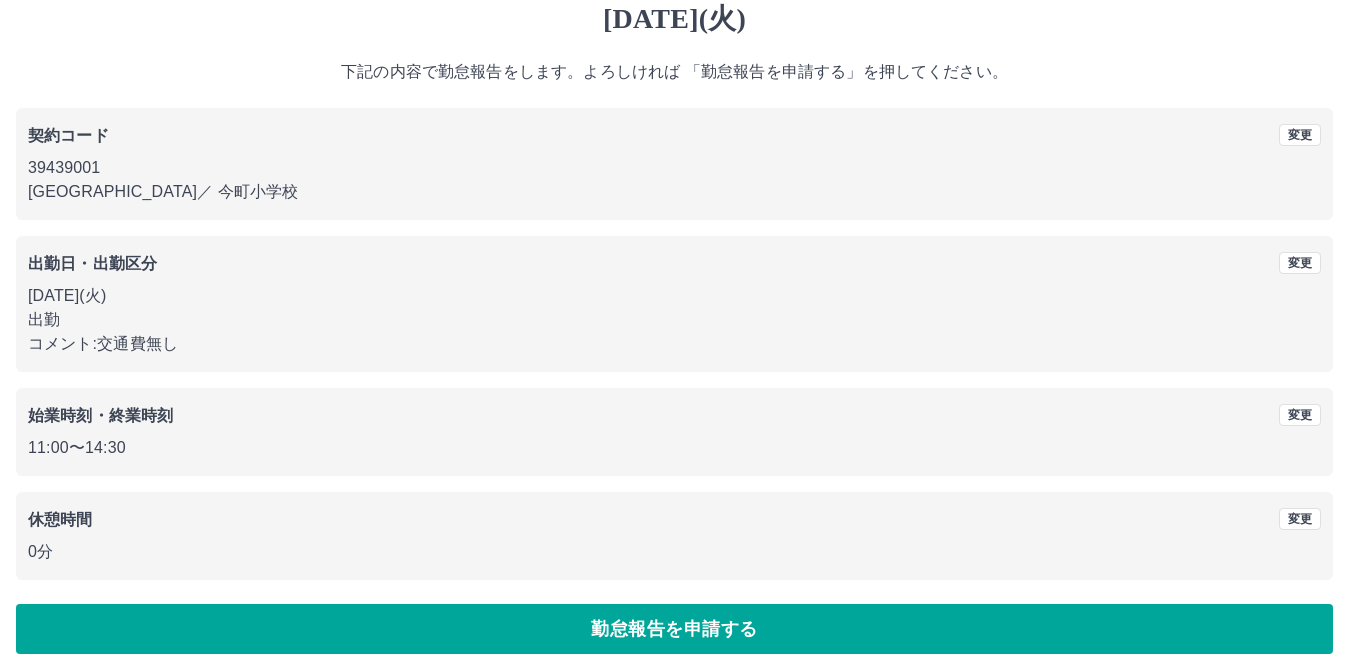scroll, scrollTop: 92, scrollLeft: 0, axis: vertical 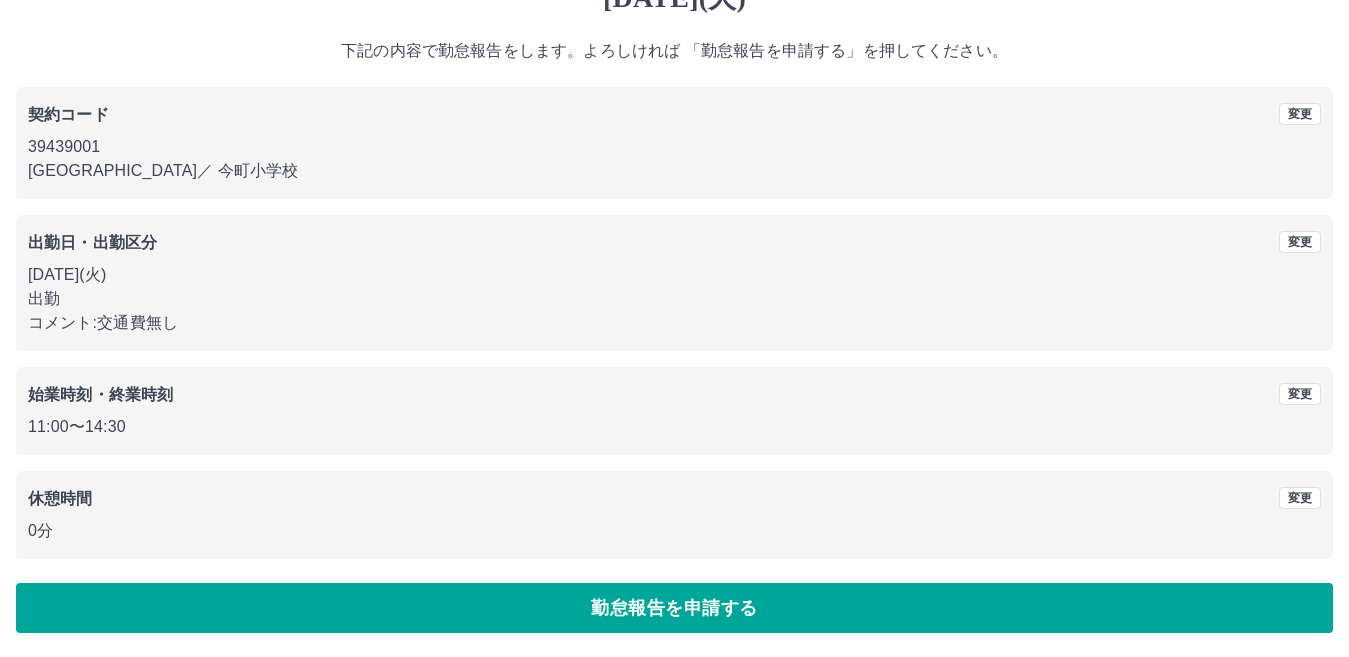 click on "勤怠報告を申請する" at bounding box center [674, 608] 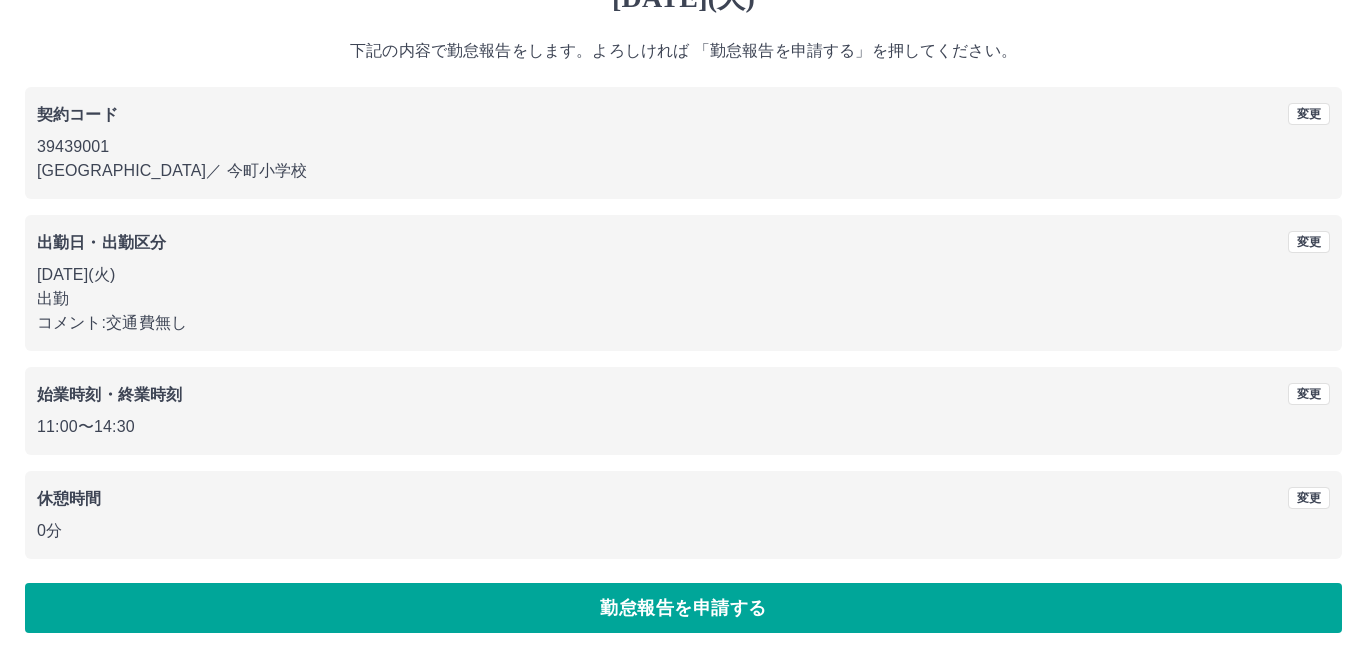 scroll, scrollTop: 0, scrollLeft: 0, axis: both 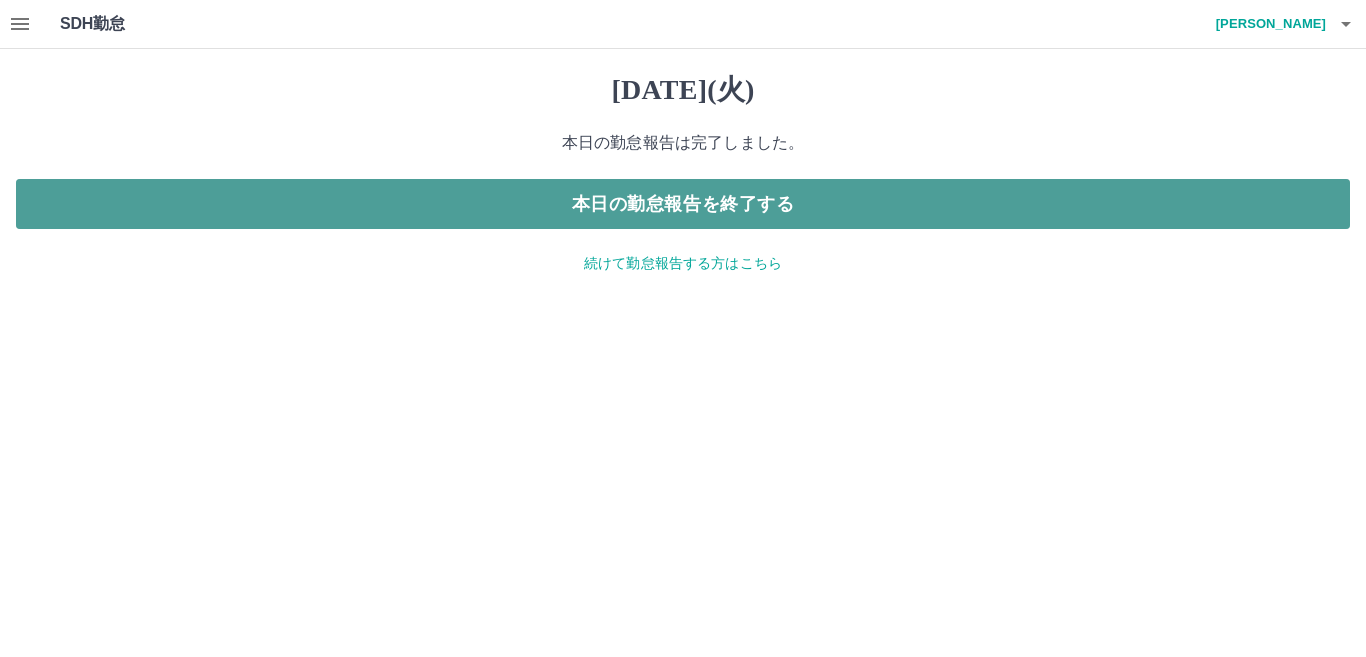 click on "本日の勤怠報告を終了する" at bounding box center [683, 204] 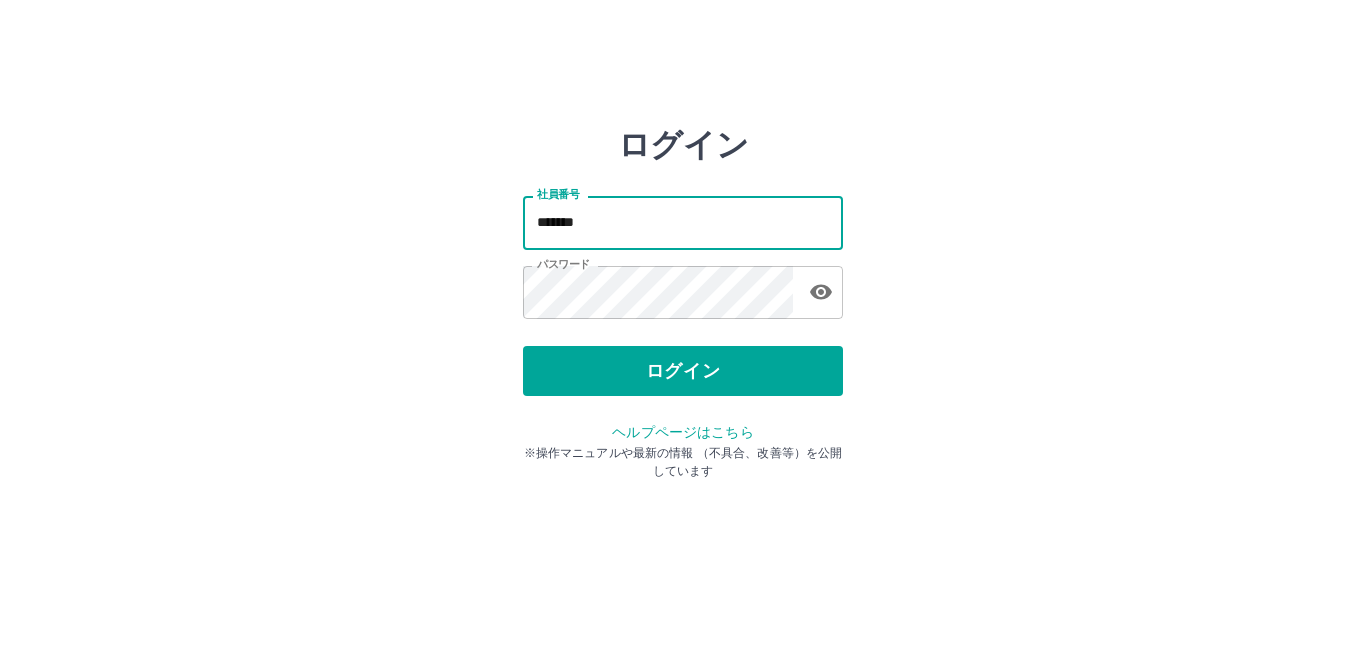 scroll, scrollTop: 0, scrollLeft: 0, axis: both 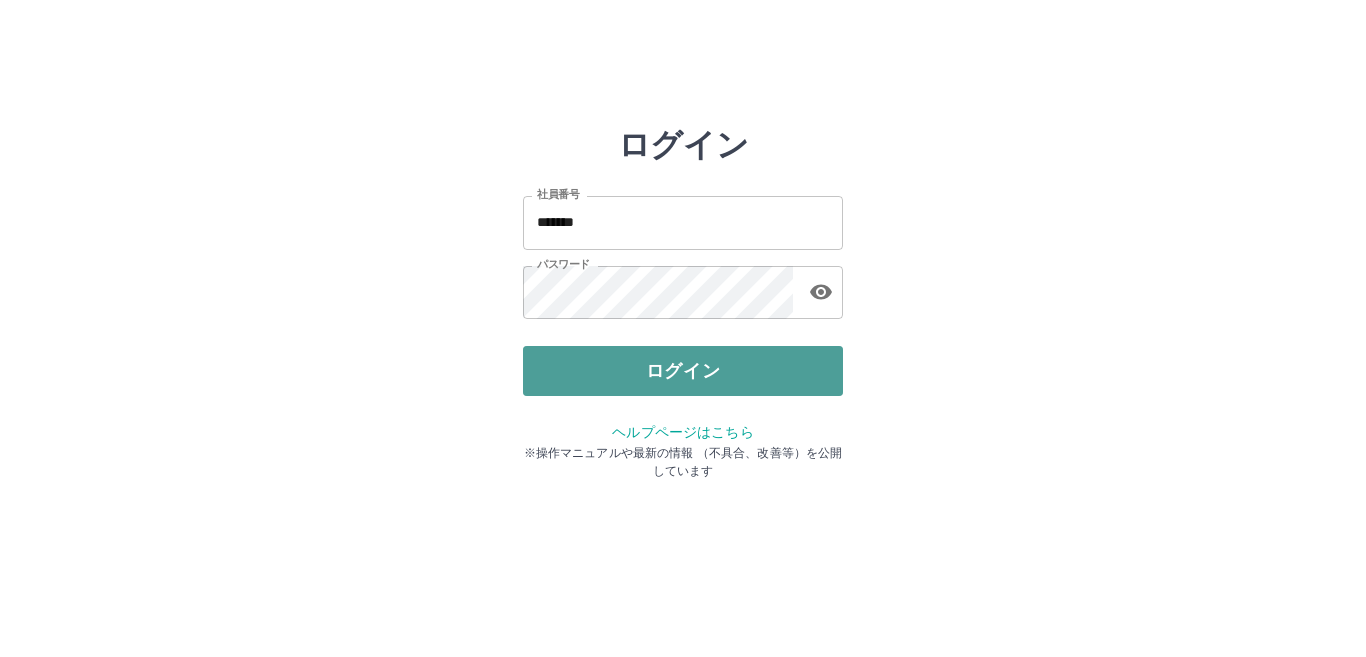 click on "ログイン" at bounding box center (683, 371) 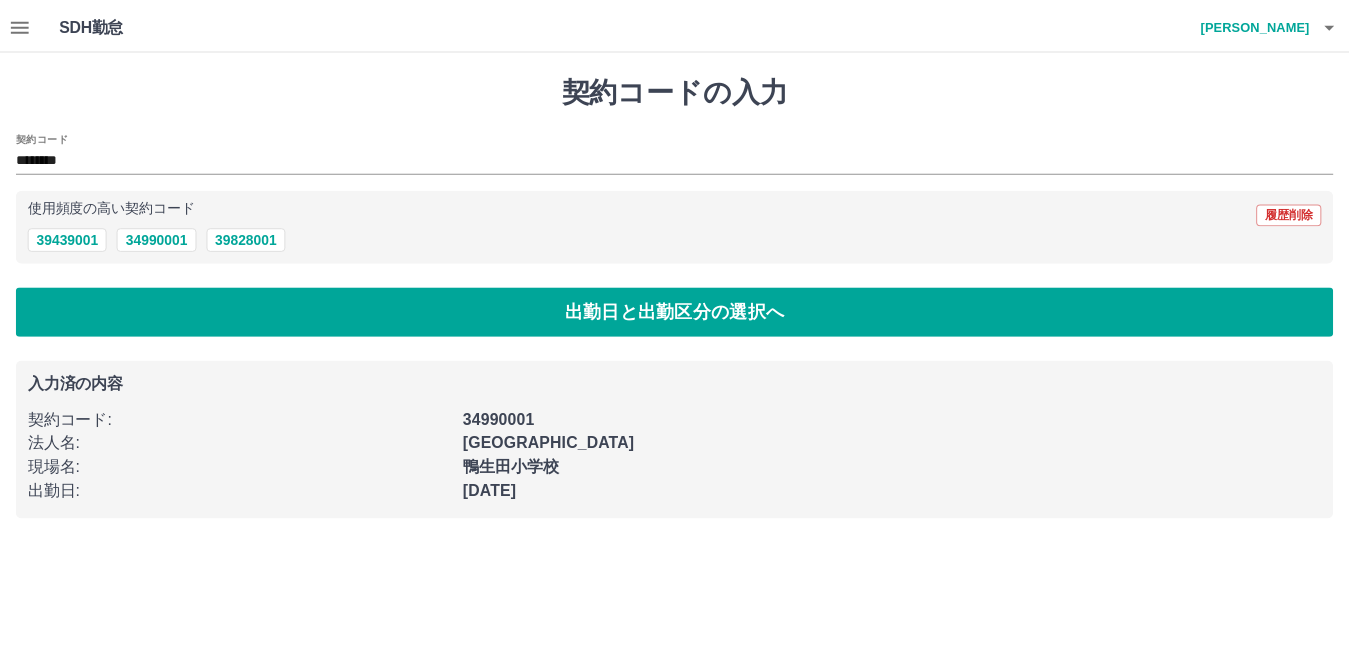 scroll, scrollTop: 0, scrollLeft: 0, axis: both 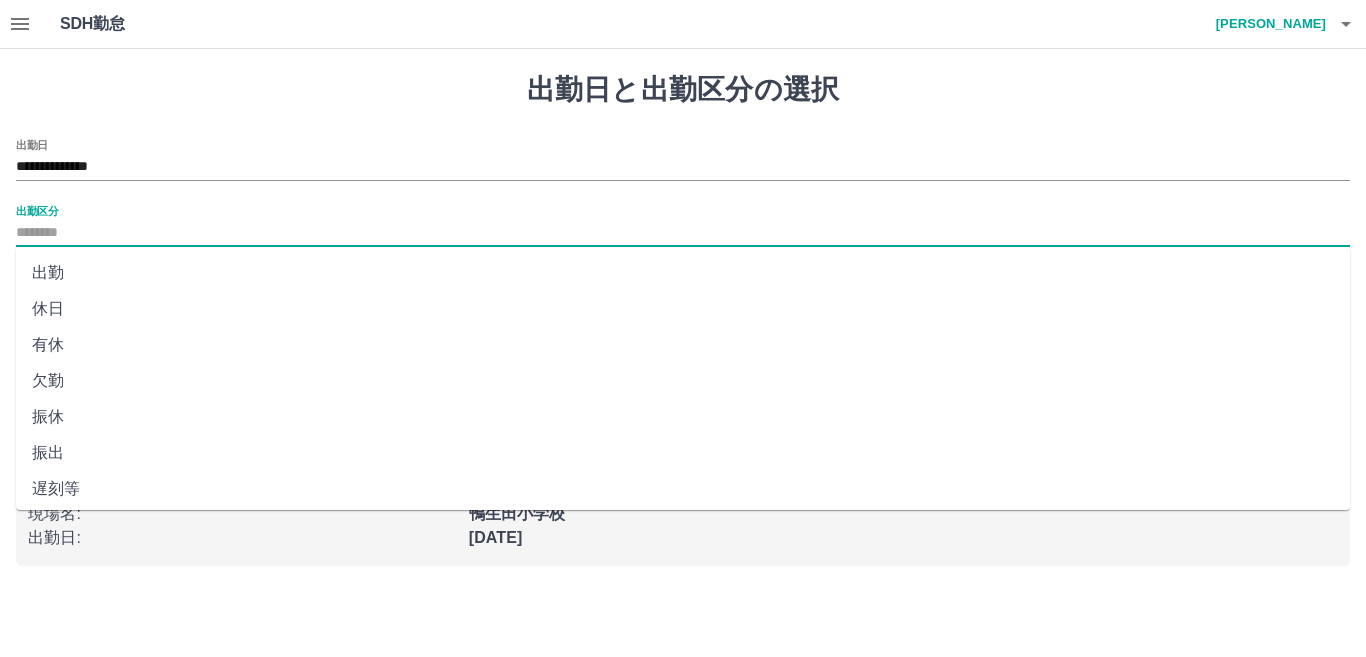 click on "出勤区分" at bounding box center [683, 233] 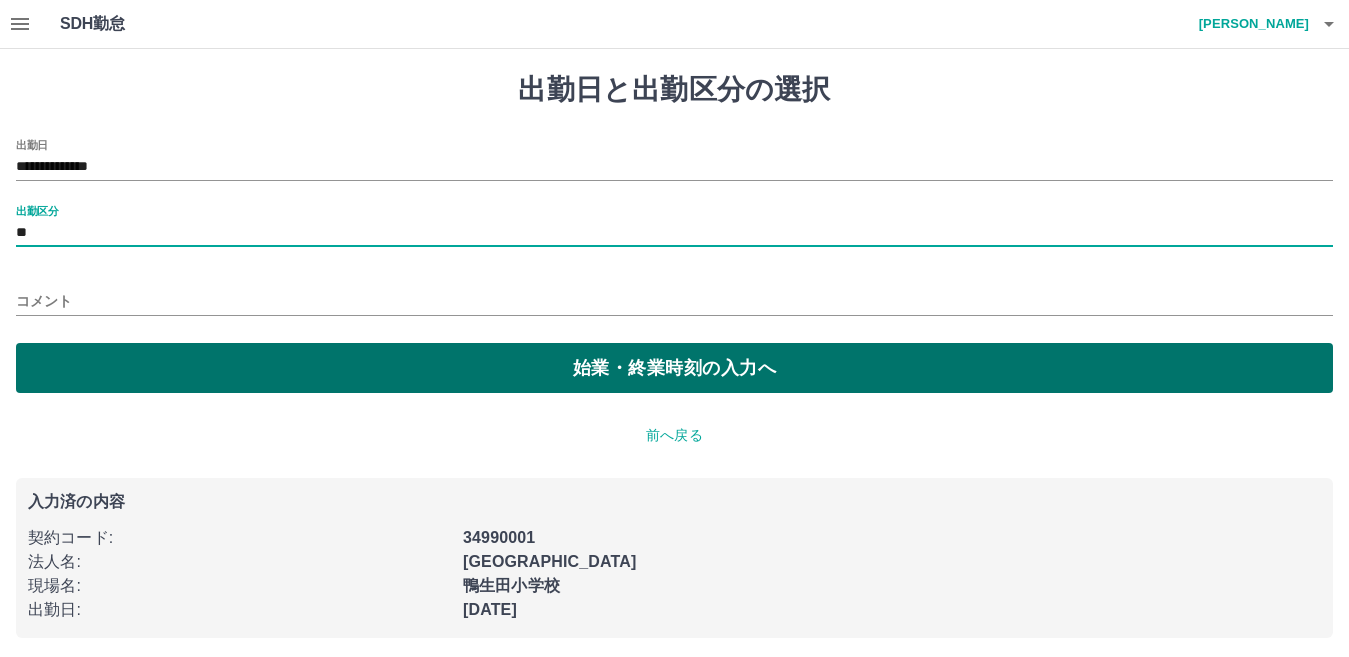 click on "始業・終業時刻の入力へ" at bounding box center (674, 368) 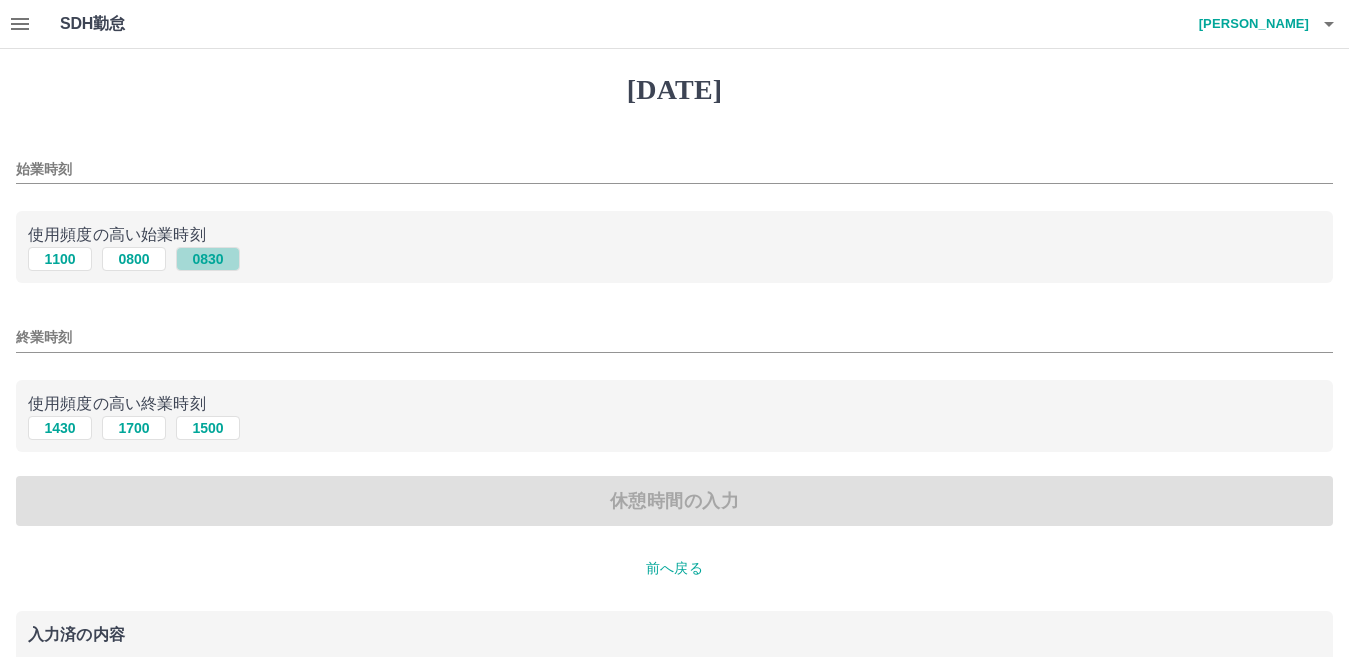 click on "0830" at bounding box center [208, 259] 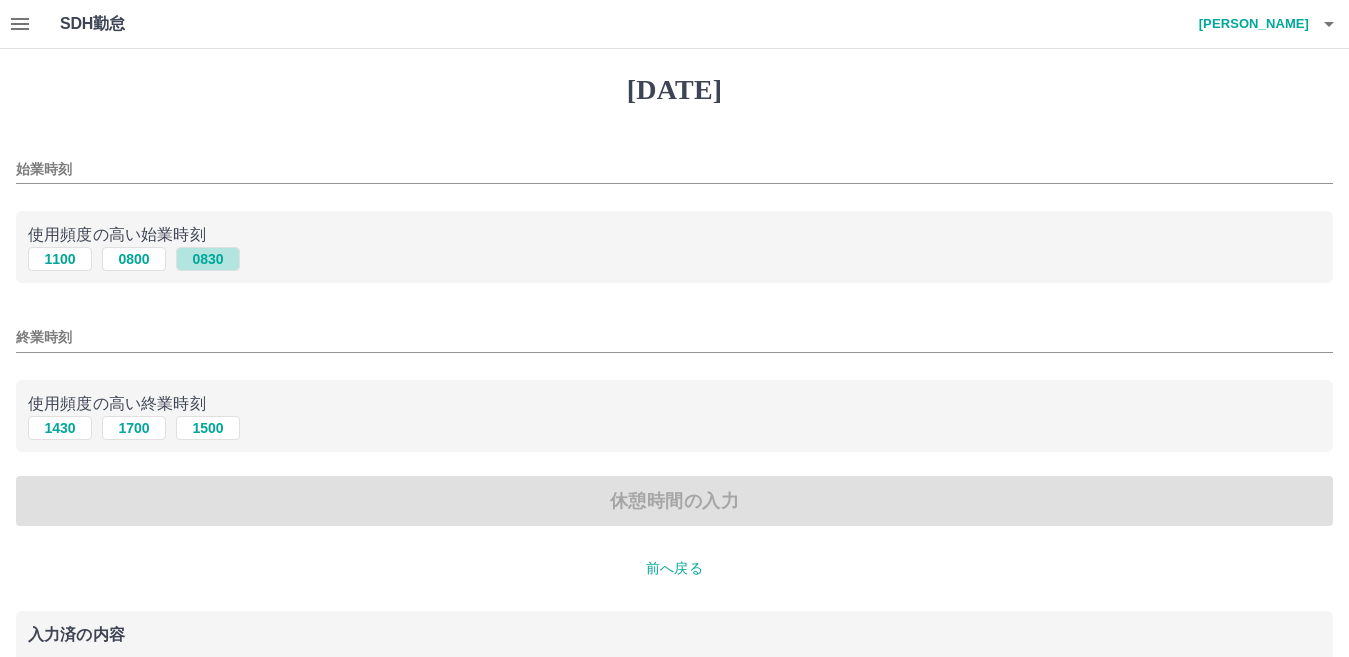 type on "****" 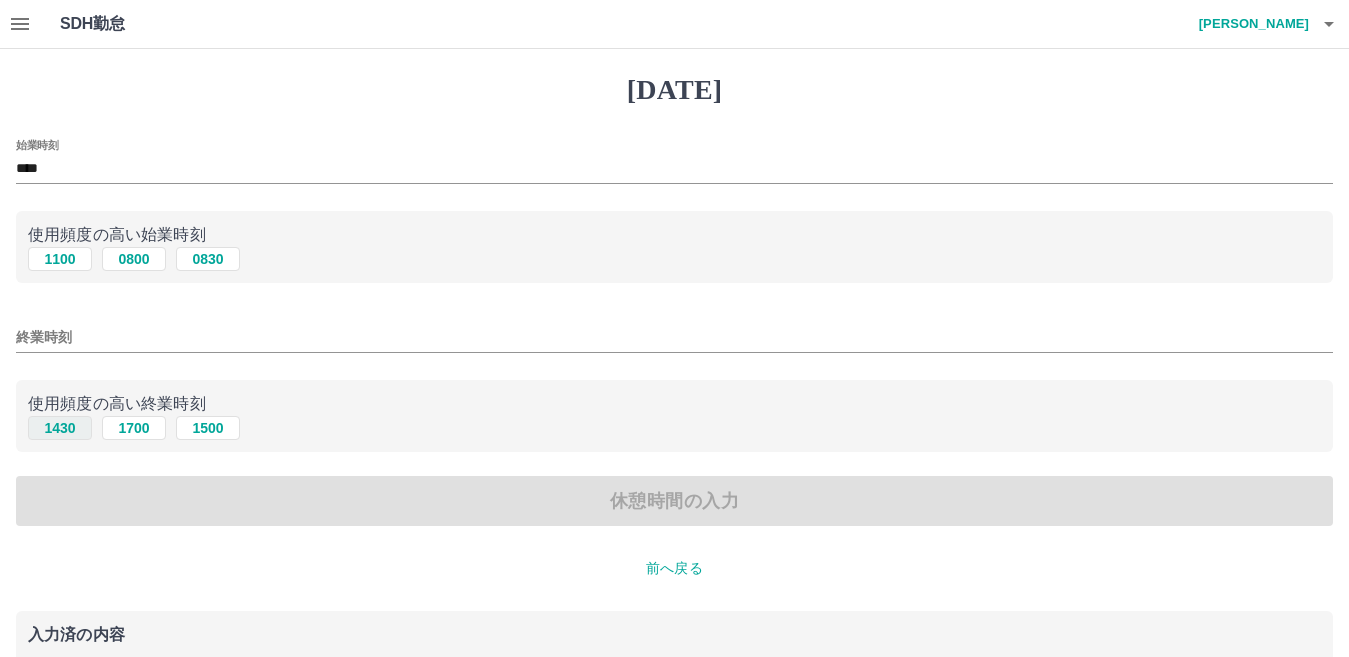 click on "1430" at bounding box center (60, 428) 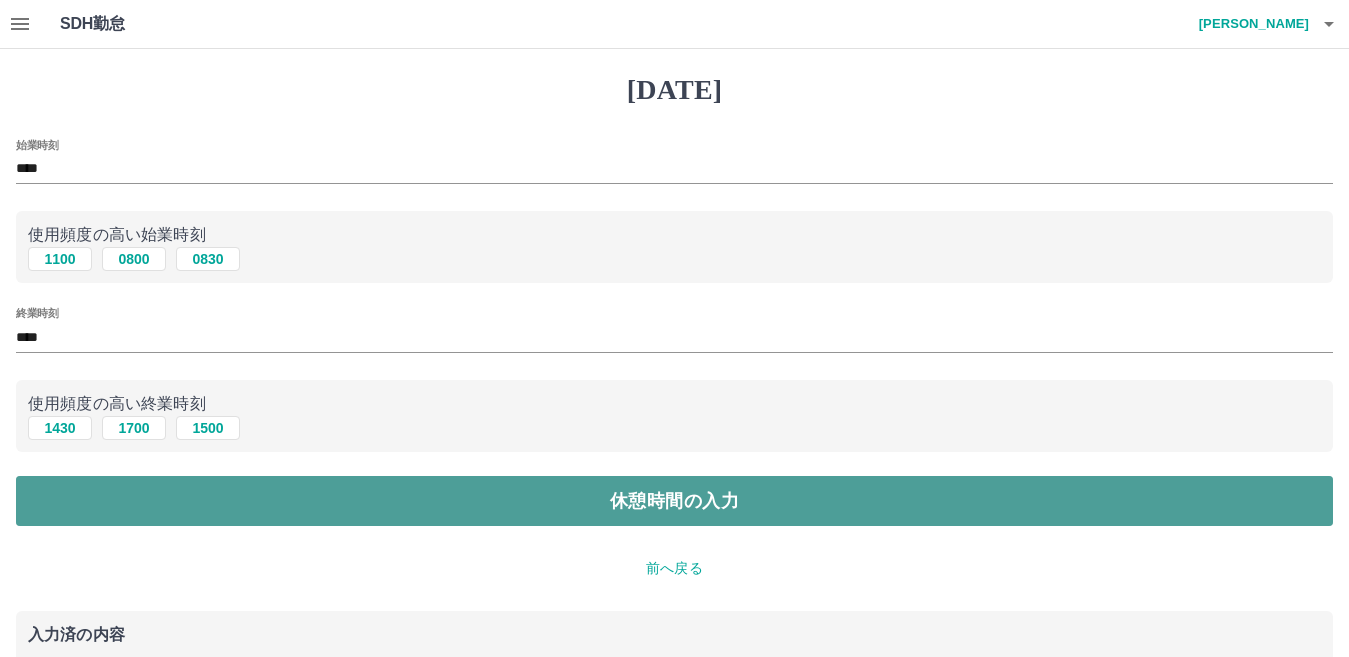 click on "休憩時間の入力" at bounding box center (674, 501) 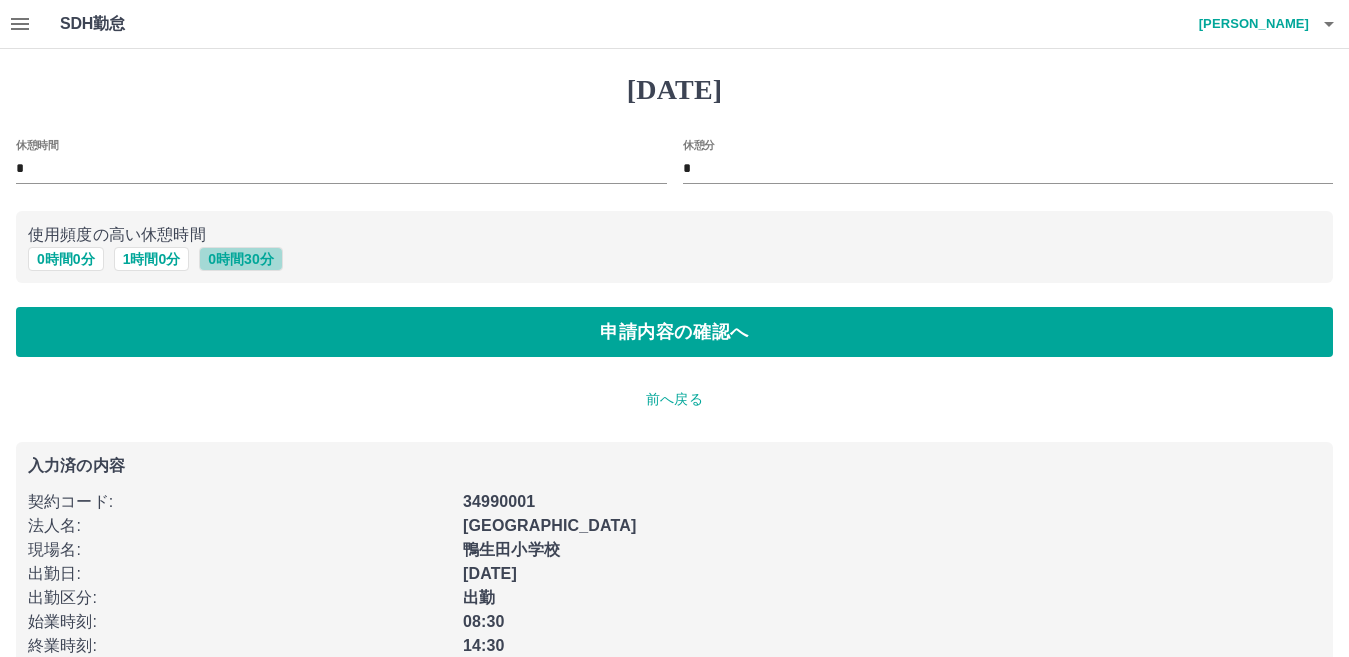 click on "0 時間 30 分" at bounding box center (240, 259) 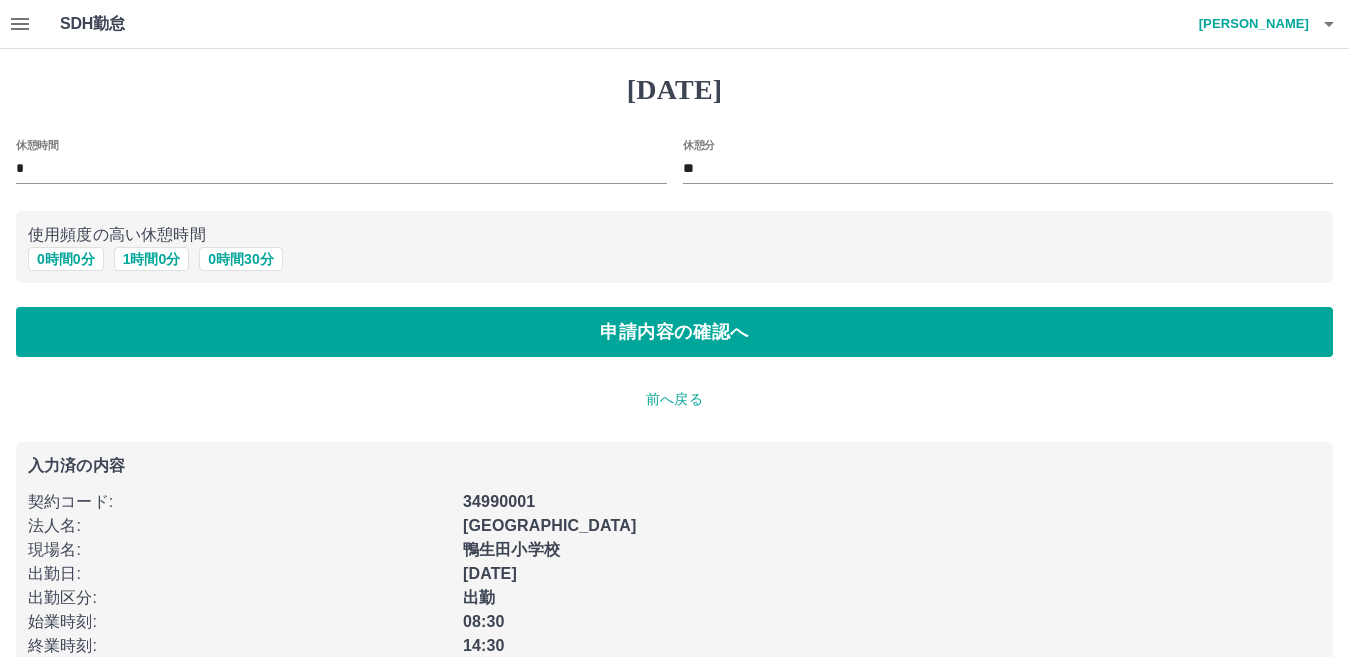 click on "2025年07月01日(火) 休憩時間 * 休憩分 ** 使用頻度の高い休憩時間 0 時間 0 分 1 時間 0 分 0 時間 30 分 申請内容の確認へ 前へ戻る 入力済の内容 契約コード : 34990001 法人名 : 北九州市 現場名 : 鴨生田小学校 出勤日 : 2025年07月01日(火) 出勤区分 : 出勤 始業時刻 : 08:30 終業時刻 : 14:30" at bounding box center (674, 373) 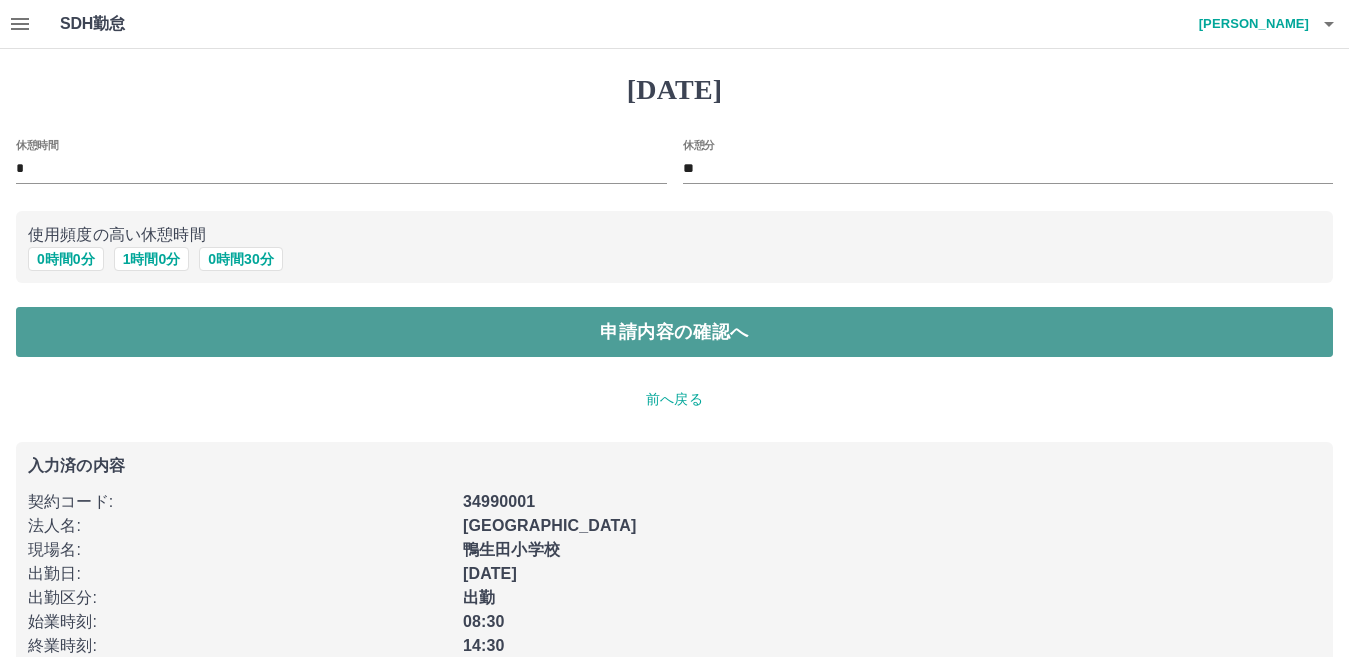 click on "申請内容の確認へ" at bounding box center (674, 332) 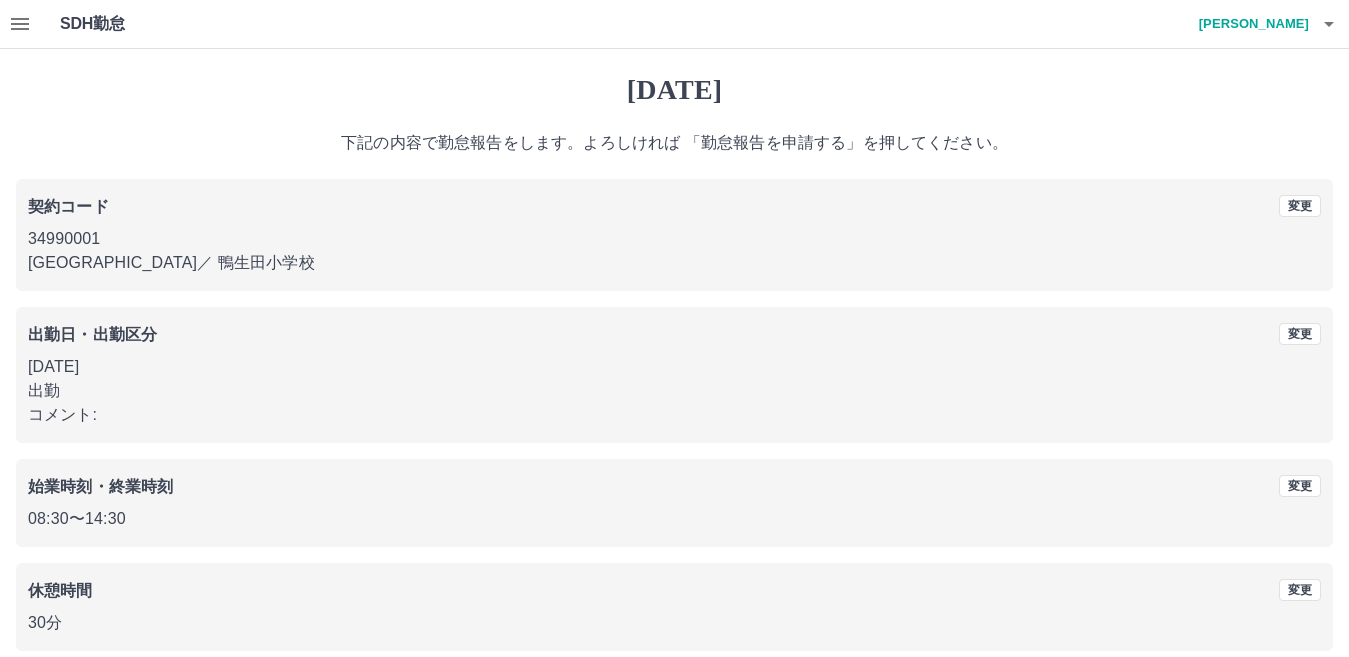 scroll, scrollTop: 92, scrollLeft: 0, axis: vertical 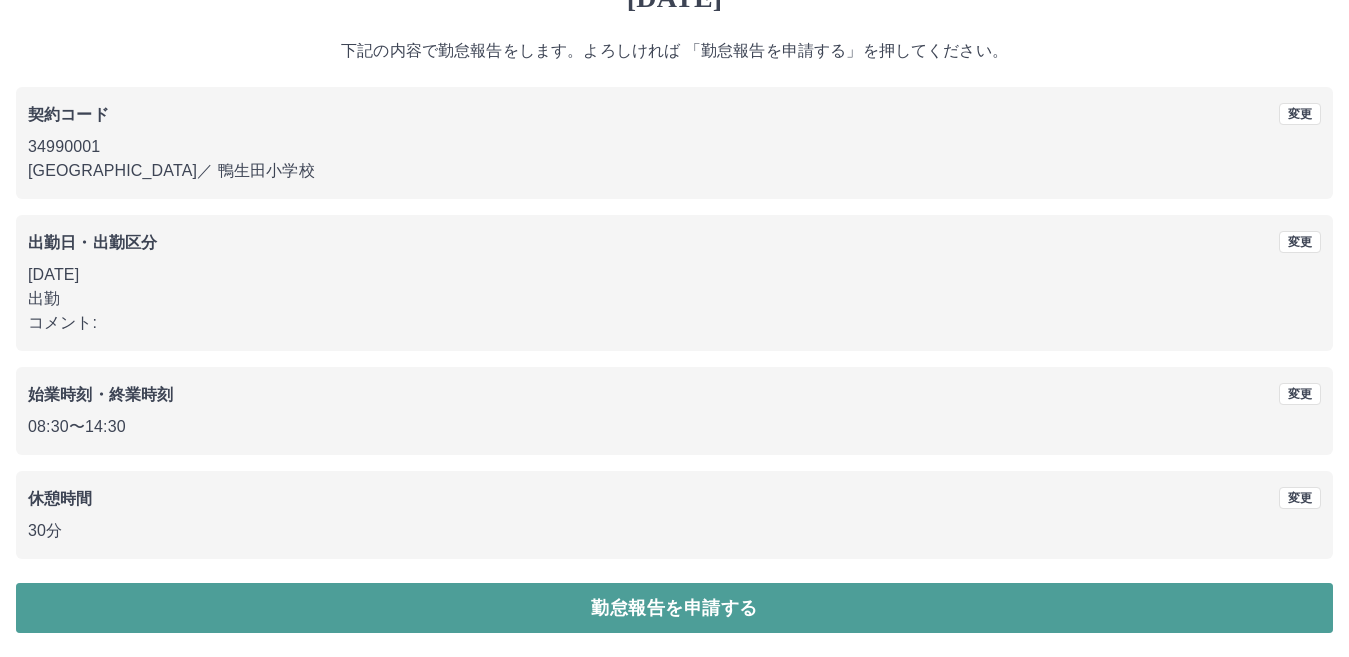 click on "勤怠報告を申請する" at bounding box center [674, 608] 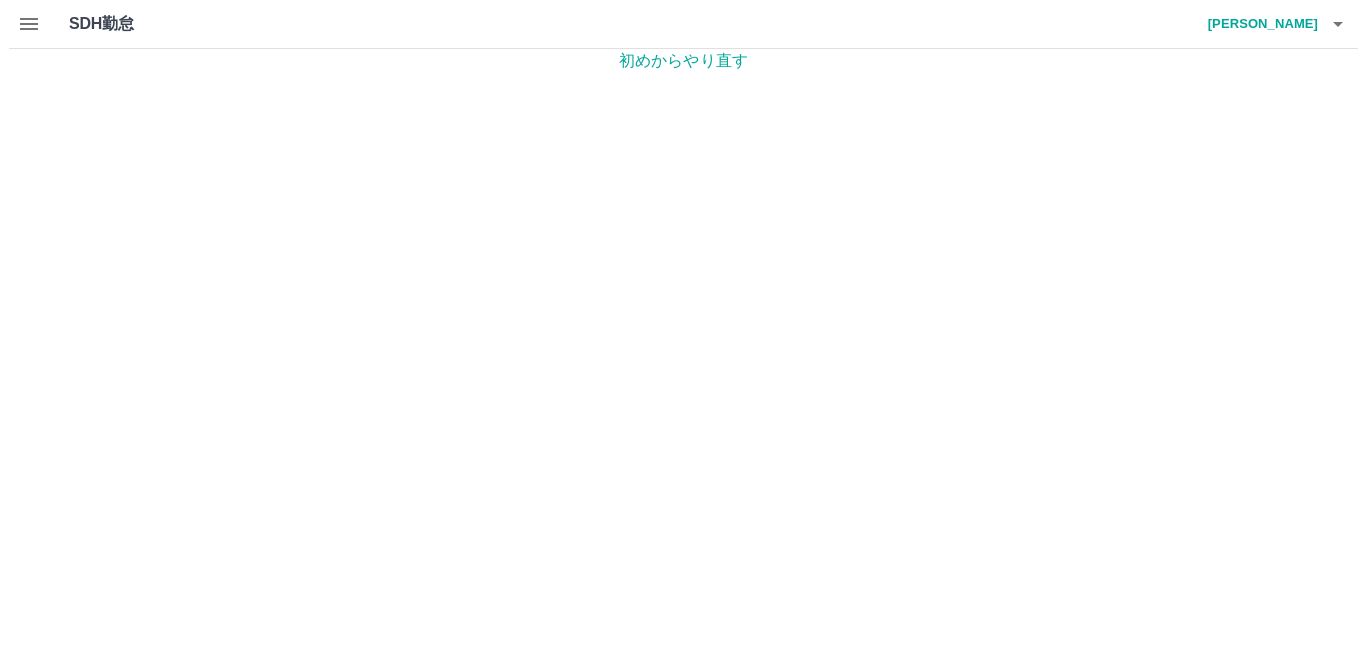 scroll, scrollTop: 0, scrollLeft: 0, axis: both 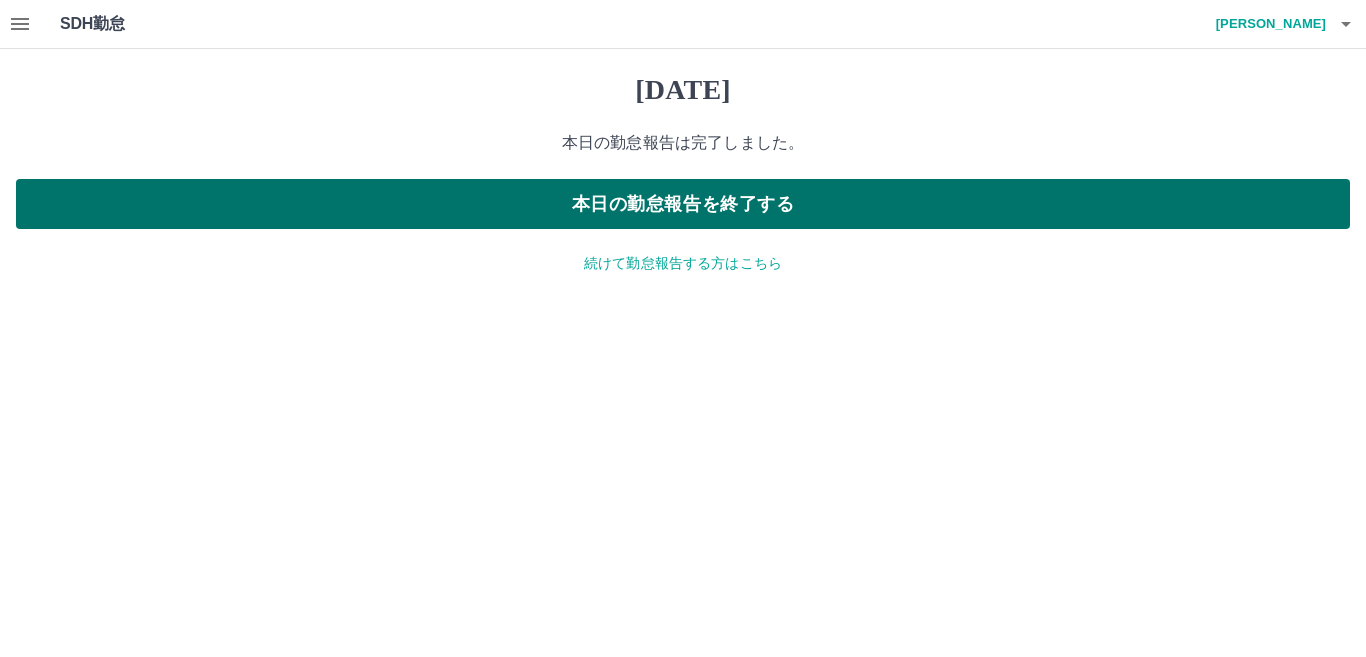 click on "本日の勤怠報告を終了する" at bounding box center (683, 204) 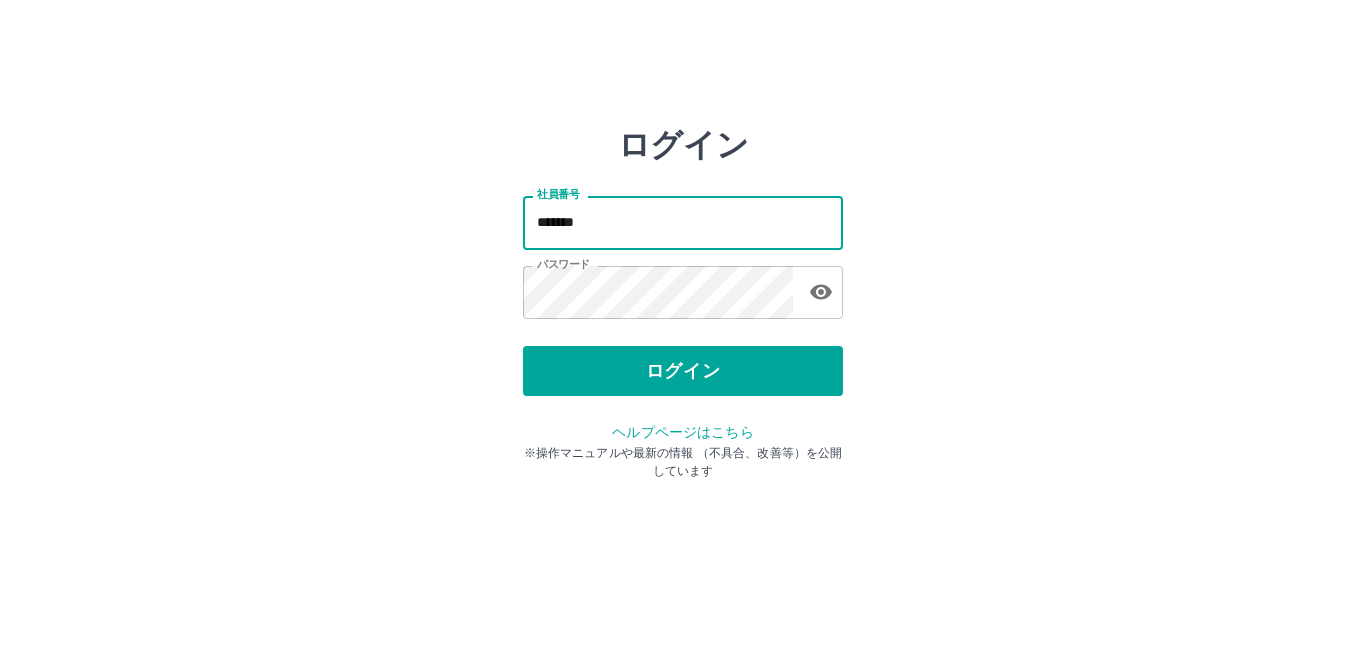 drag, startPoint x: 648, startPoint y: 230, endPoint x: 1081, endPoint y: 89, distance: 455.37897 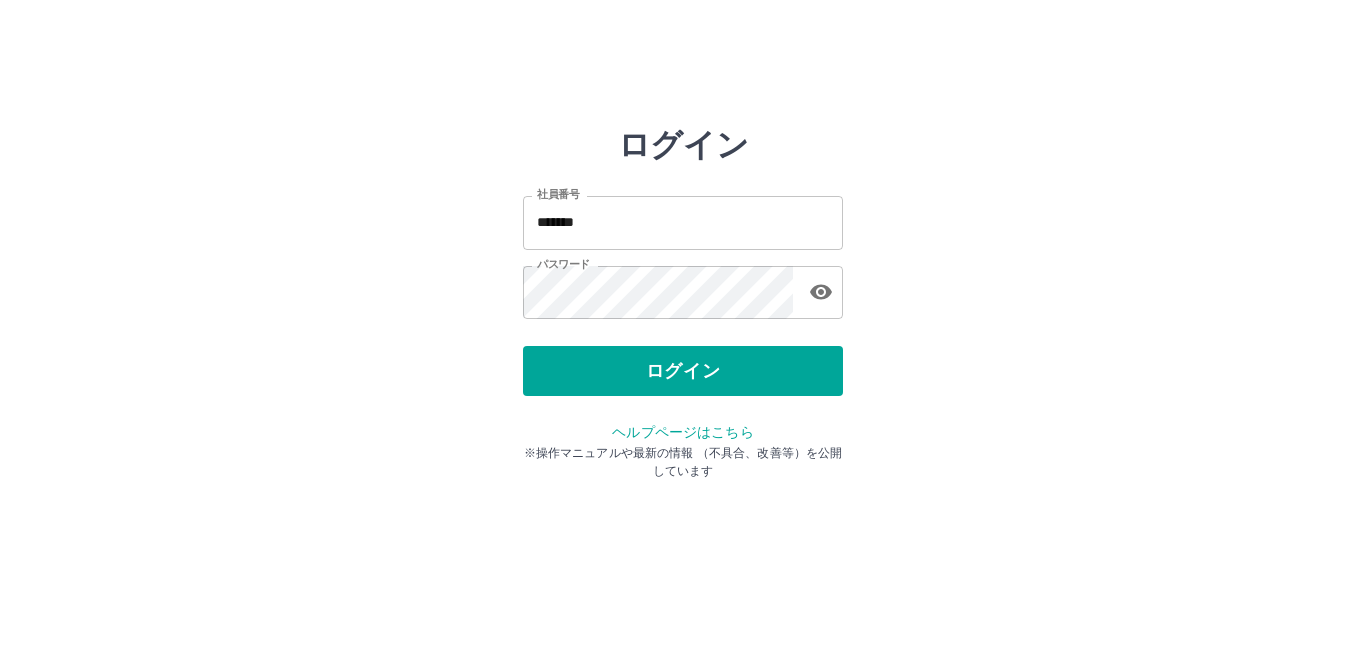 click on "*******" at bounding box center [683, 222] 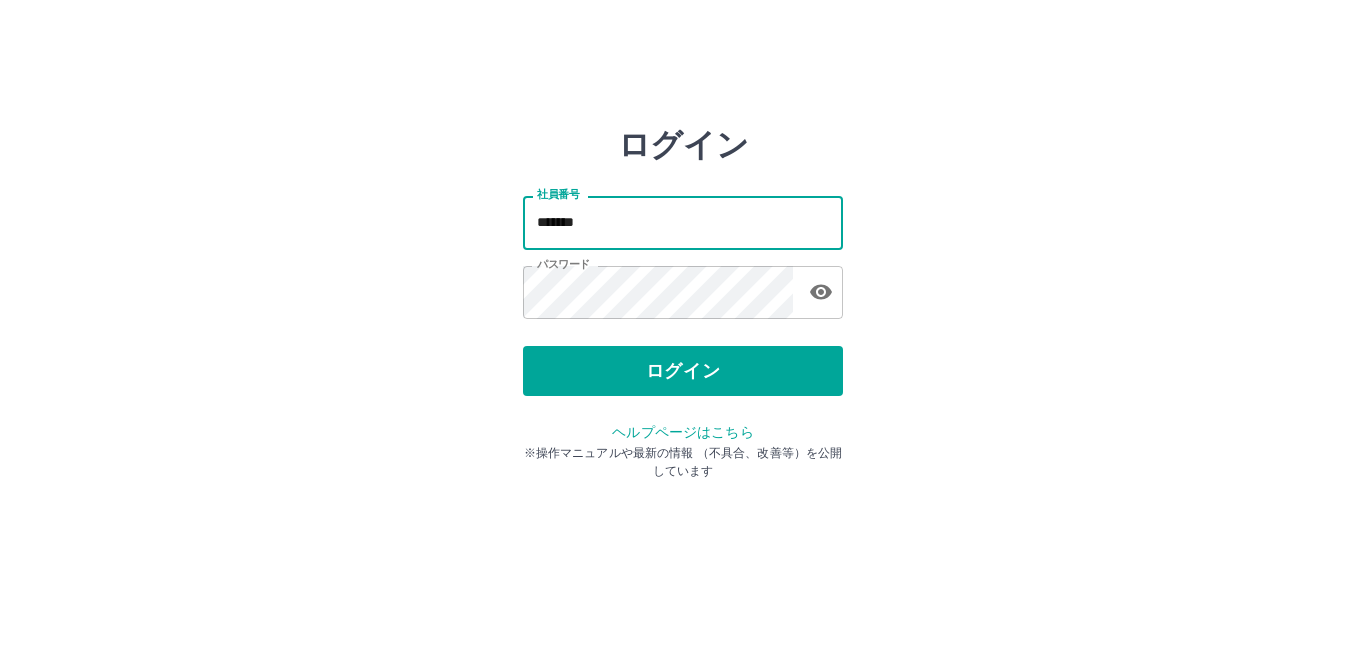 drag, startPoint x: 629, startPoint y: 211, endPoint x: 931, endPoint y: 155, distance: 307.14816 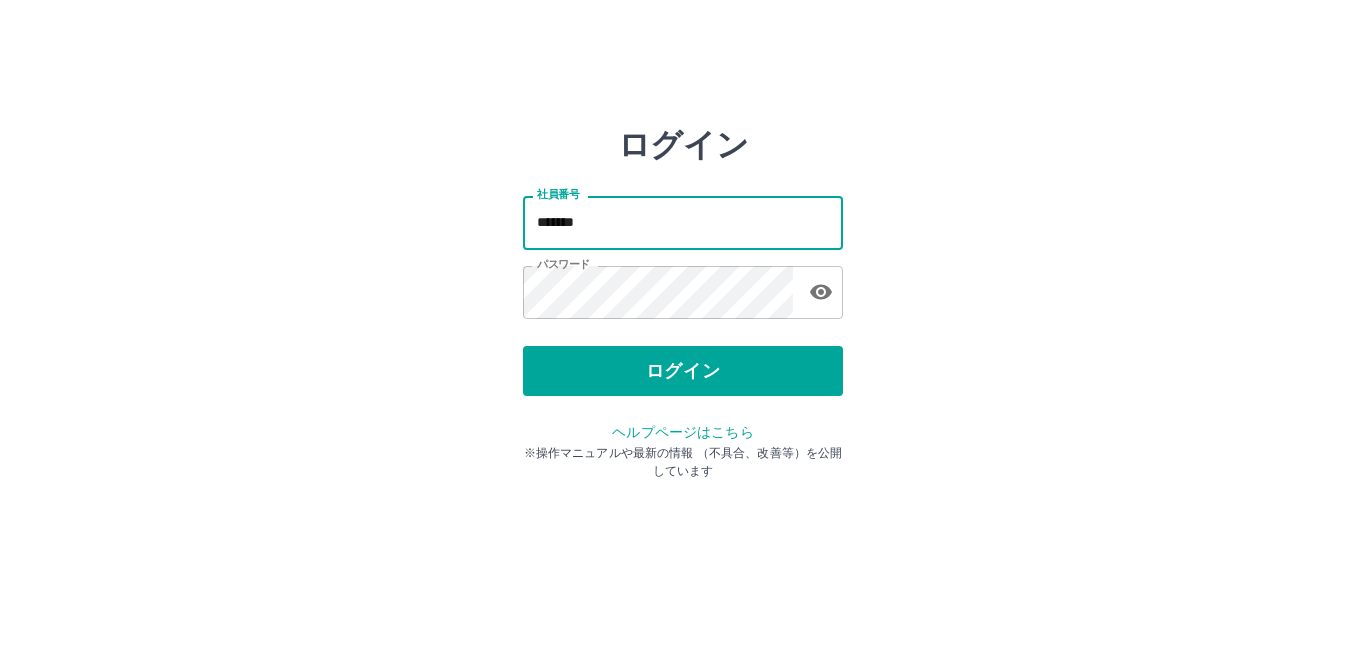 click on "*******" at bounding box center [683, 222] 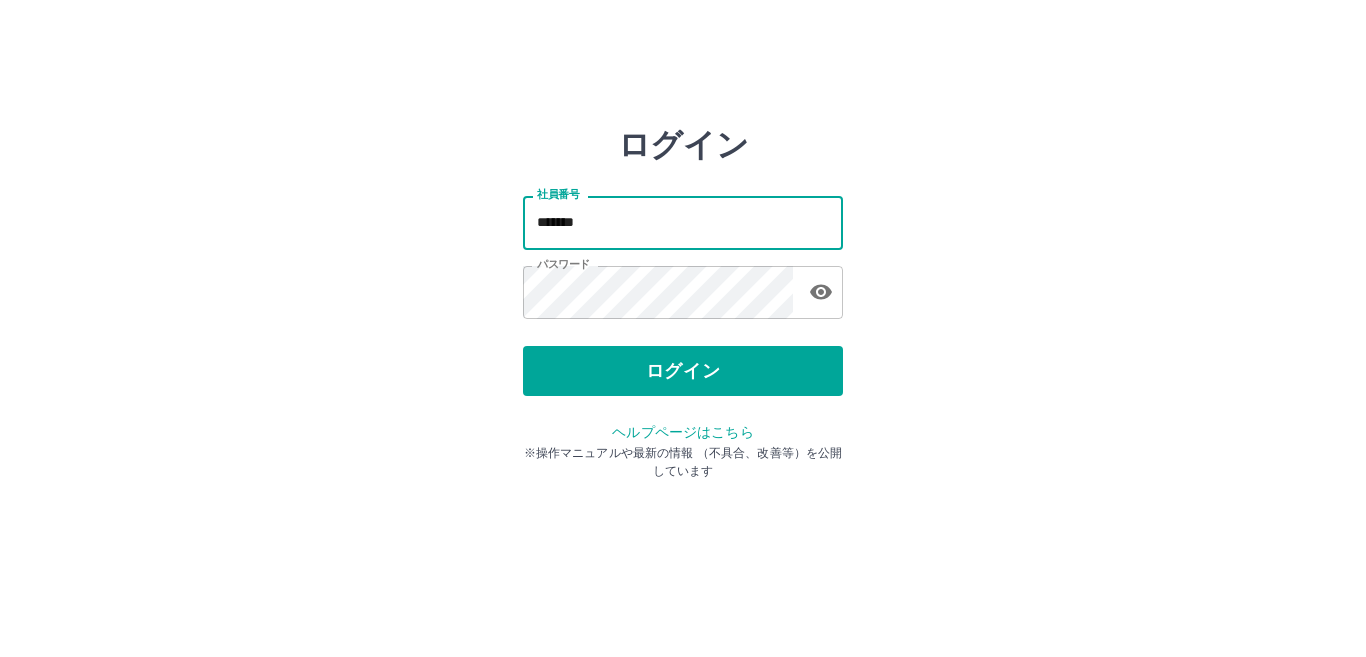 type on "*******" 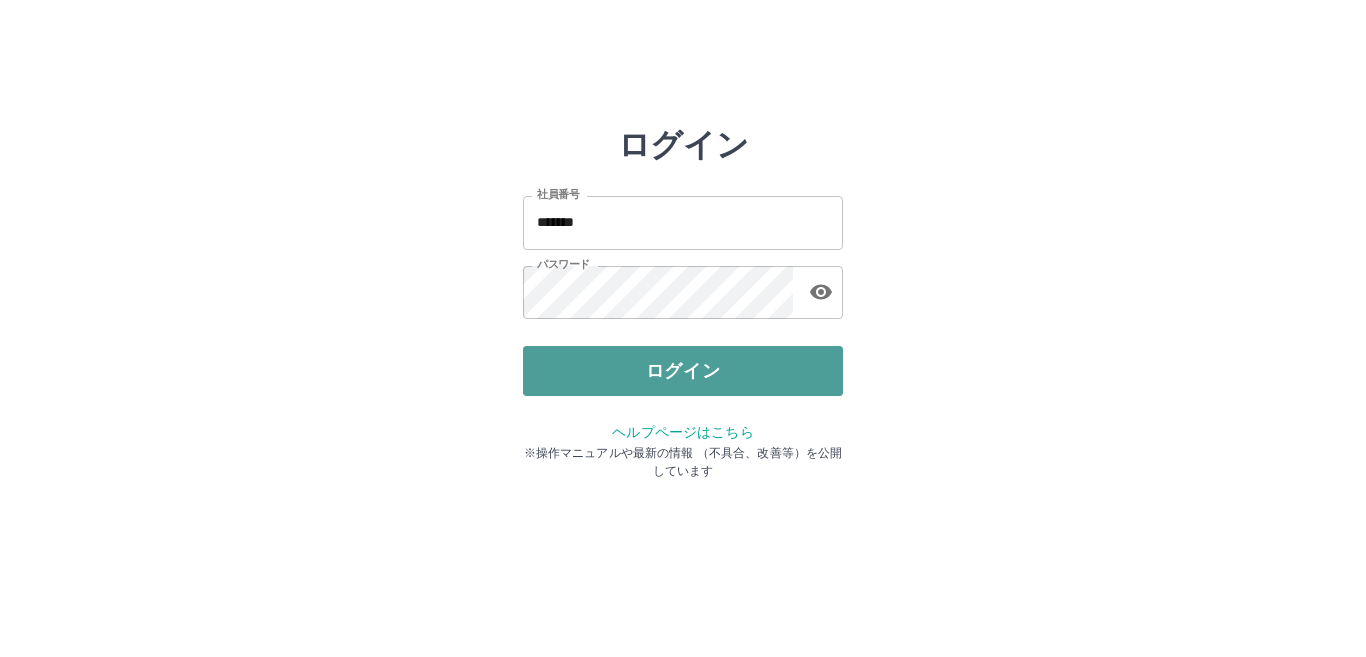 click on "ログイン" at bounding box center [683, 371] 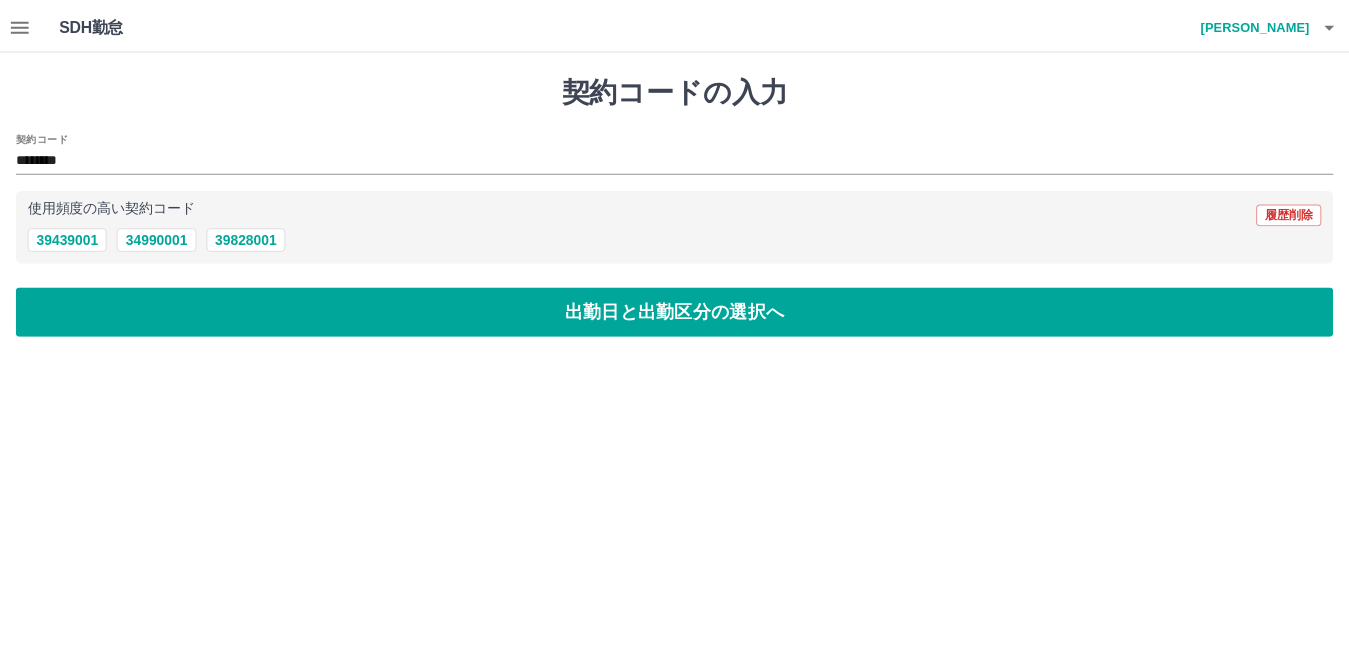 scroll, scrollTop: 0, scrollLeft: 0, axis: both 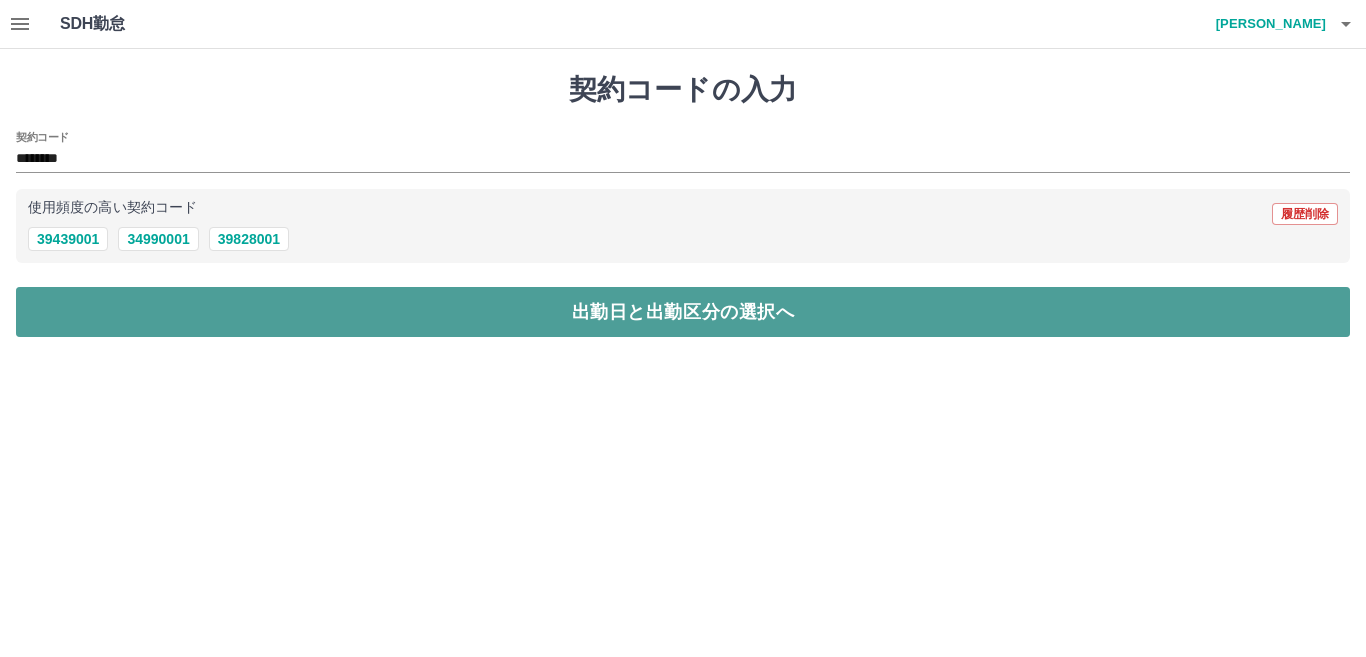 click on "出勤日と出勤区分の選択へ" at bounding box center [683, 312] 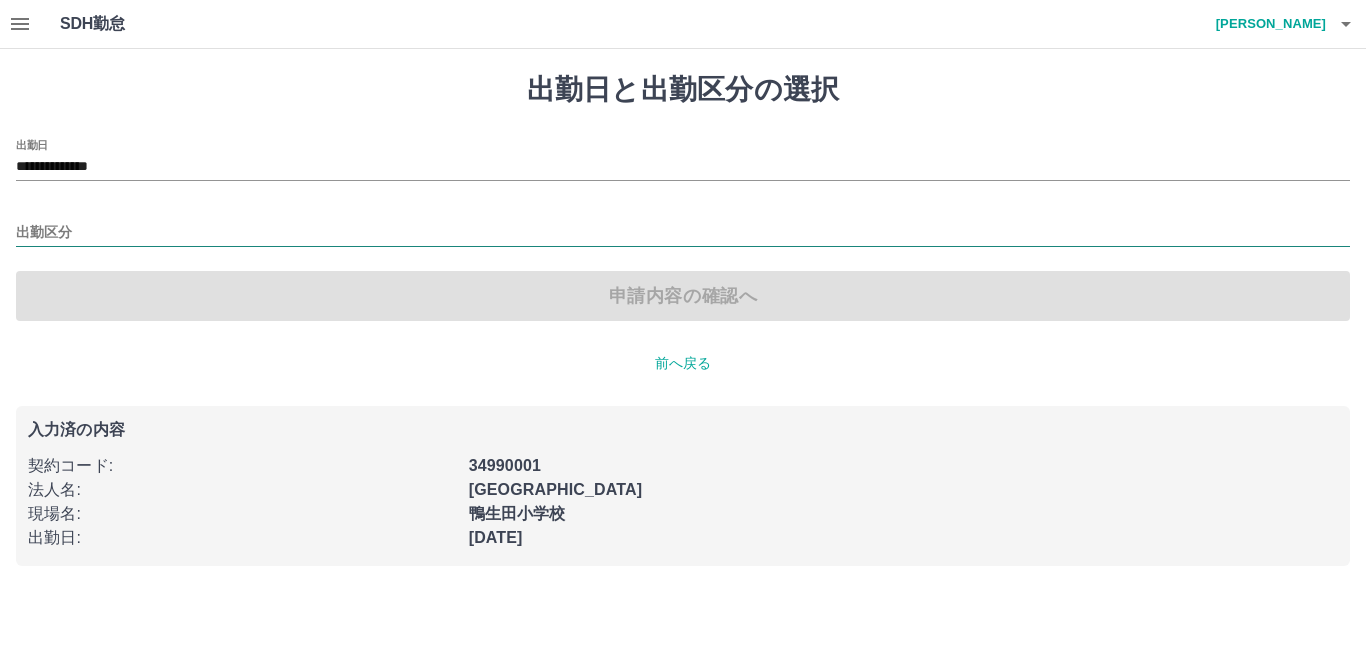 click on "出勤区分" at bounding box center (683, 233) 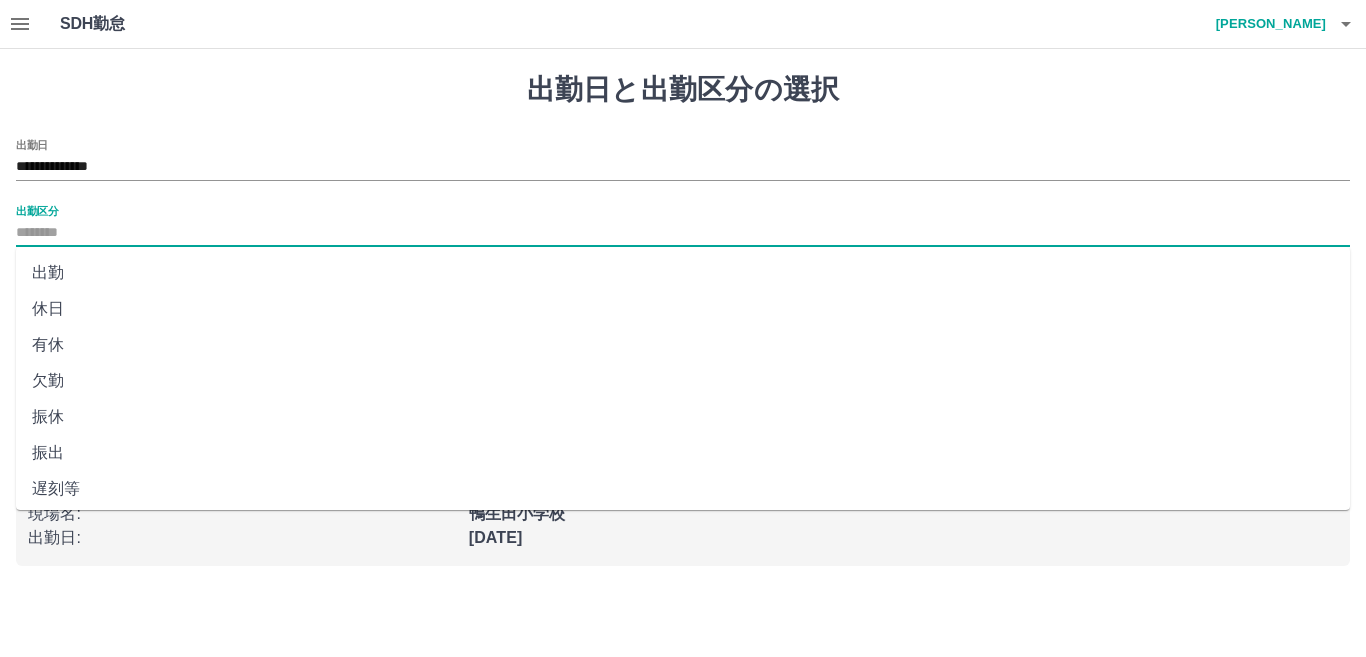click on "出勤" at bounding box center (683, 273) 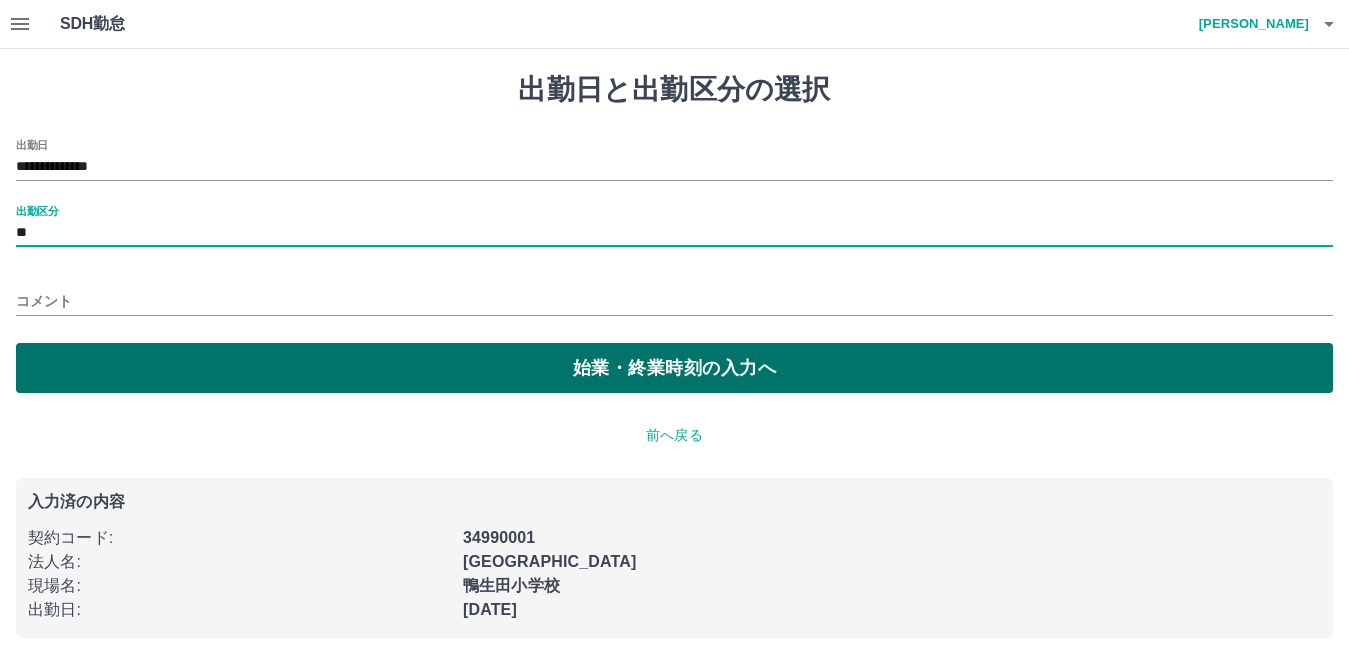 click on "始業・終業時刻の入力へ" at bounding box center [674, 368] 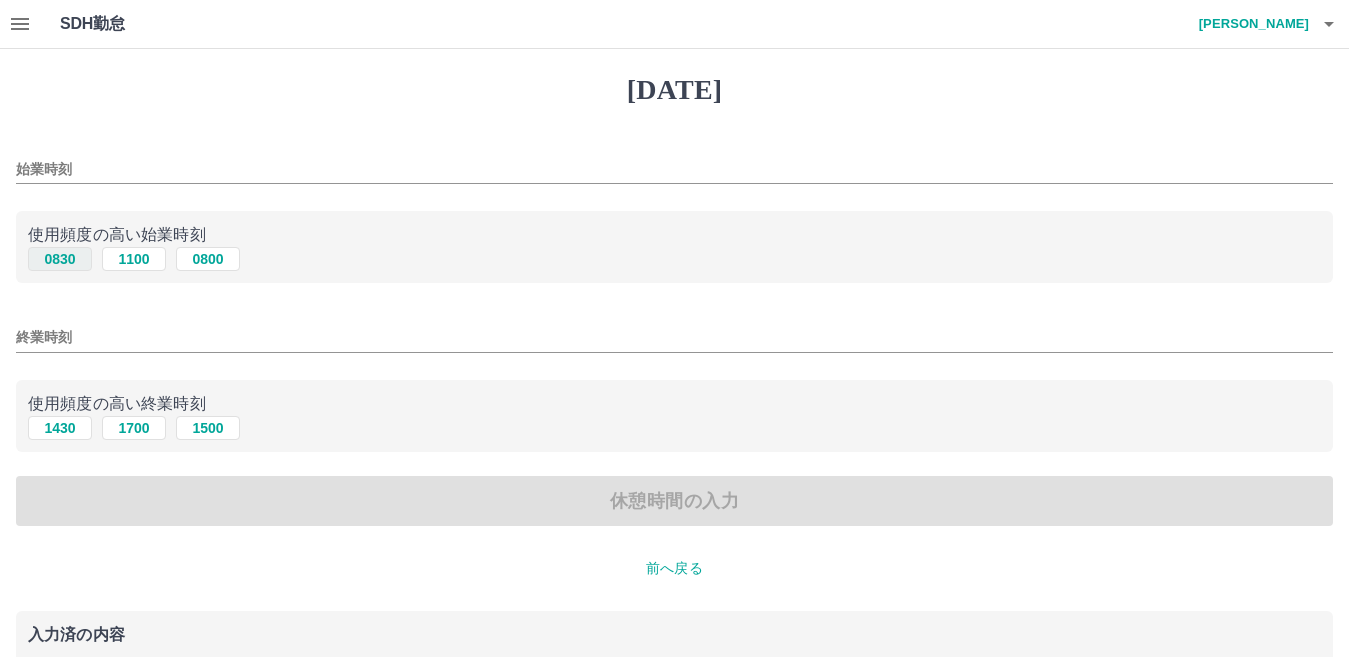 click on "0830" at bounding box center (60, 259) 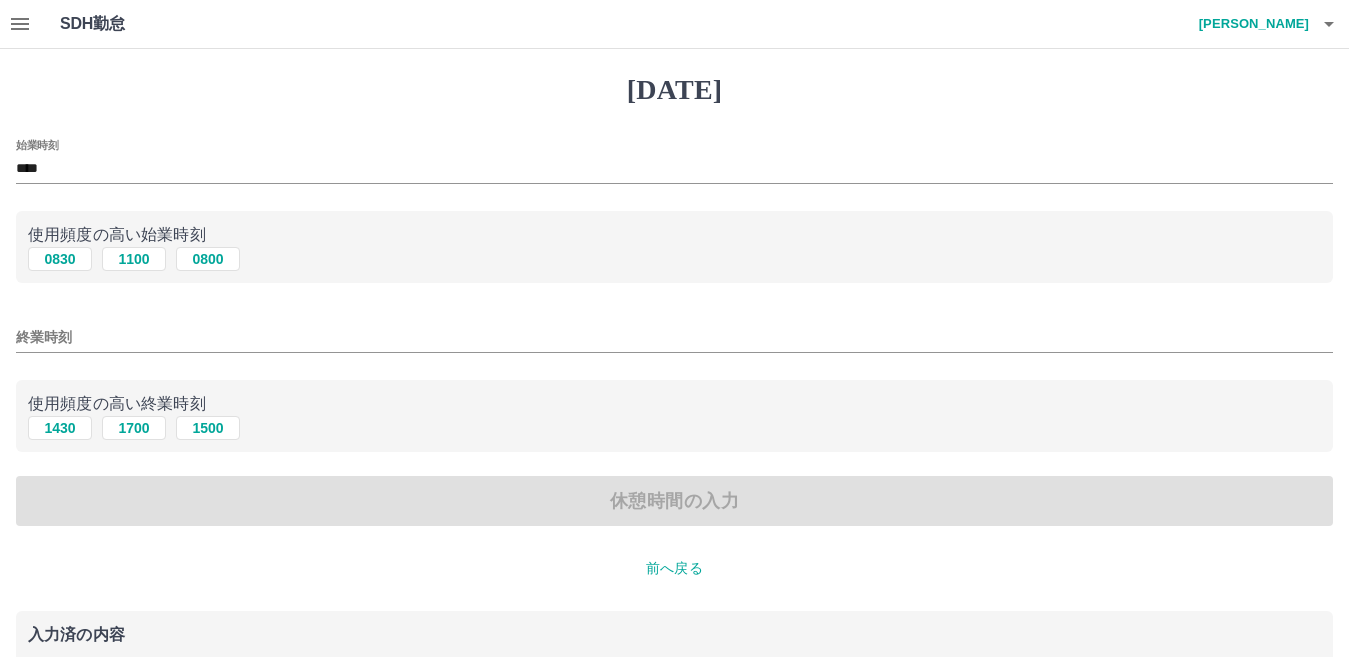 click on "終業時刻" at bounding box center (674, 337) 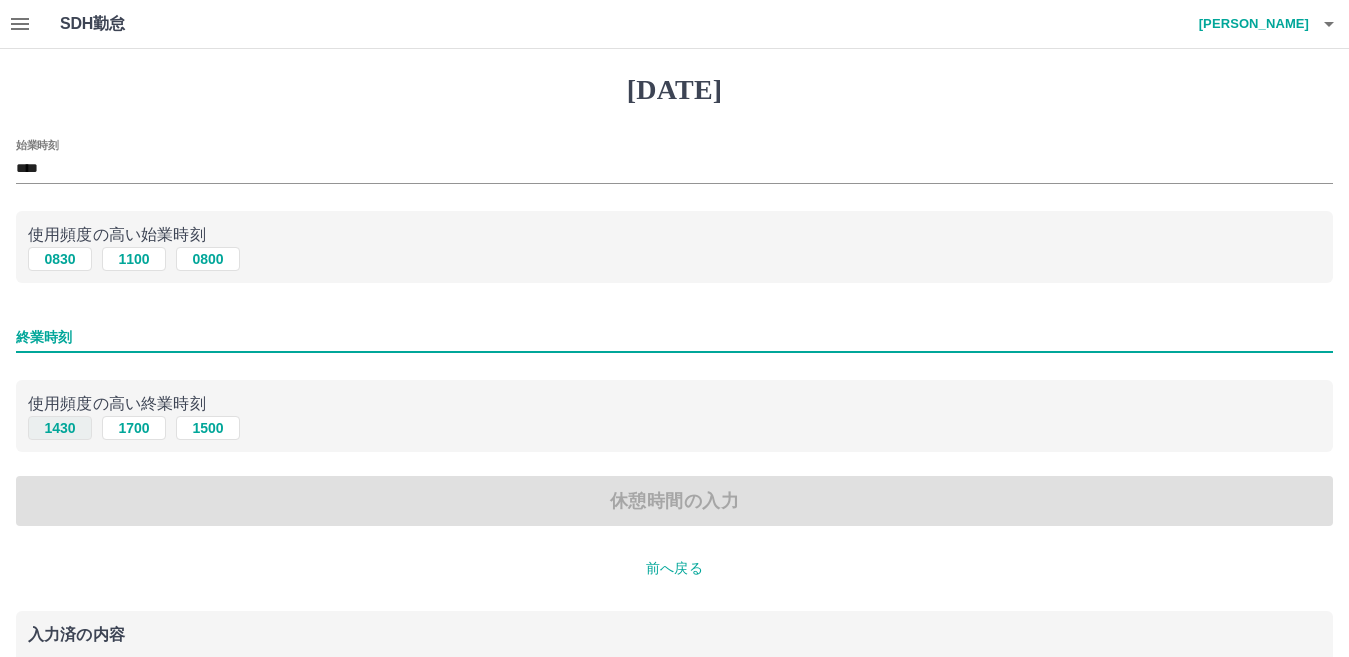click on "1430" at bounding box center [60, 428] 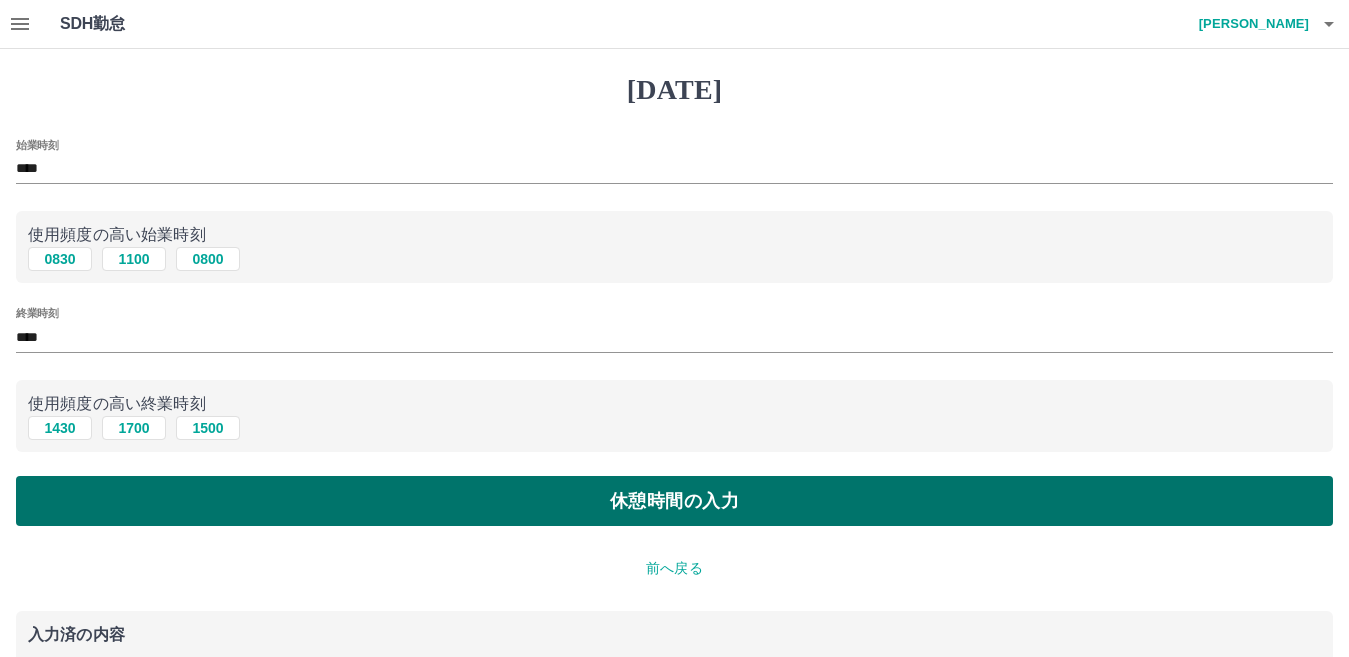 click on "休憩時間の入力" at bounding box center (674, 501) 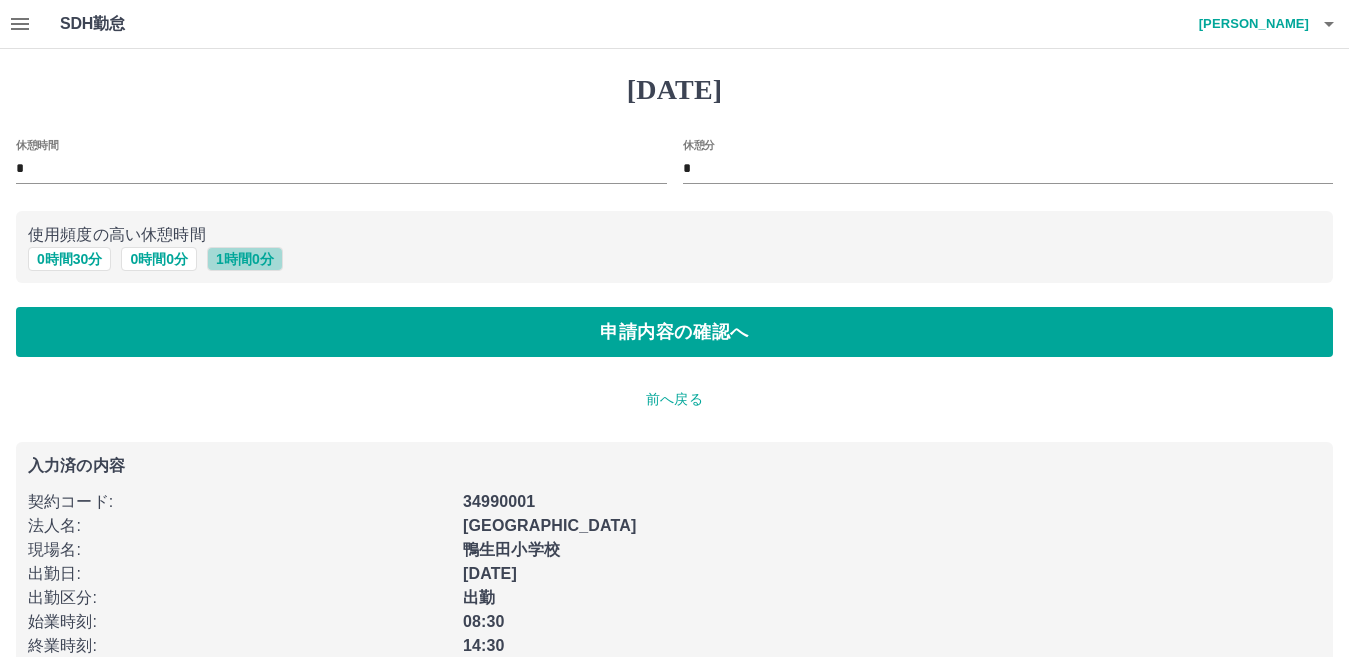 click on "1 時間 0 分" at bounding box center [245, 259] 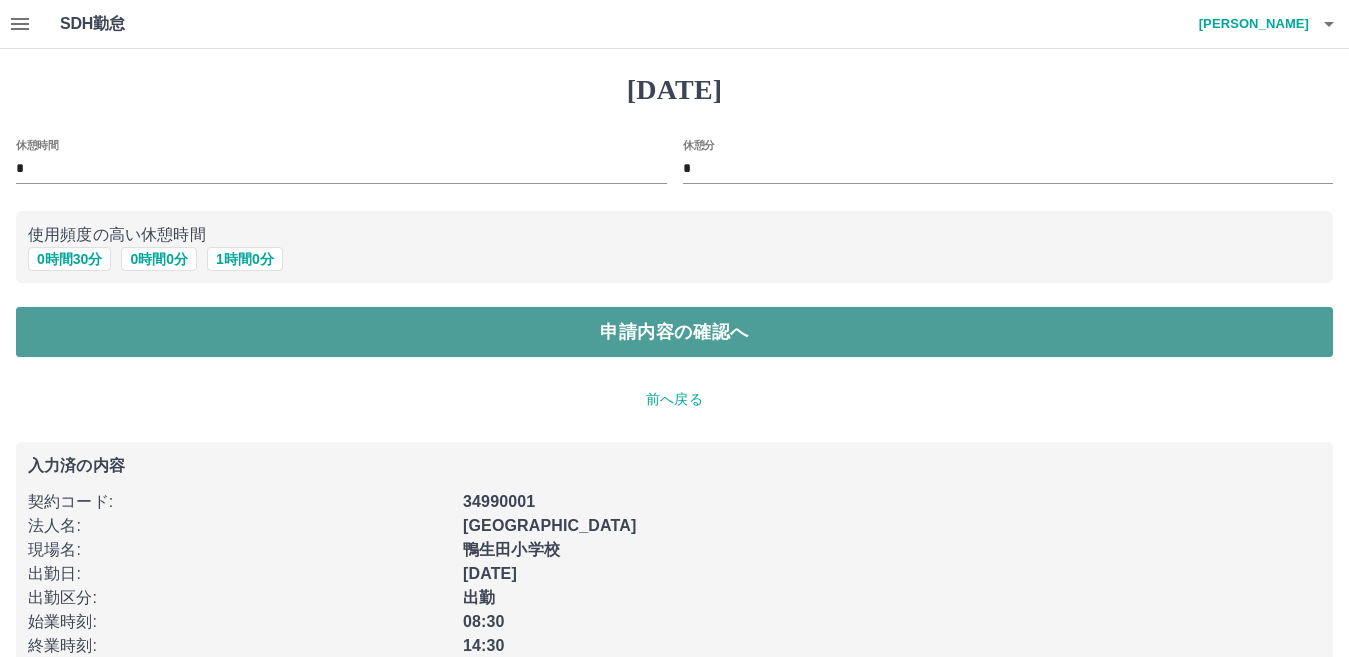 click on "申請内容の確認へ" at bounding box center [674, 332] 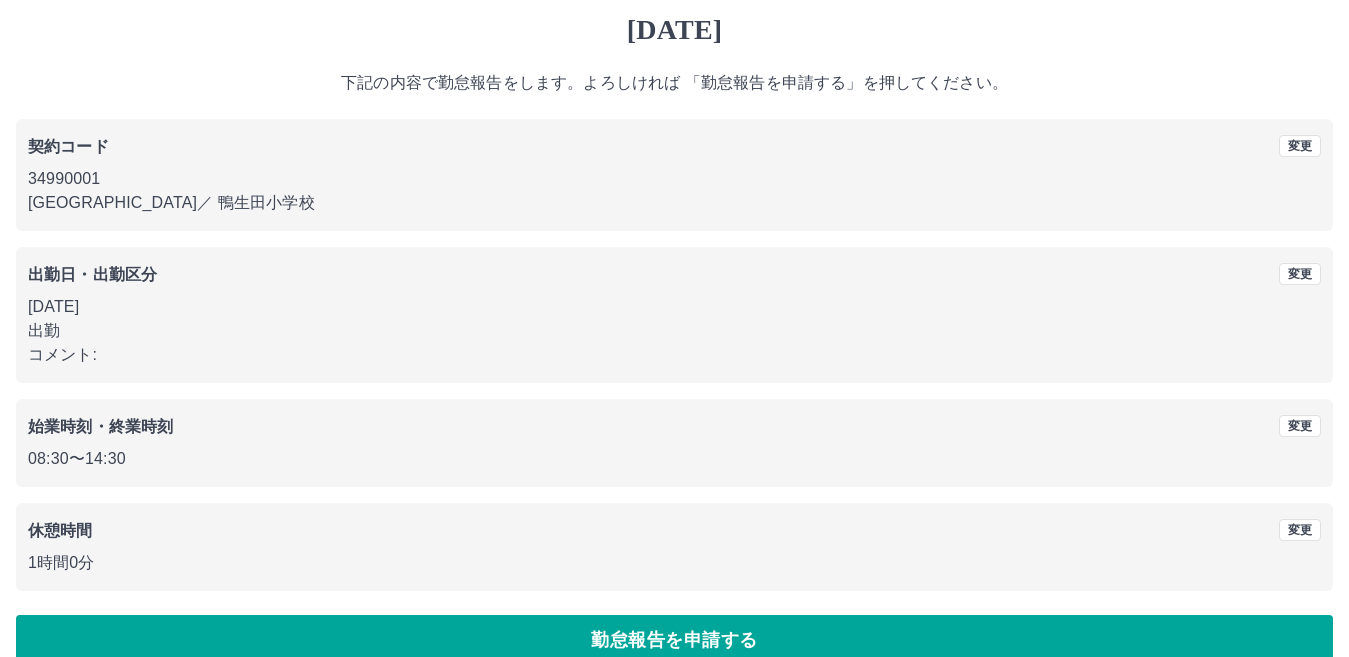 scroll, scrollTop: 92, scrollLeft: 0, axis: vertical 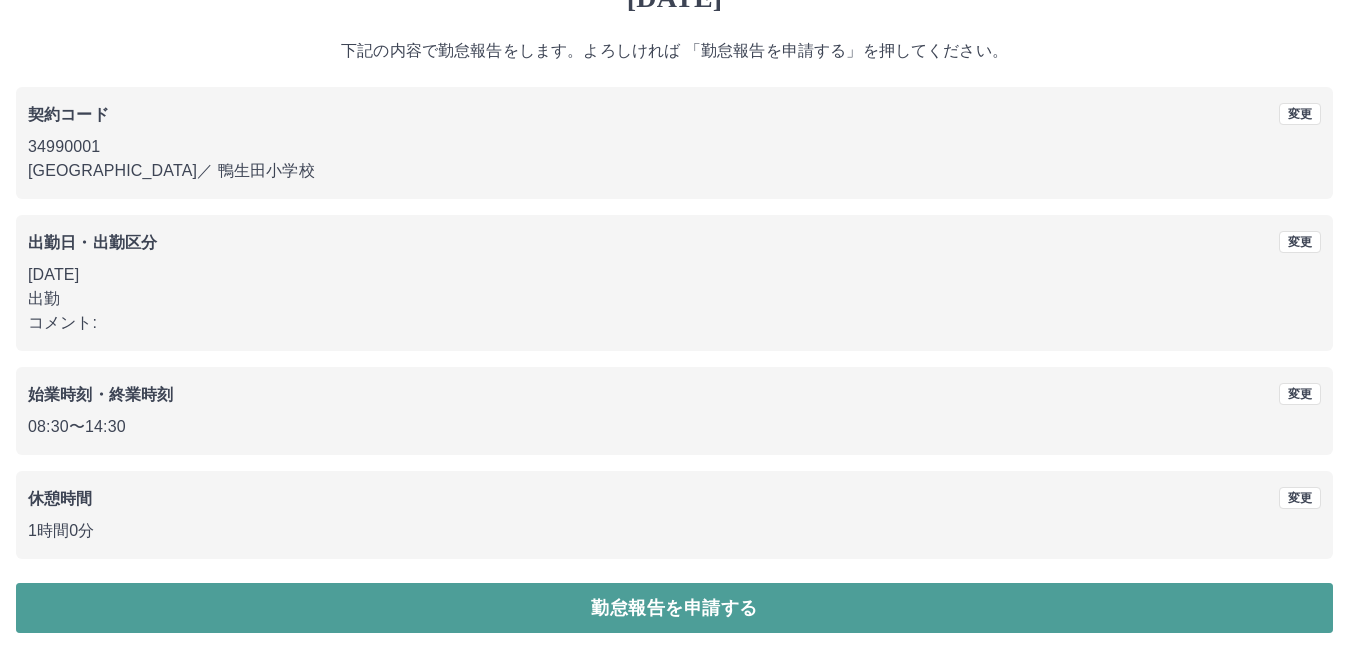 click on "勤怠報告を申請する" at bounding box center [674, 608] 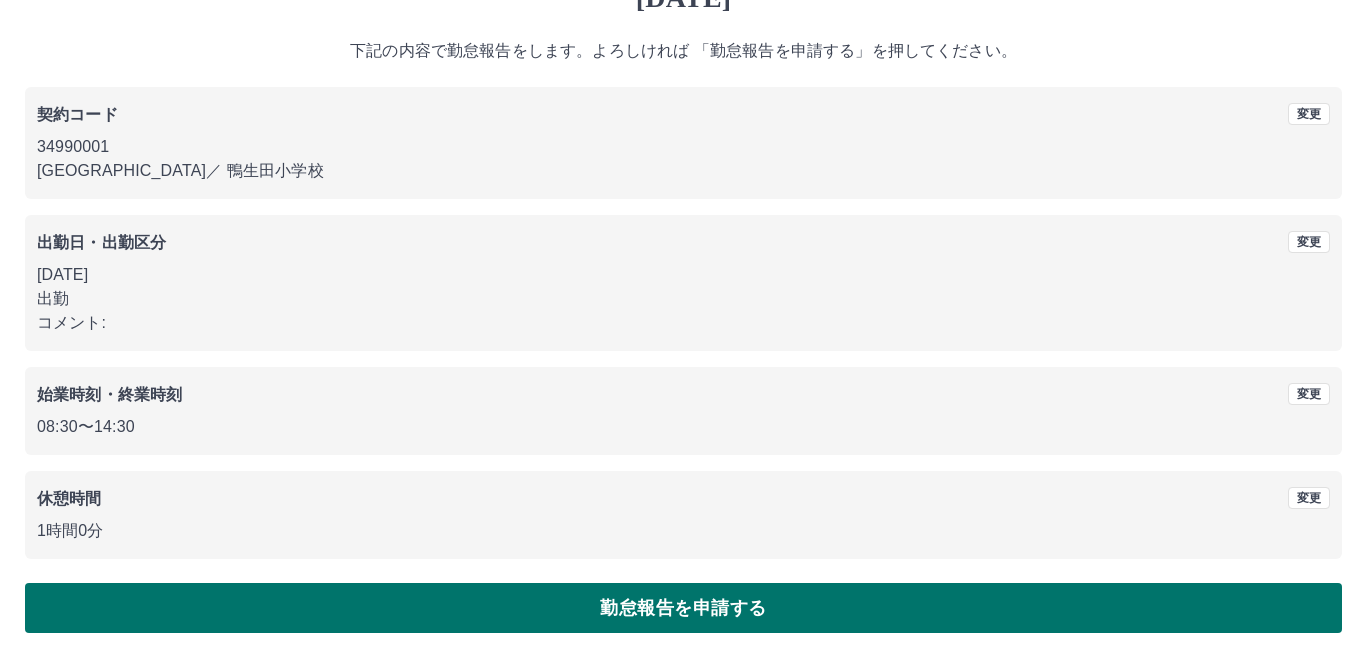 scroll, scrollTop: 0, scrollLeft: 0, axis: both 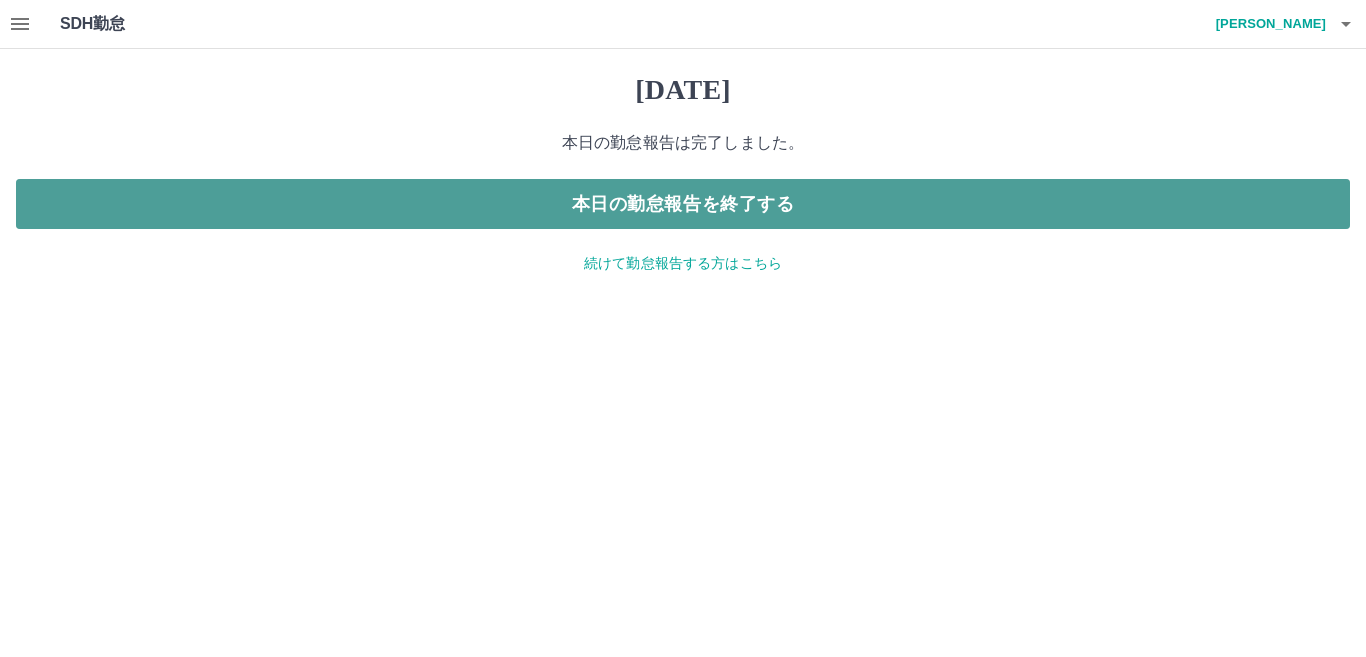 click on "本日の勤怠報告を終了する" at bounding box center [683, 204] 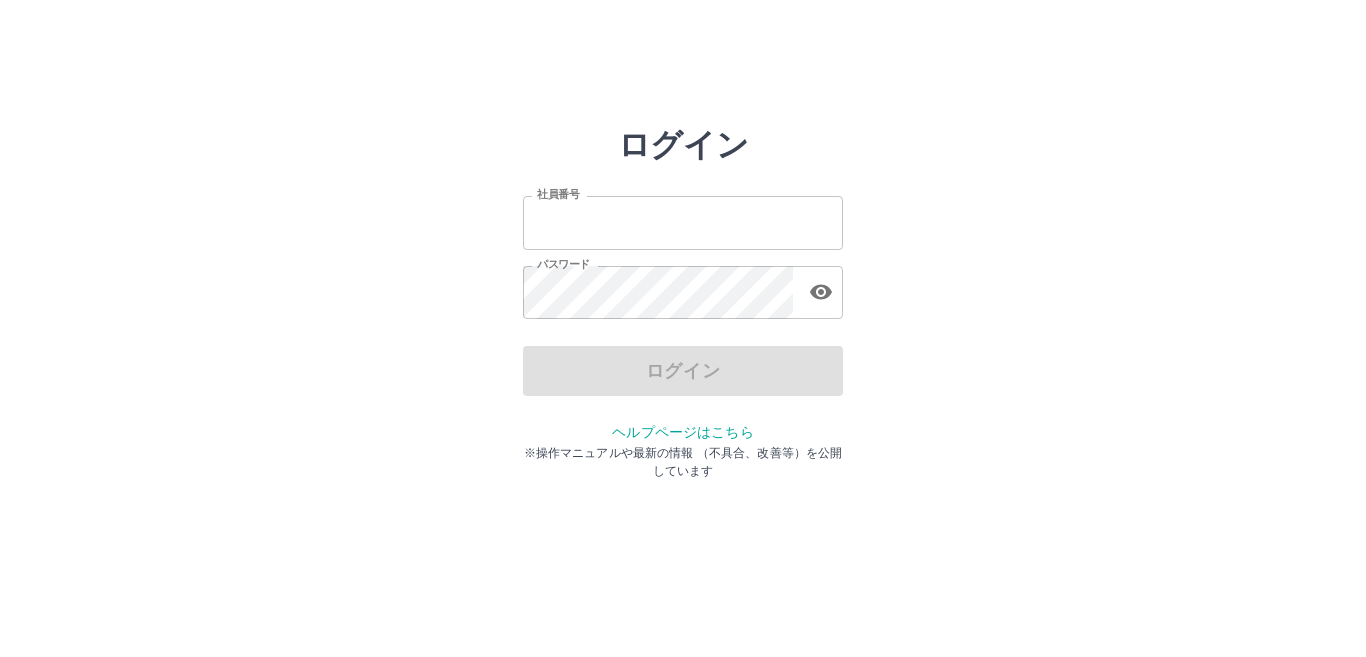 scroll, scrollTop: 0, scrollLeft: 0, axis: both 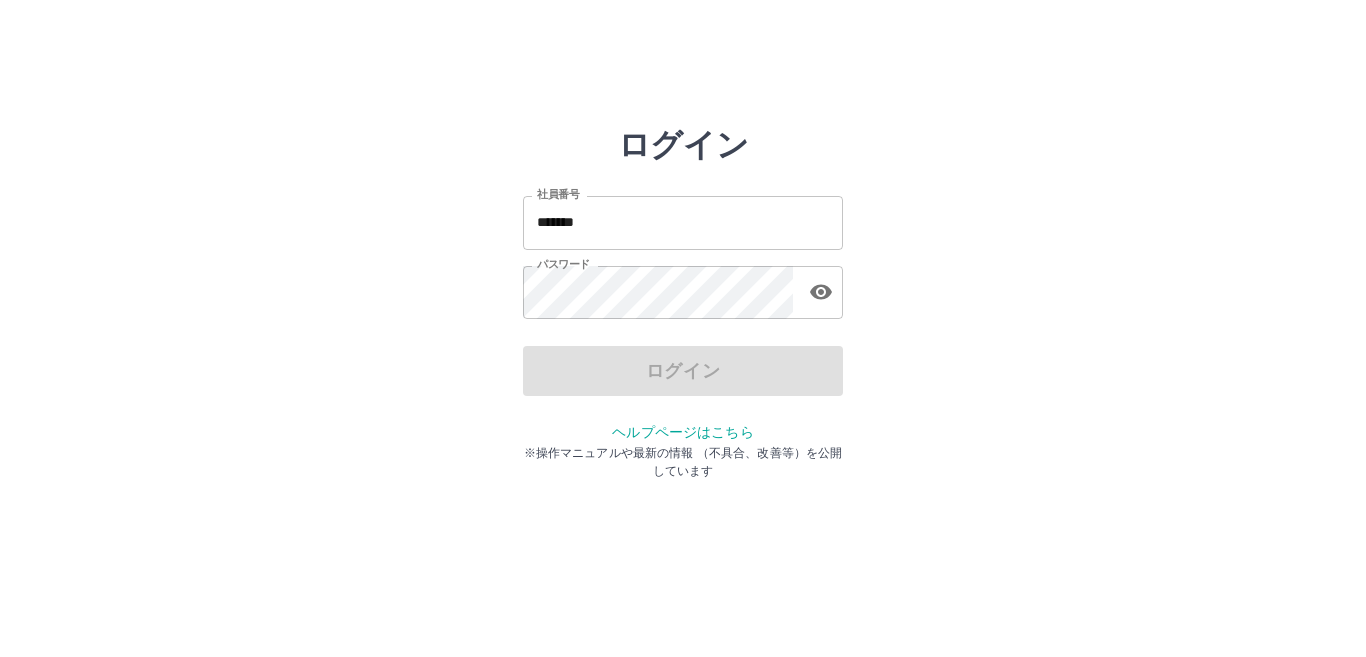 click on "*******" at bounding box center (683, 222) 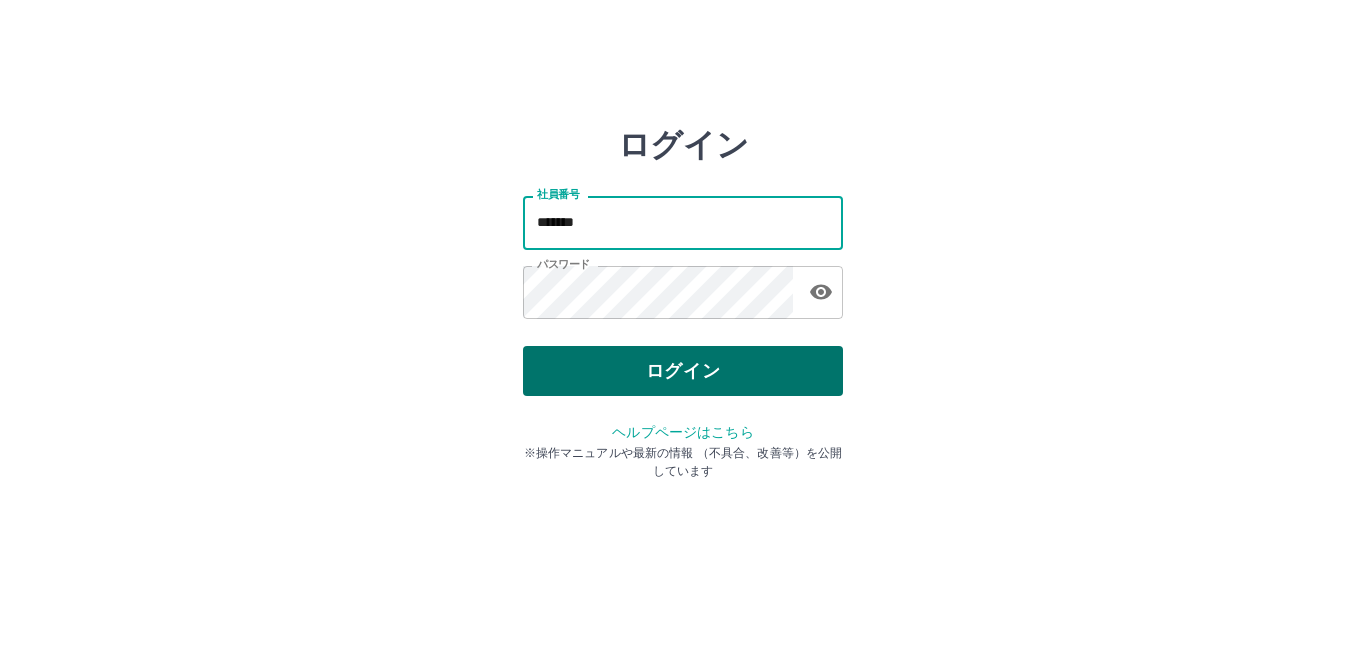 type on "*******" 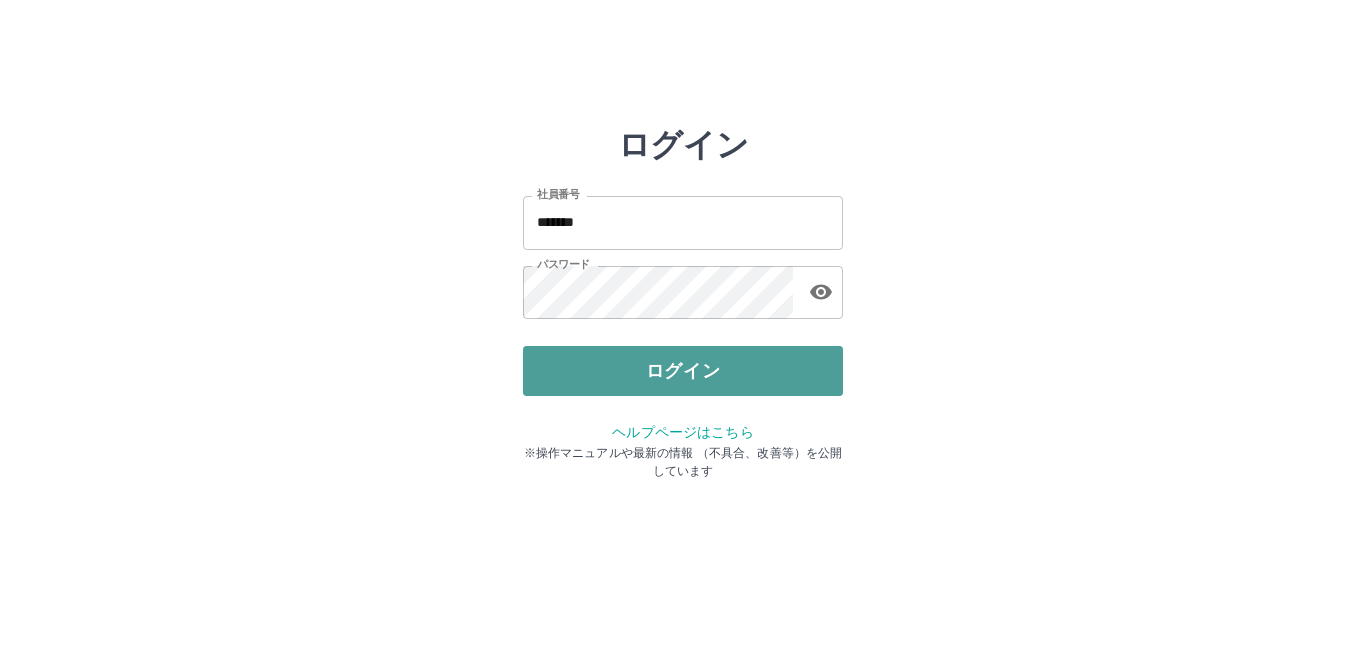 click on "ログイン" at bounding box center (683, 371) 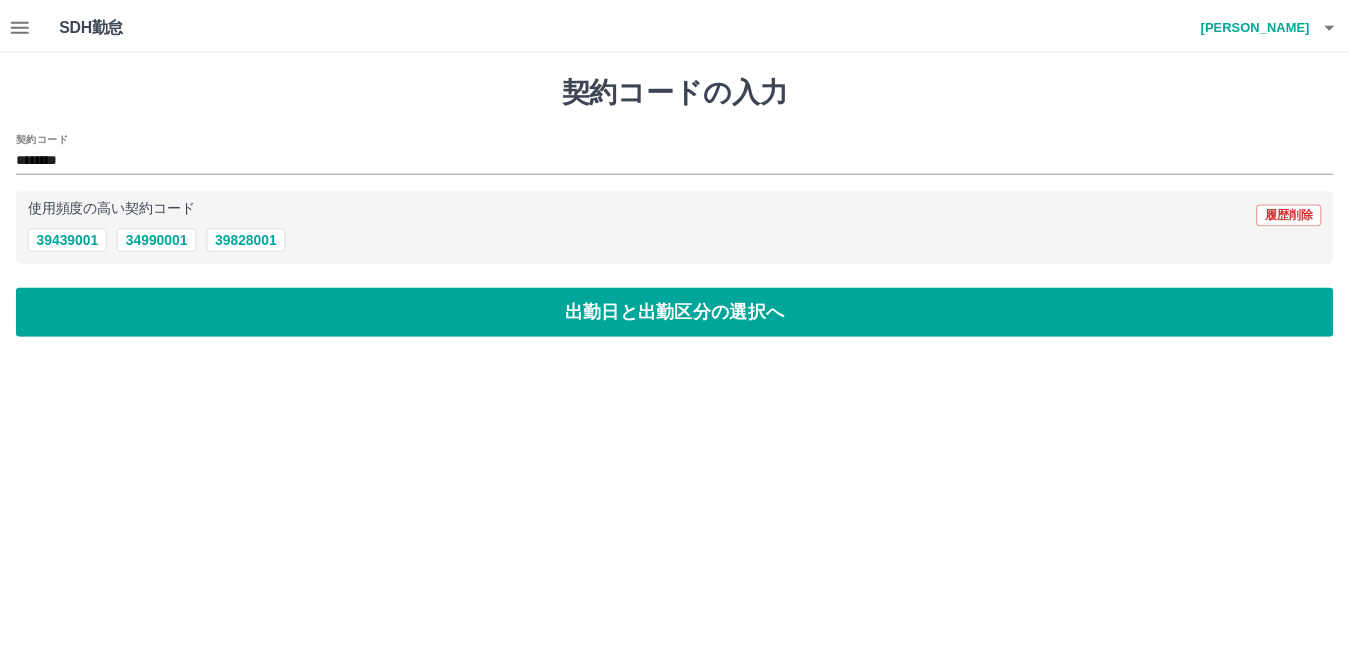scroll, scrollTop: 0, scrollLeft: 0, axis: both 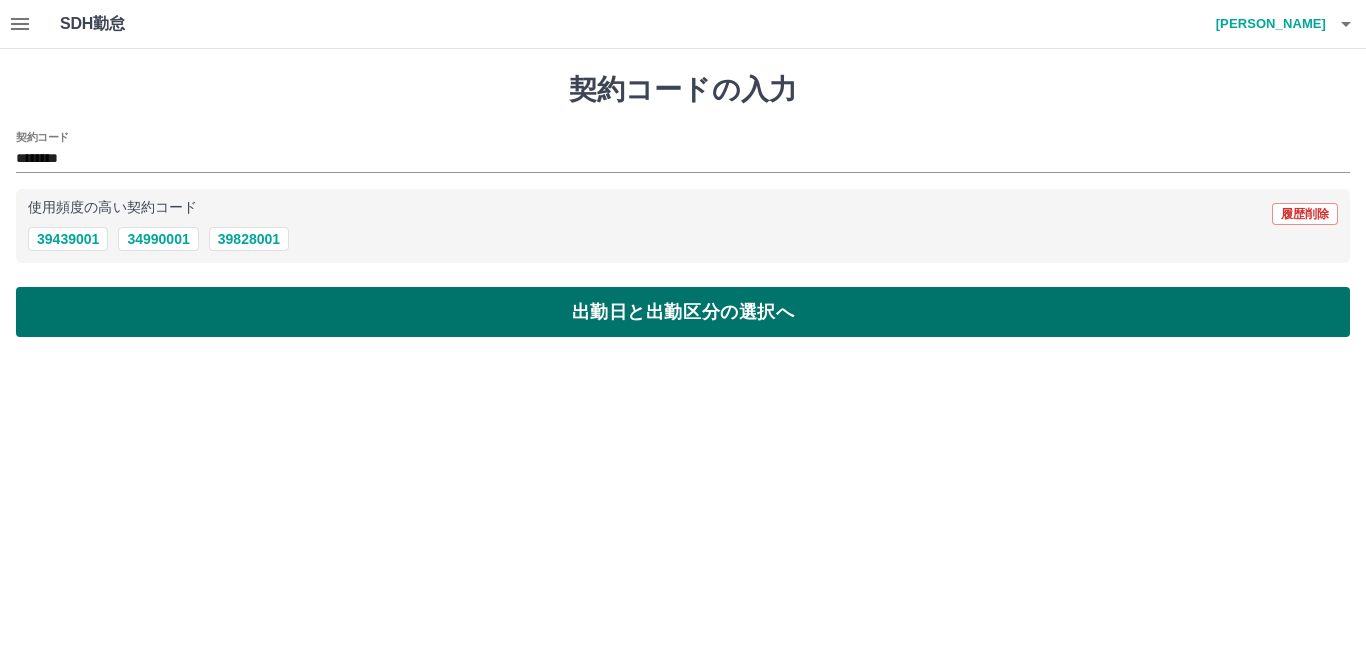 click on "出勤日と出勤区分の選択へ" at bounding box center [683, 312] 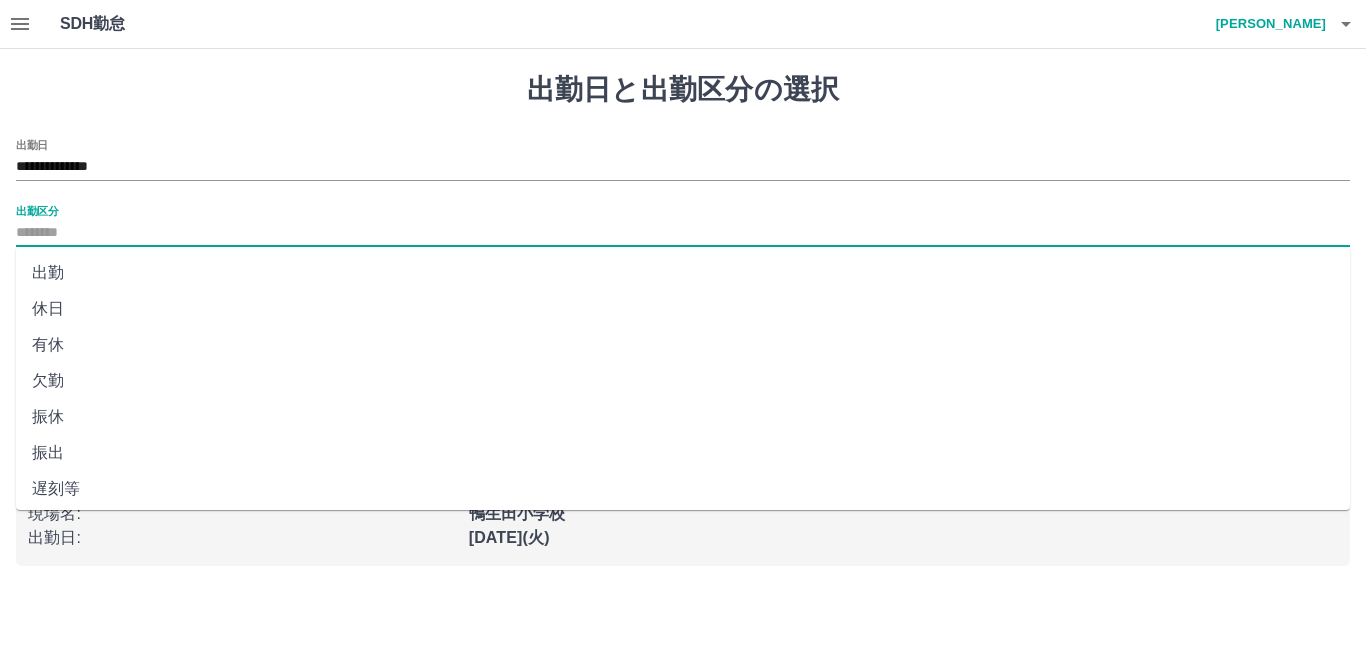 click on "出勤区分" at bounding box center [683, 233] 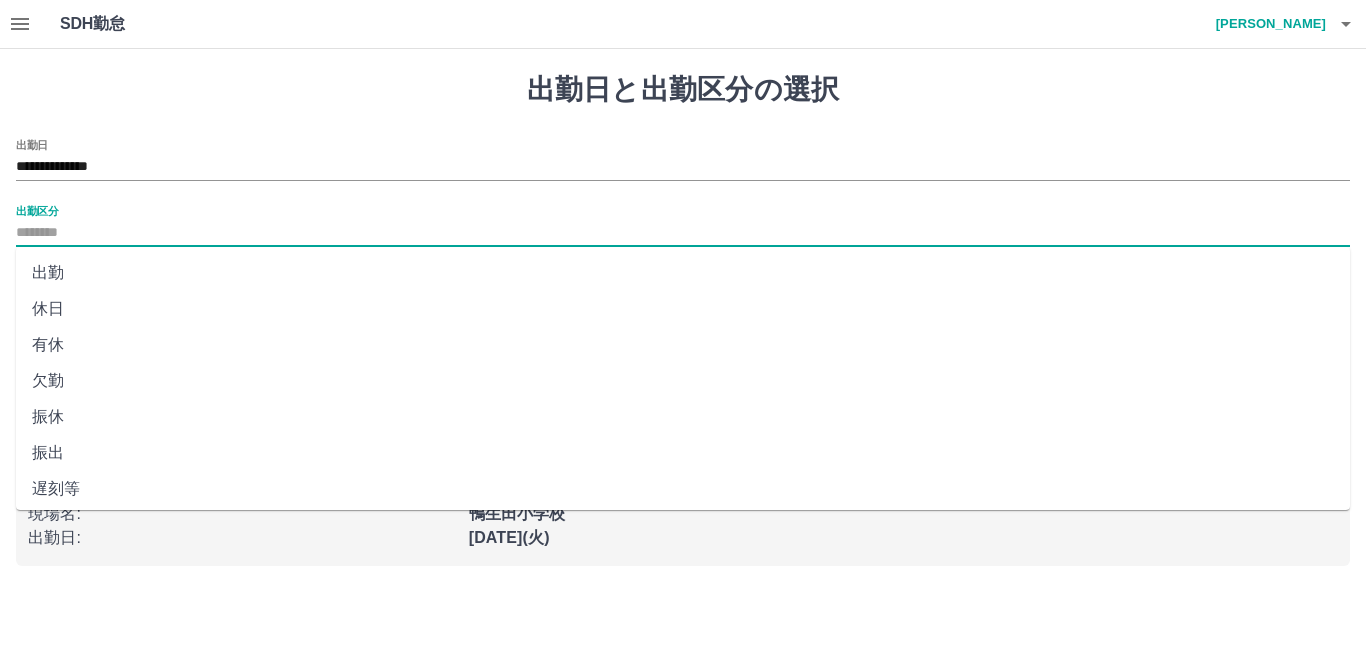 click on "出勤" at bounding box center (683, 273) 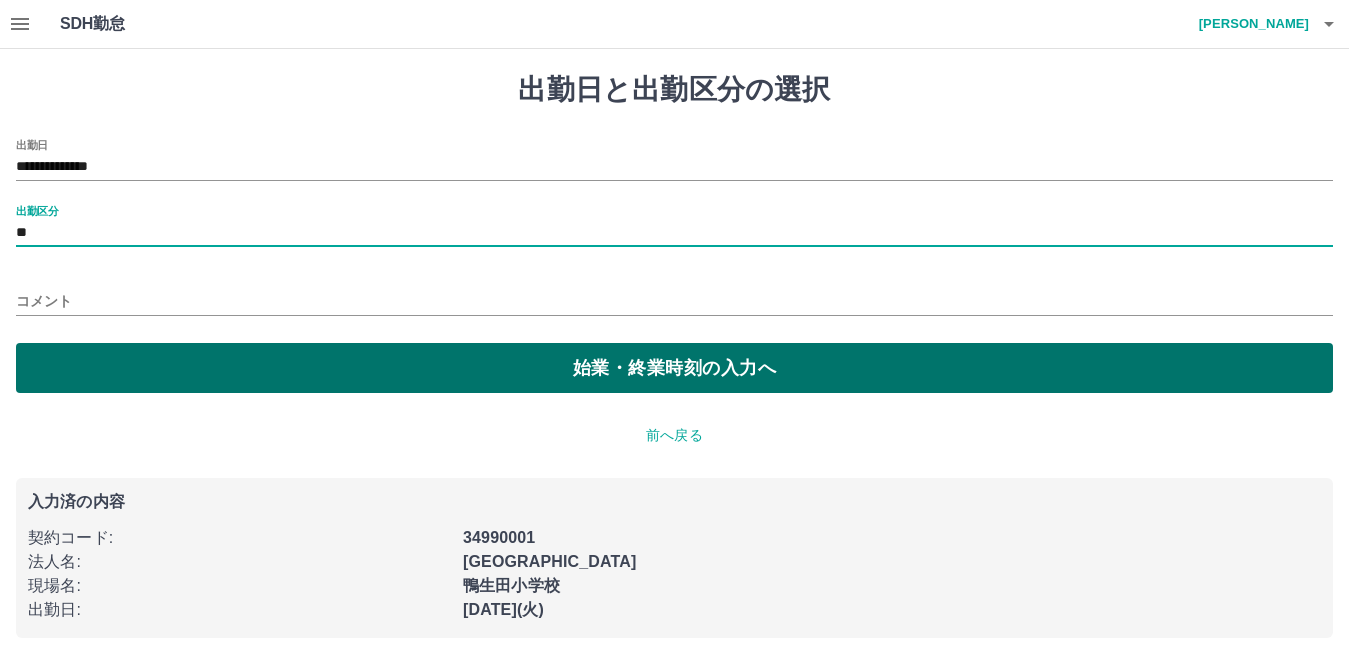 click on "始業・終業時刻の入力へ" at bounding box center (674, 368) 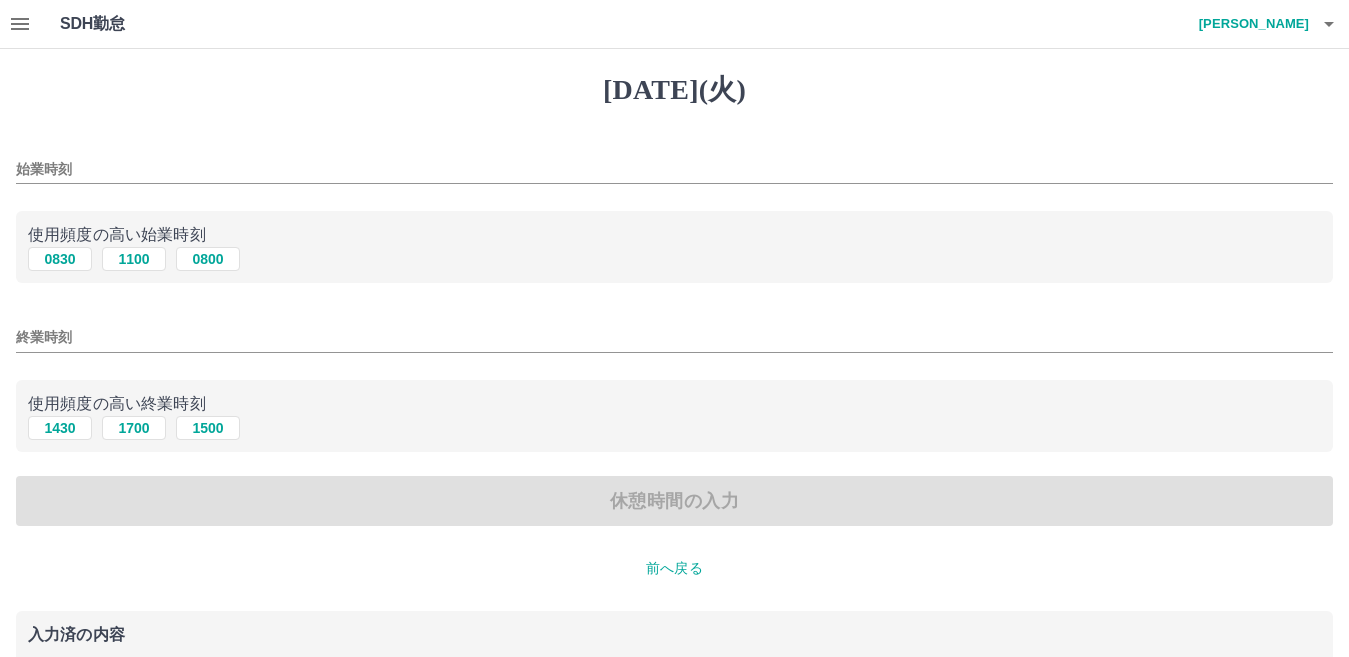 click on "始業時刻" at bounding box center (674, 169) 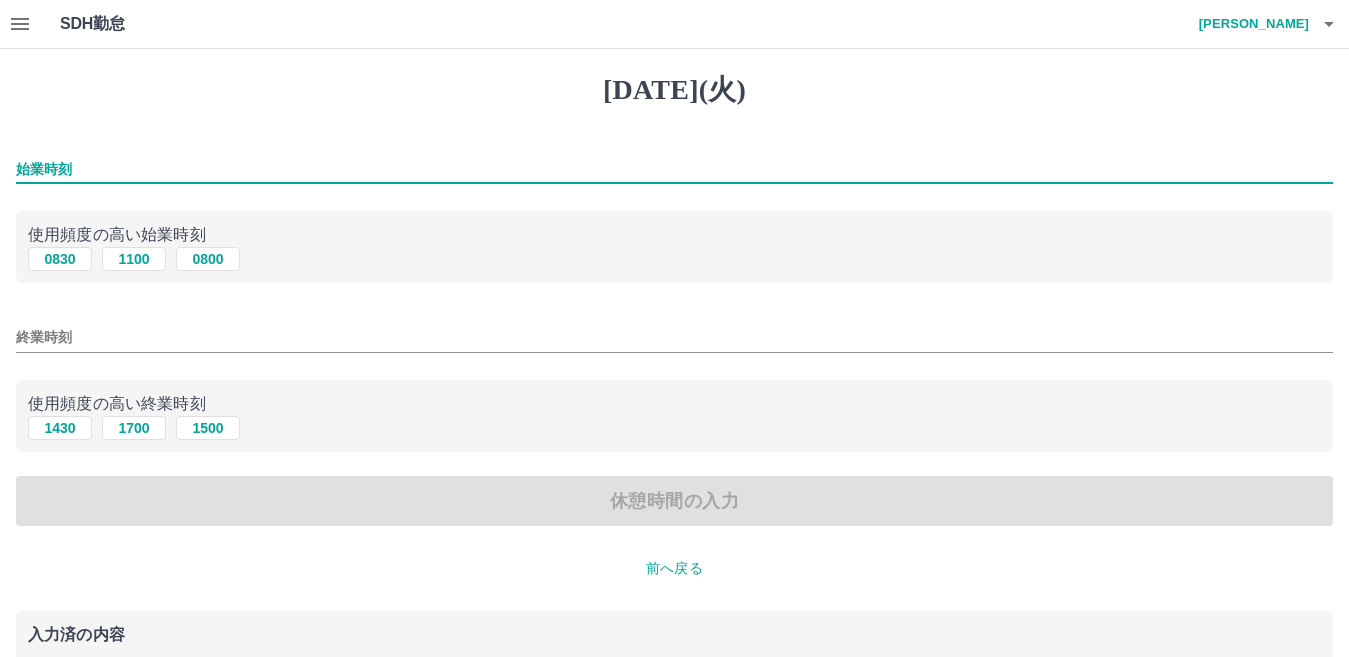 type on "****" 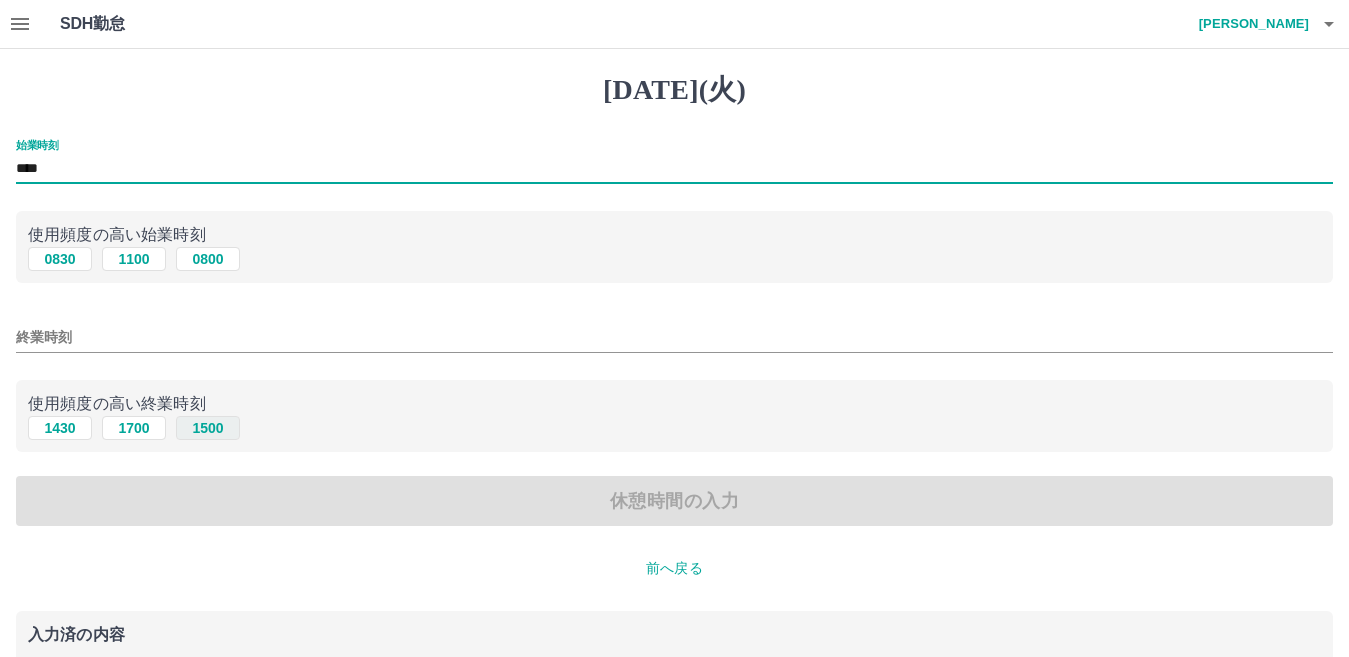 click on "1500" at bounding box center [208, 428] 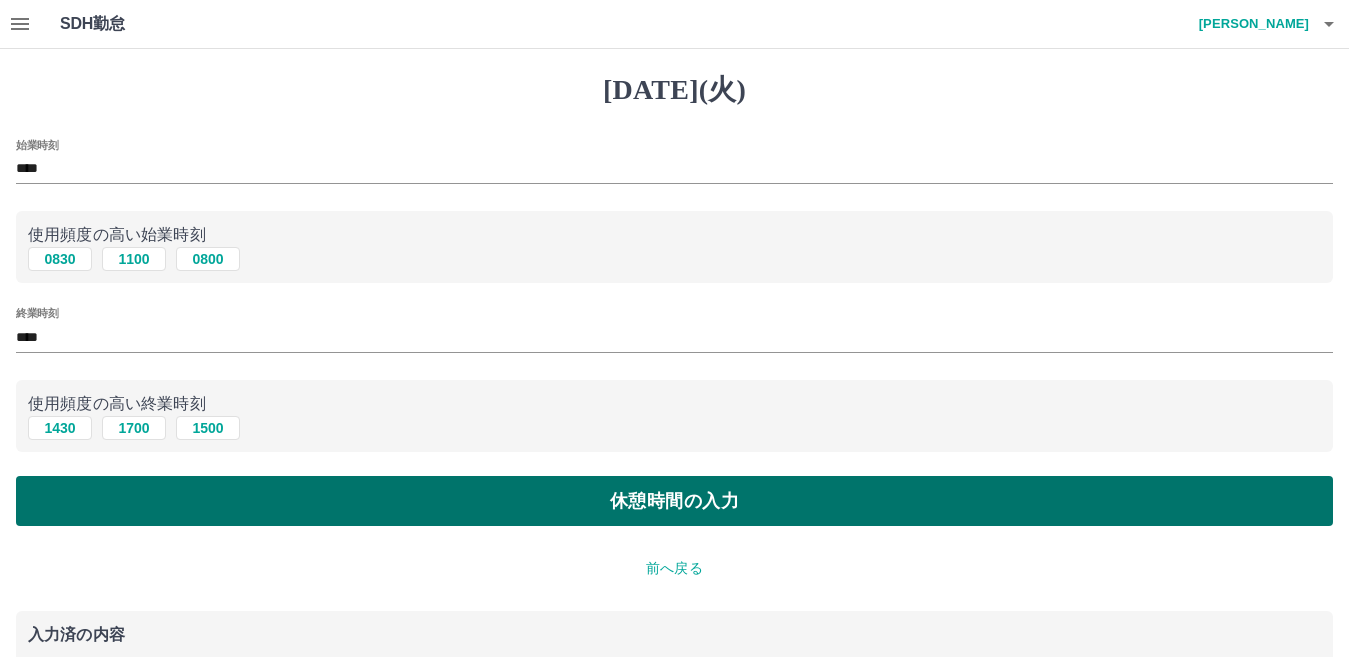 click on "休憩時間の入力" at bounding box center [674, 501] 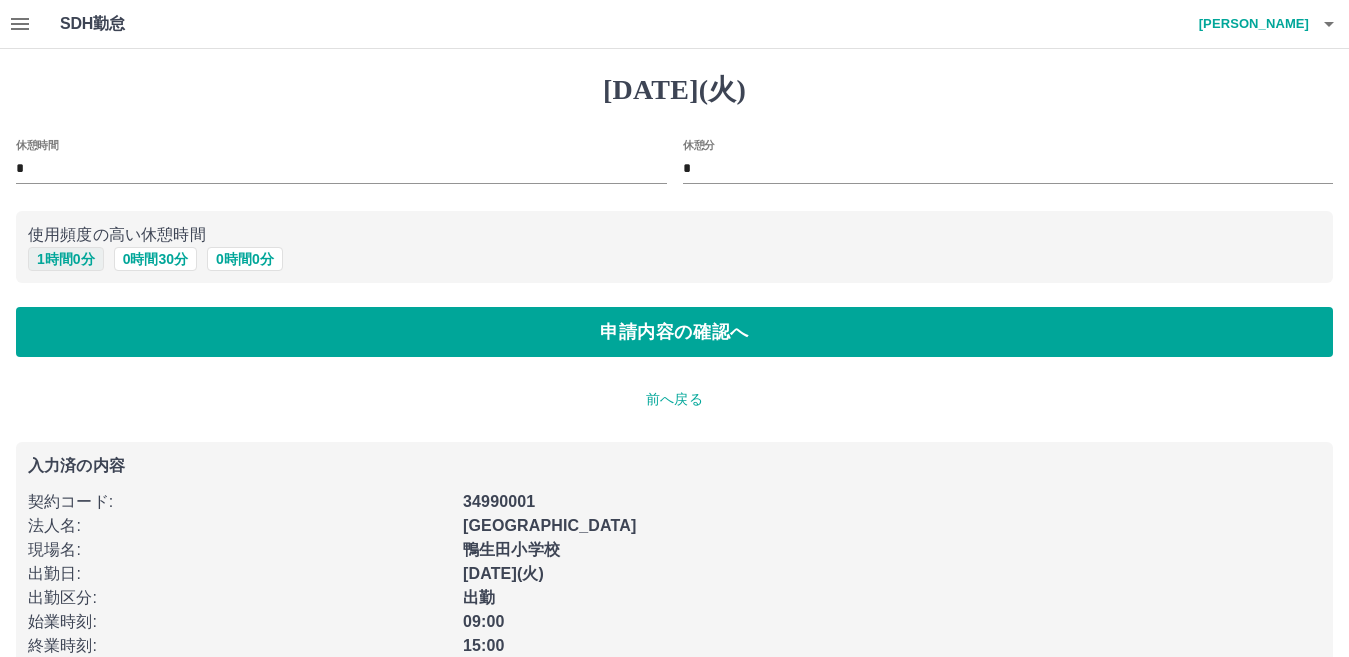 click on "1 時間 0 分" at bounding box center (66, 259) 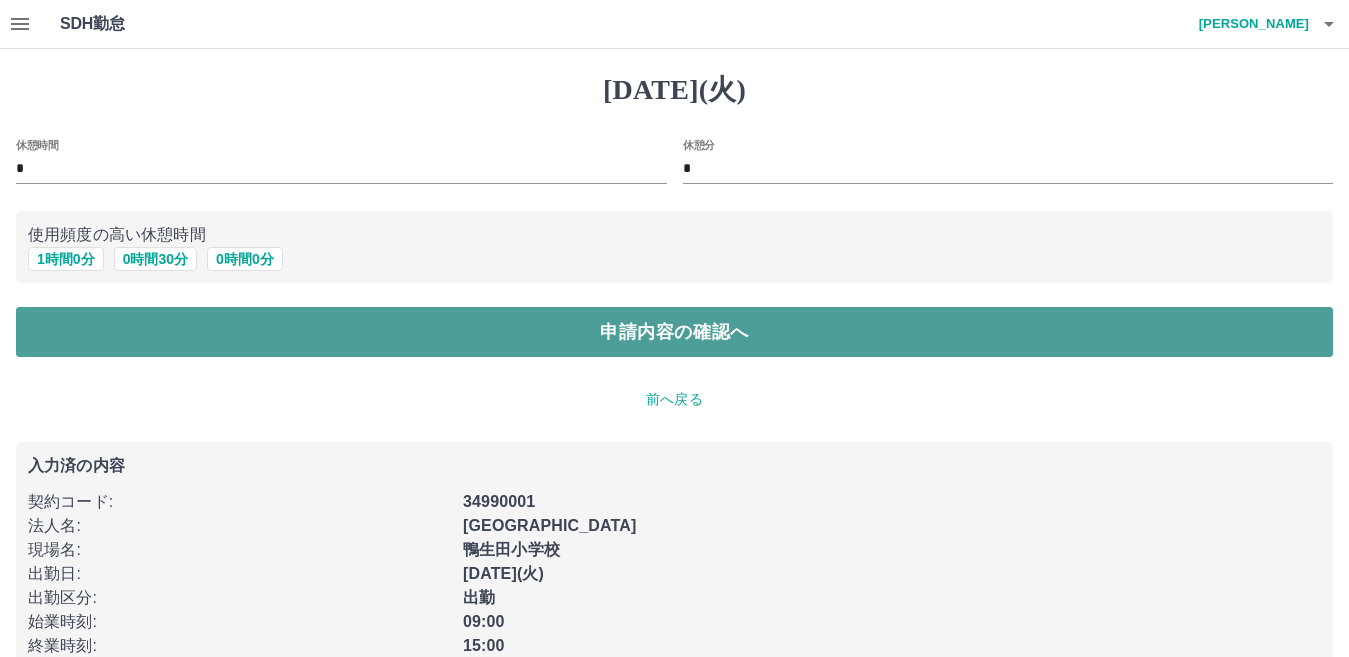 click on "申請内容の確認へ" at bounding box center (674, 332) 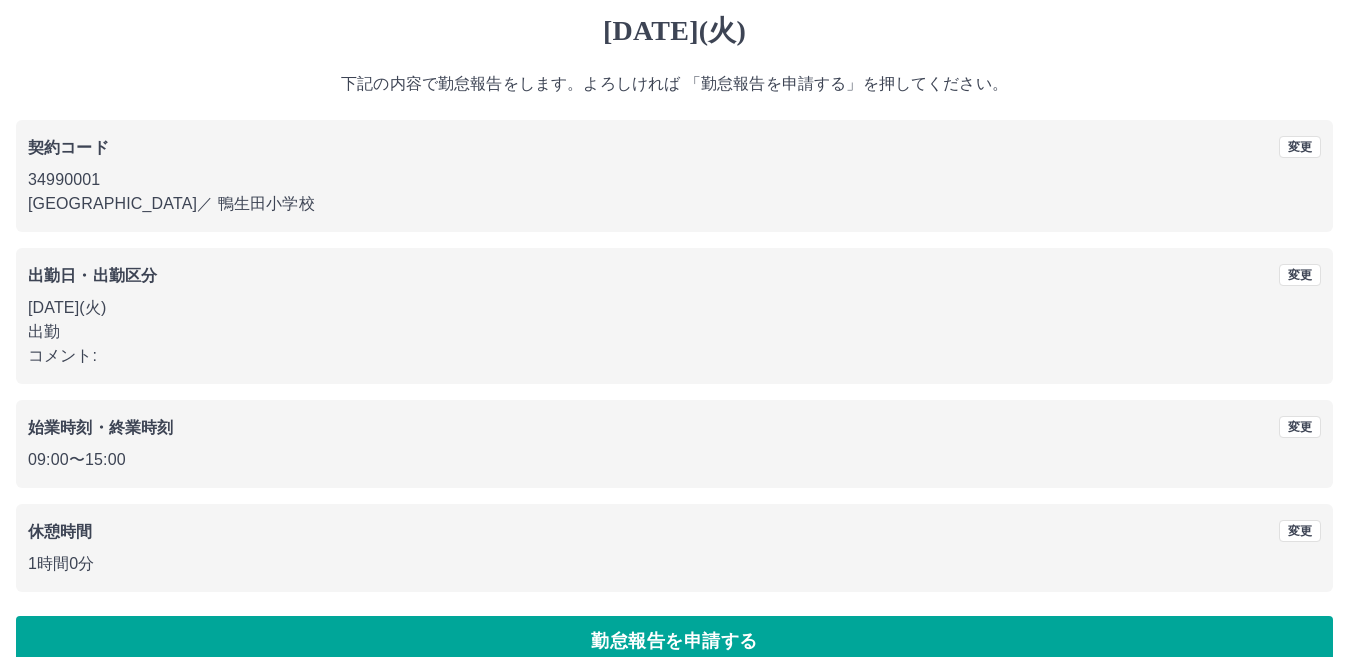 scroll, scrollTop: 92, scrollLeft: 0, axis: vertical 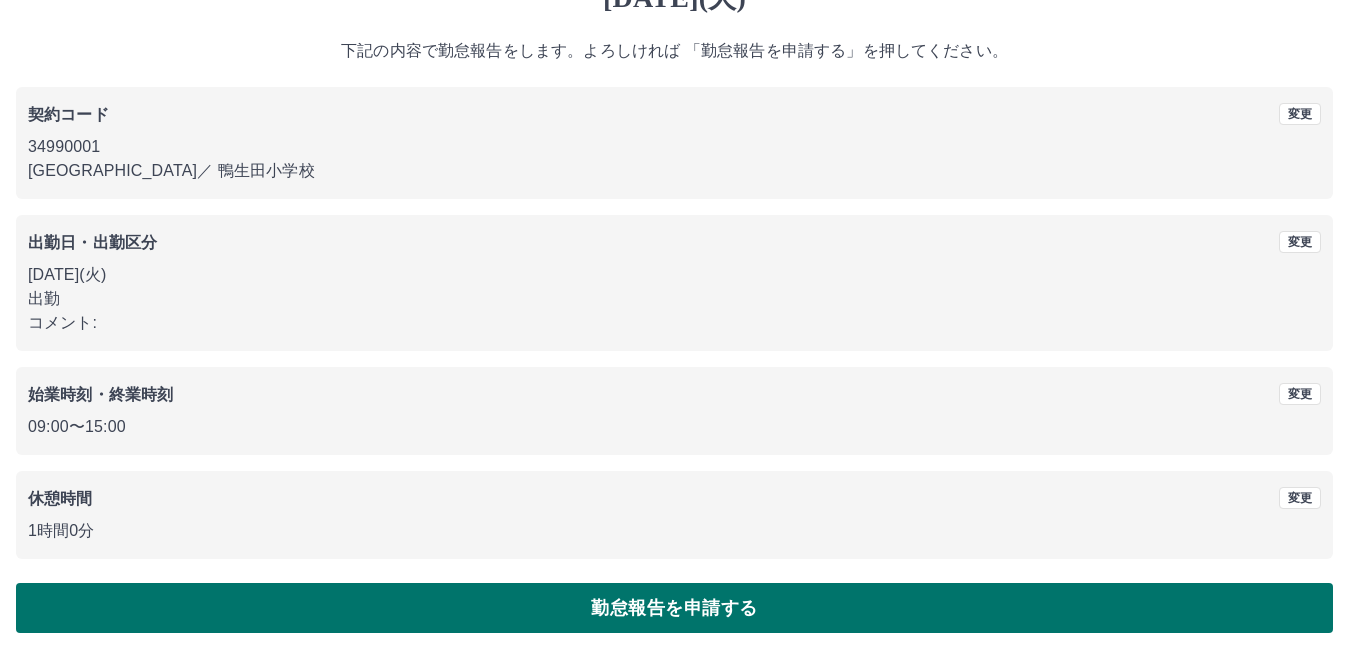 click on "勤怠報告を申請する" at bounding box center (674, 608) 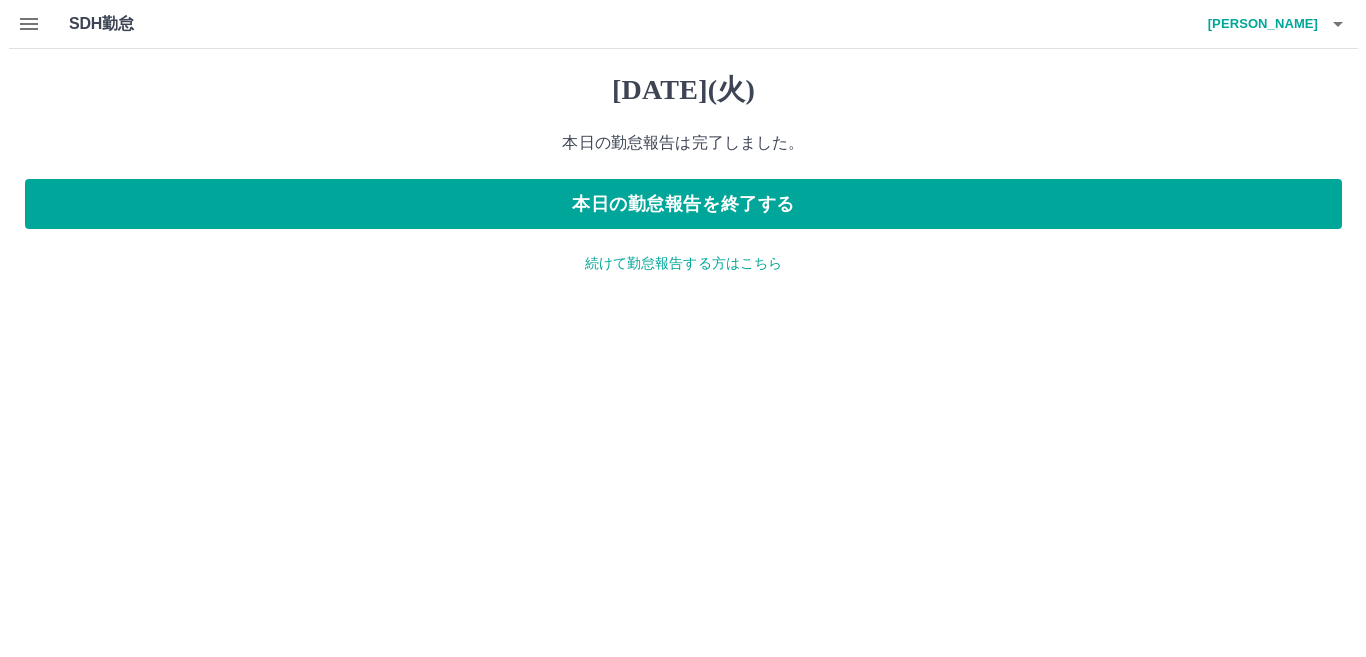 scroll, scrollTop: 0, scrollLeft: 0, axis: both 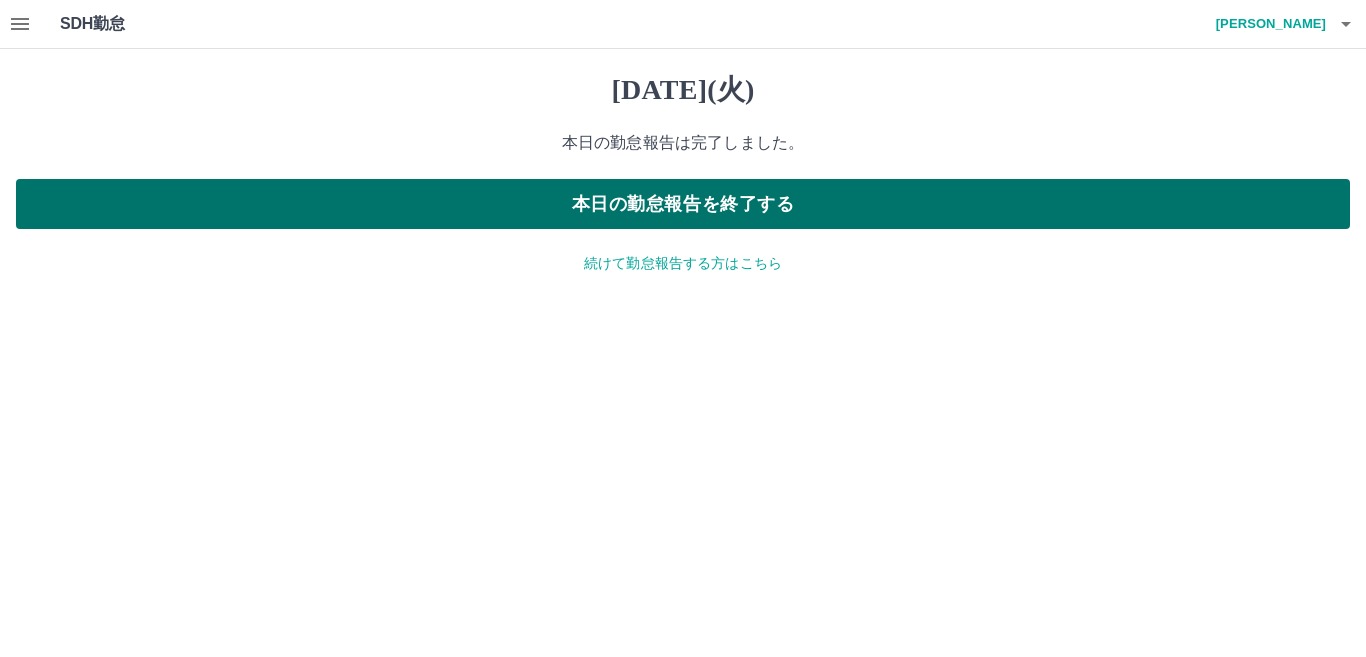 click on "本日の勤怠報告を終了する" at bounding box center [683, 204] 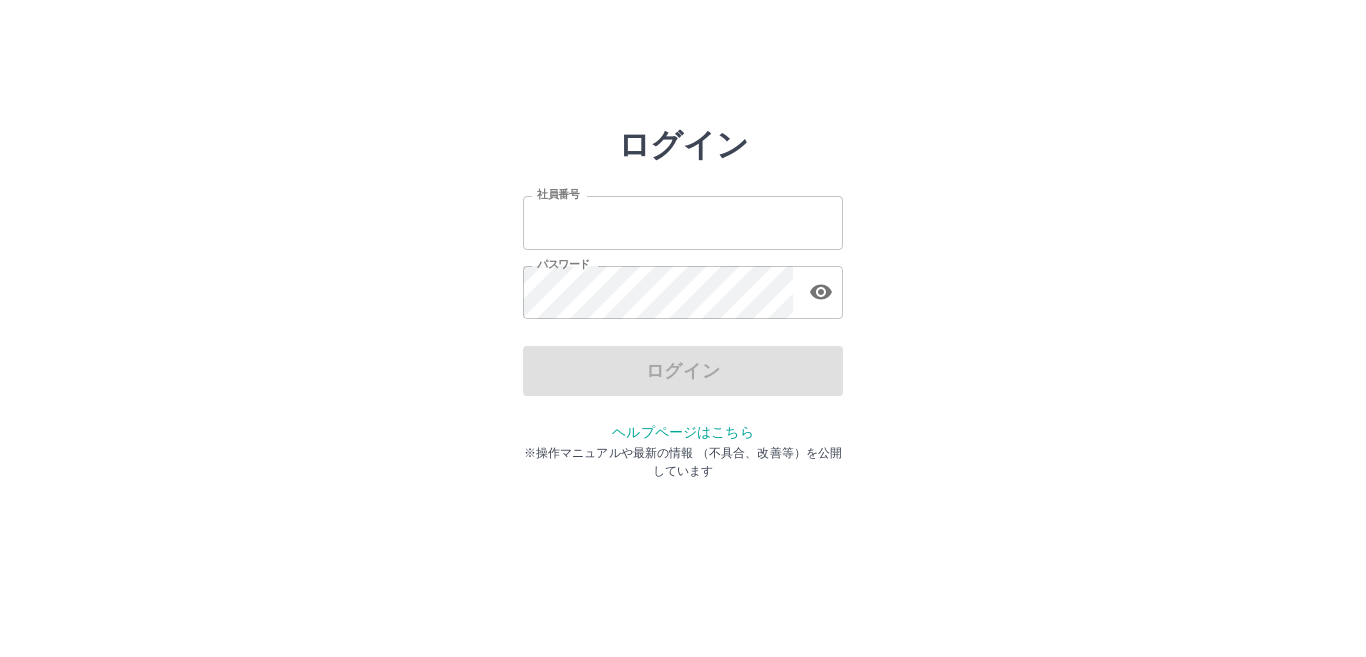 scroll, scrollTop: 0, scrollLeft: 0, axis: both 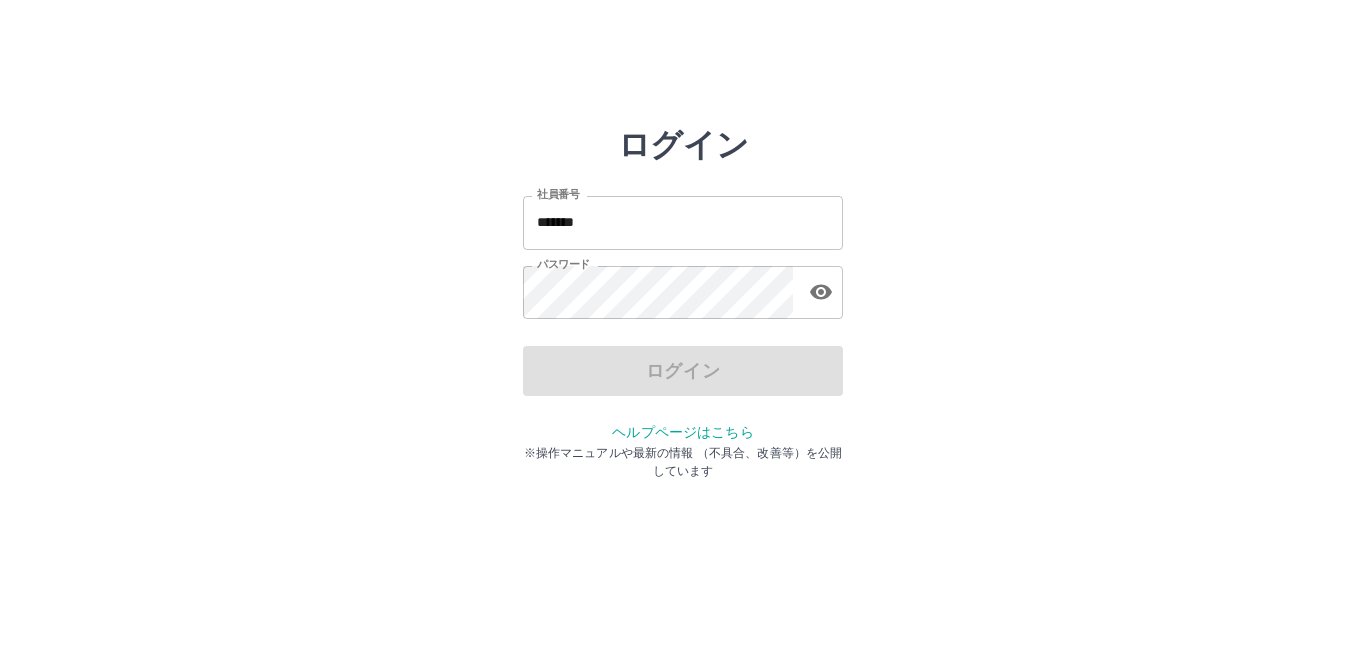 click on "*******" at bounding box center (683, 222) 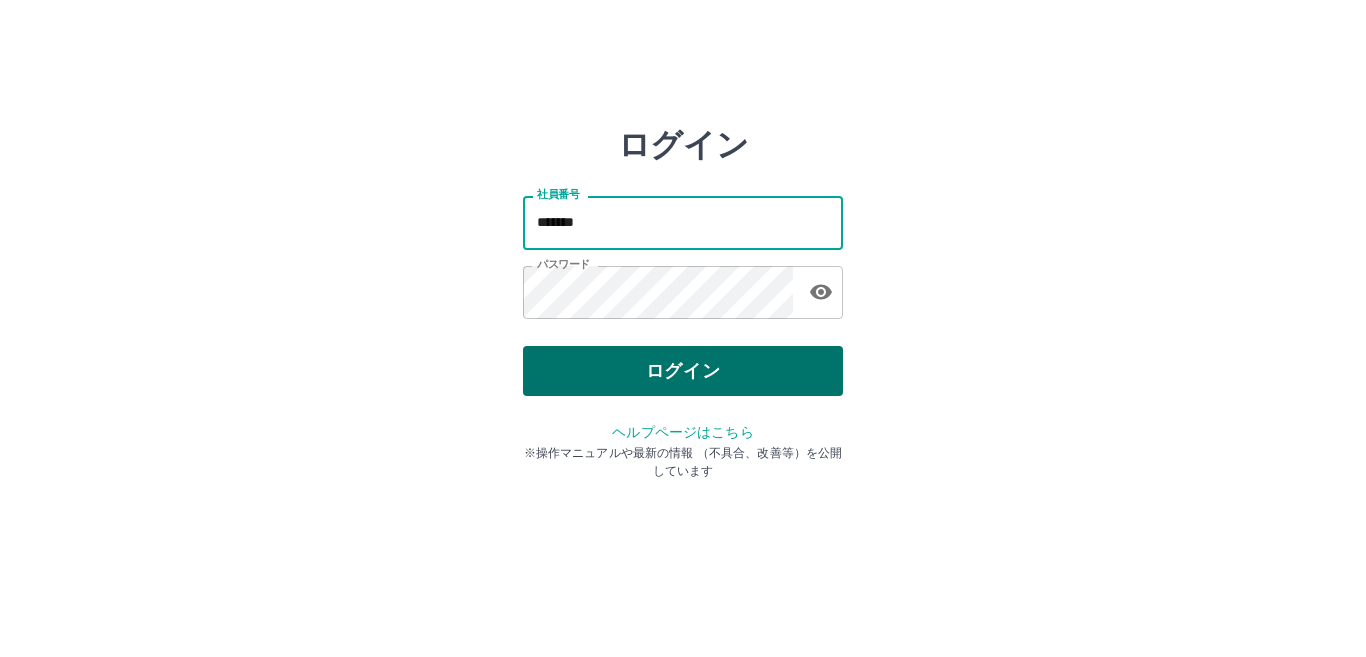 type on "*******" 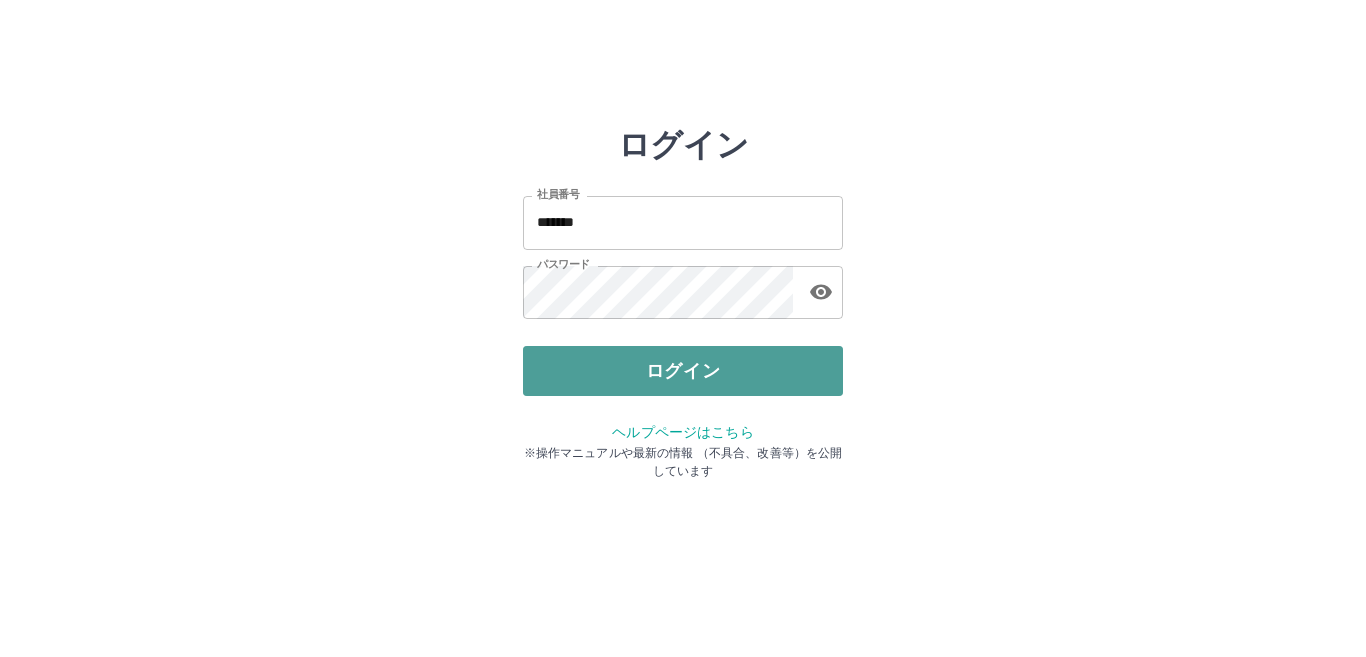 click on "ログイン" at bounding box center (683, 371) 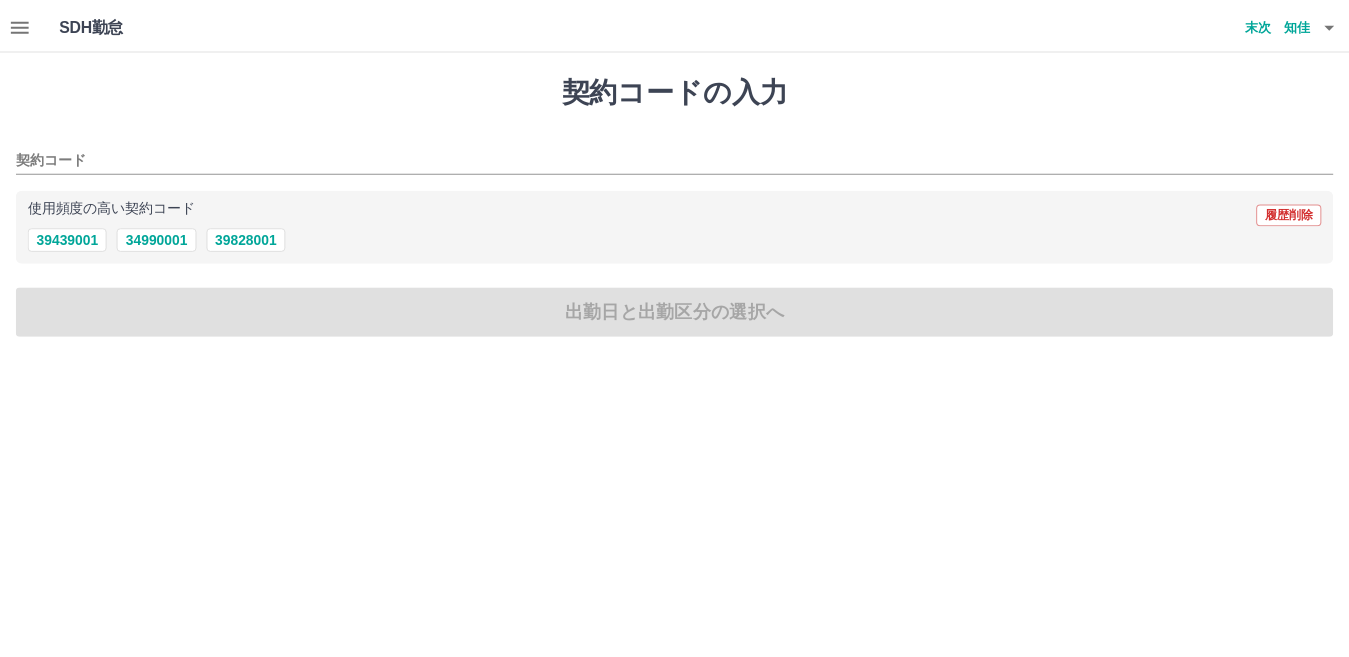 scroll, scrollTop: 0, scrollLeft: 0, axis: both 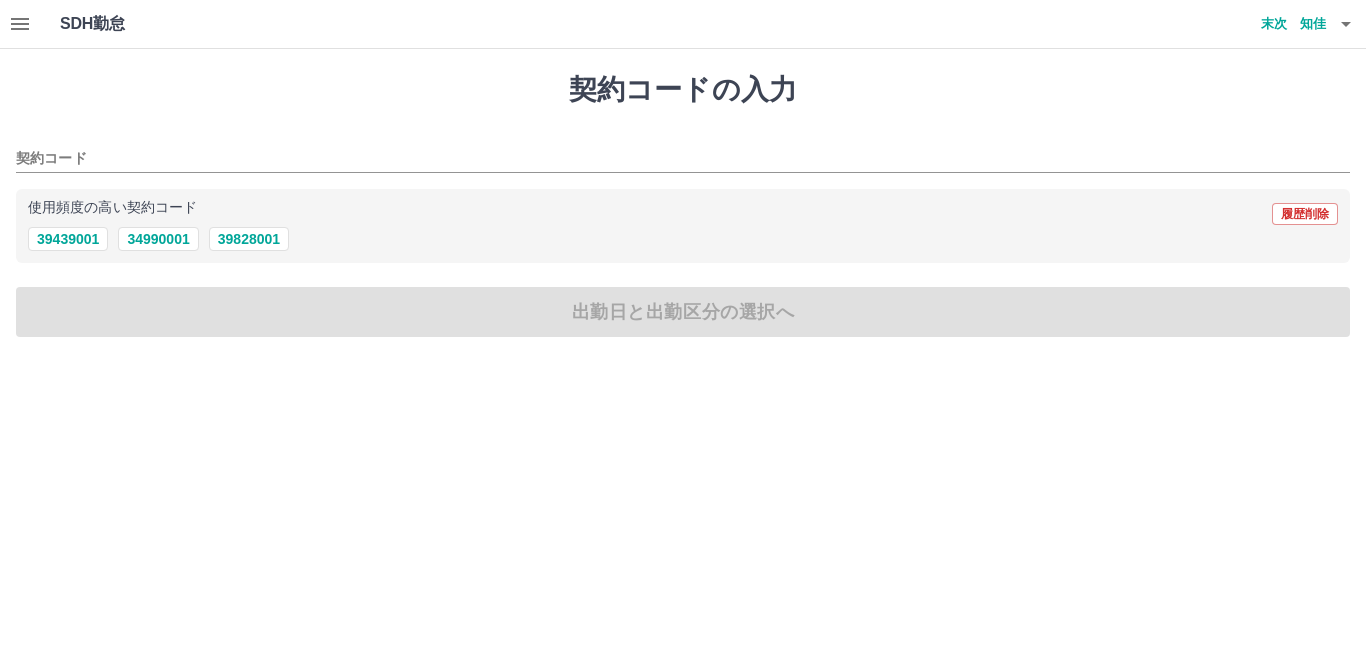 click on "34990001" at bounding box center (158, 239) 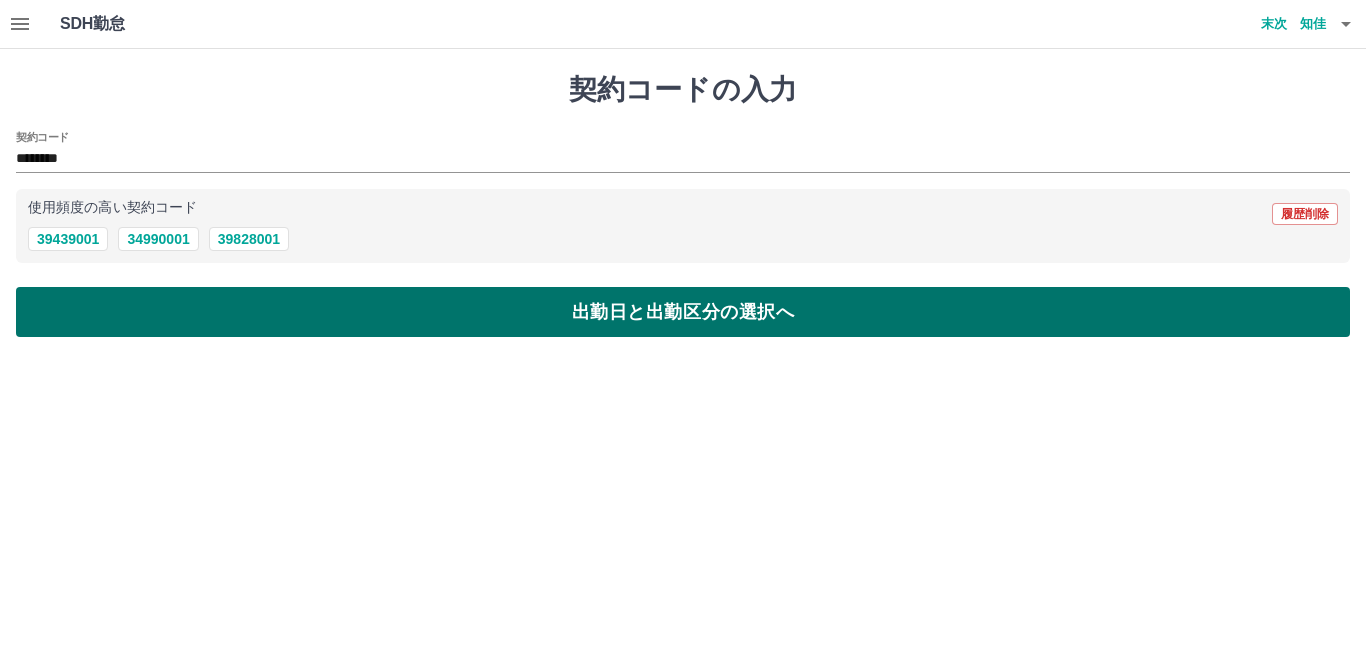 click on "出勤日と出勤区分の選択へ" at bounding box center [683, 312] 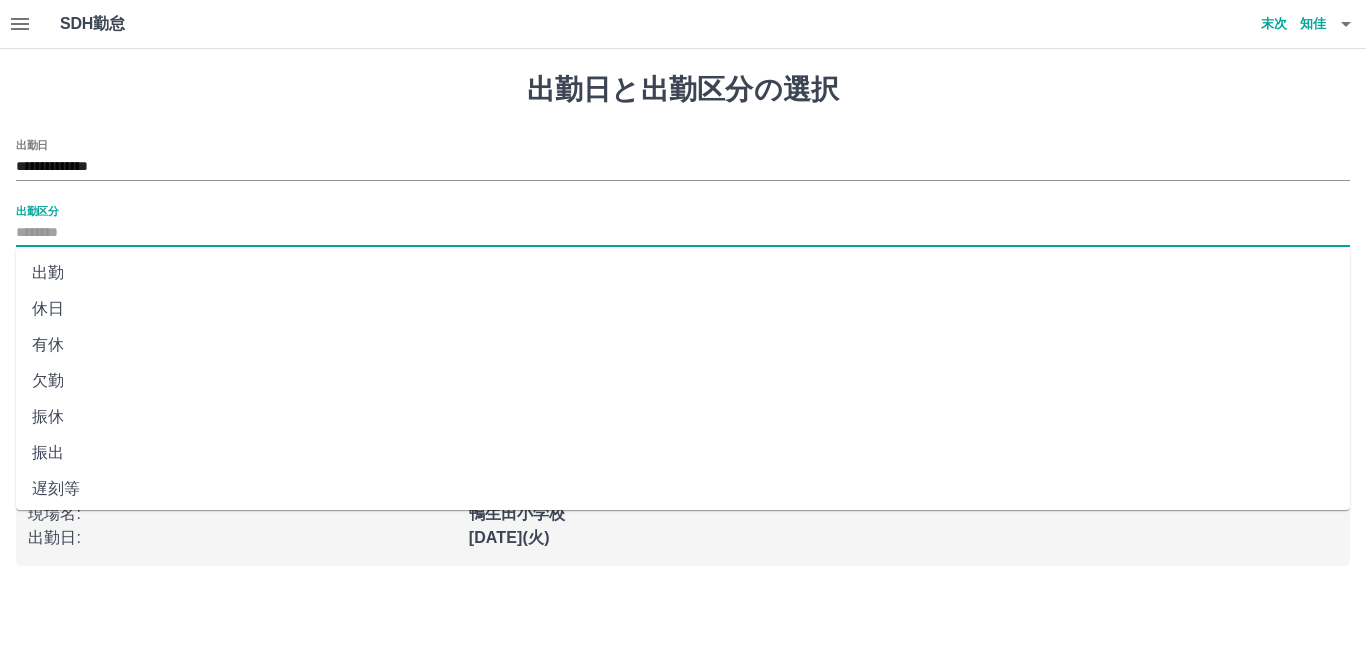 click on "出勤区分" at bounding box center [683, 233] 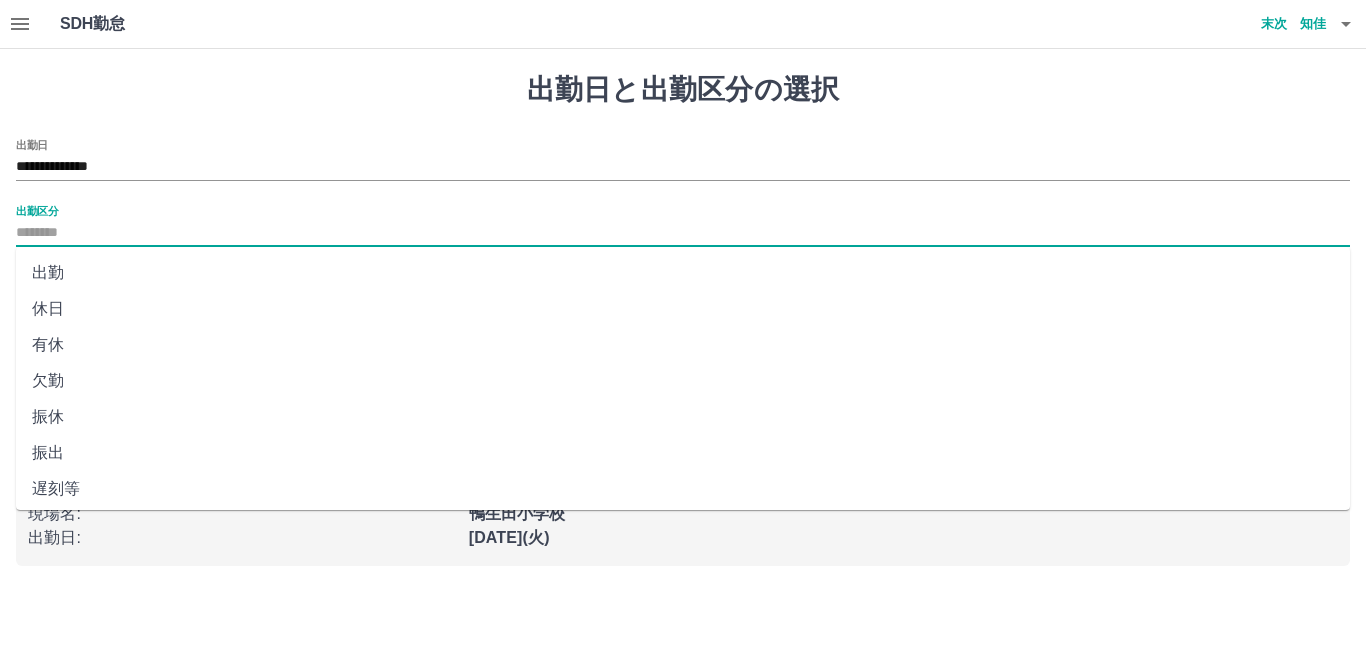 click on "出勤" at bounding box center [683, 273] 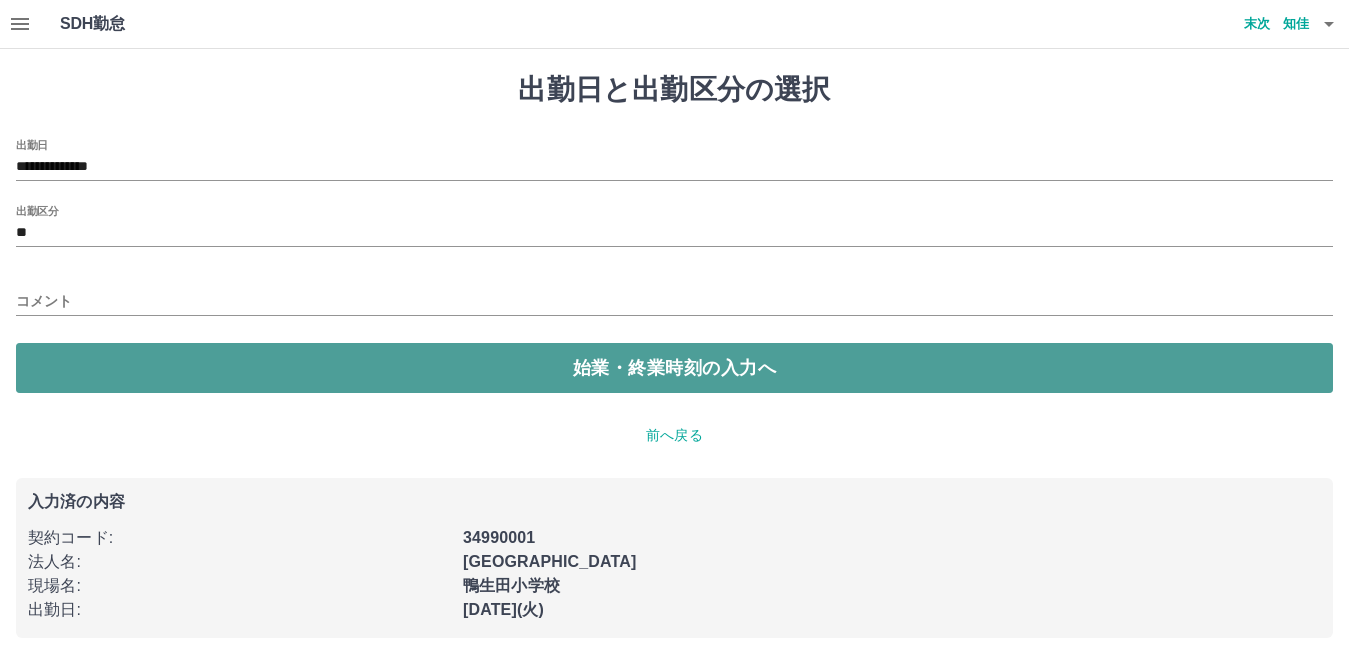 click on "始業・終業時刻の入力へ" at bounding box center [674, 368] 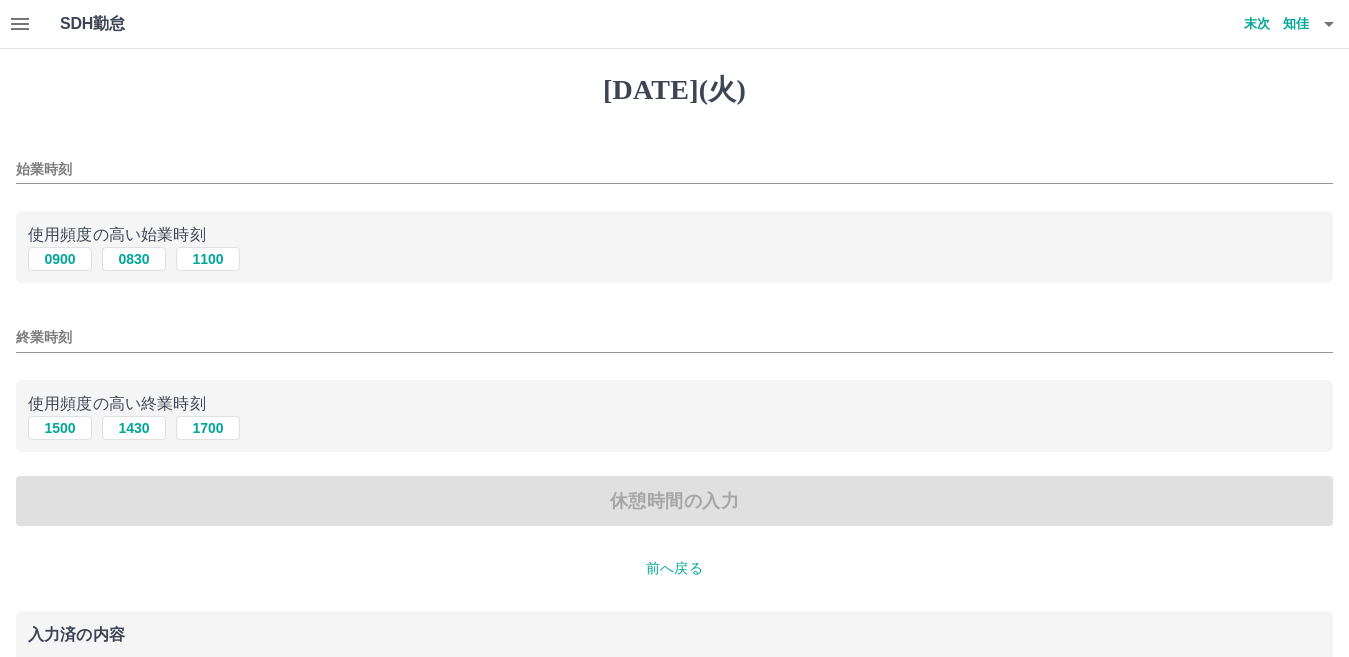 click on "始業時刻" at bounding box center (674, 169) 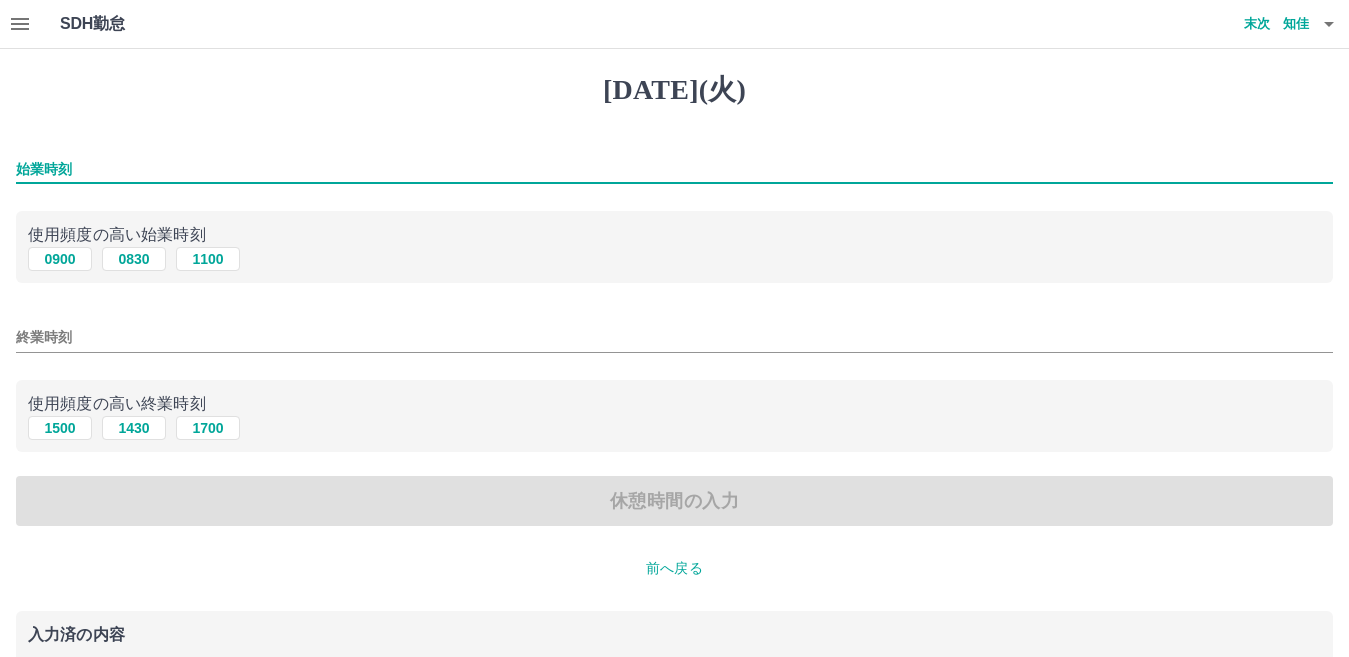 type on "****" 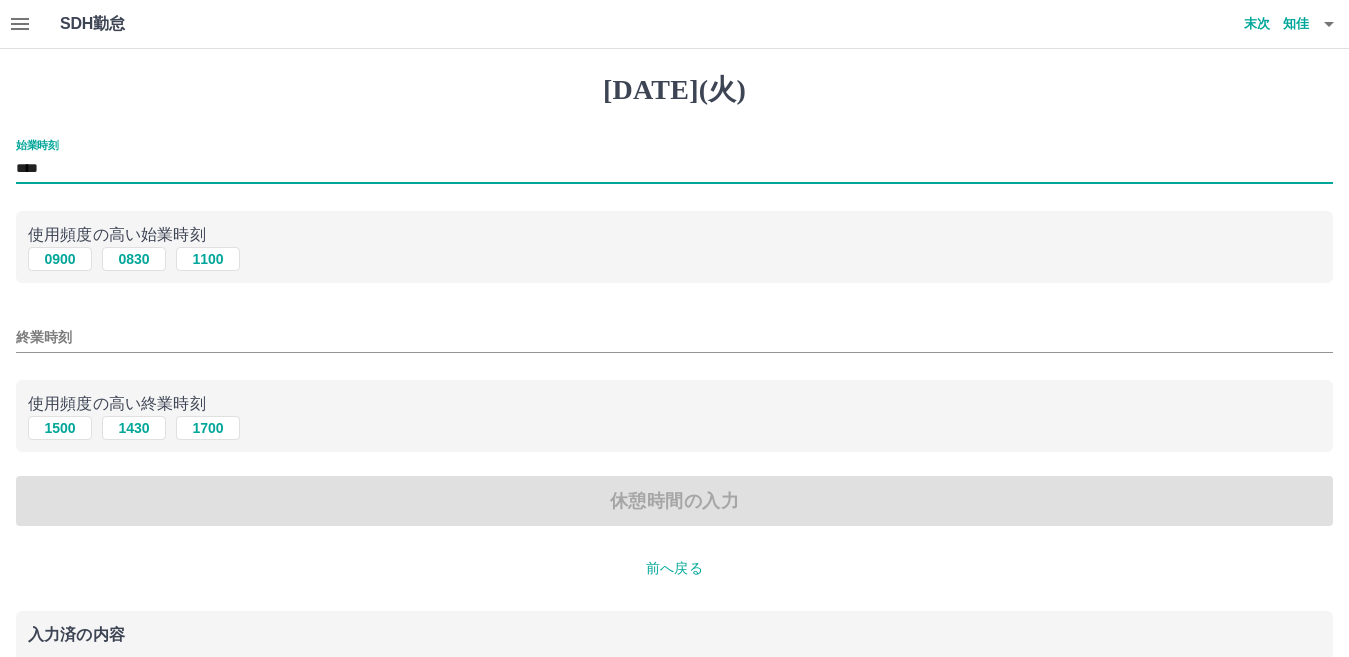 click on "終業時刻" at bounding box center [674, 337] 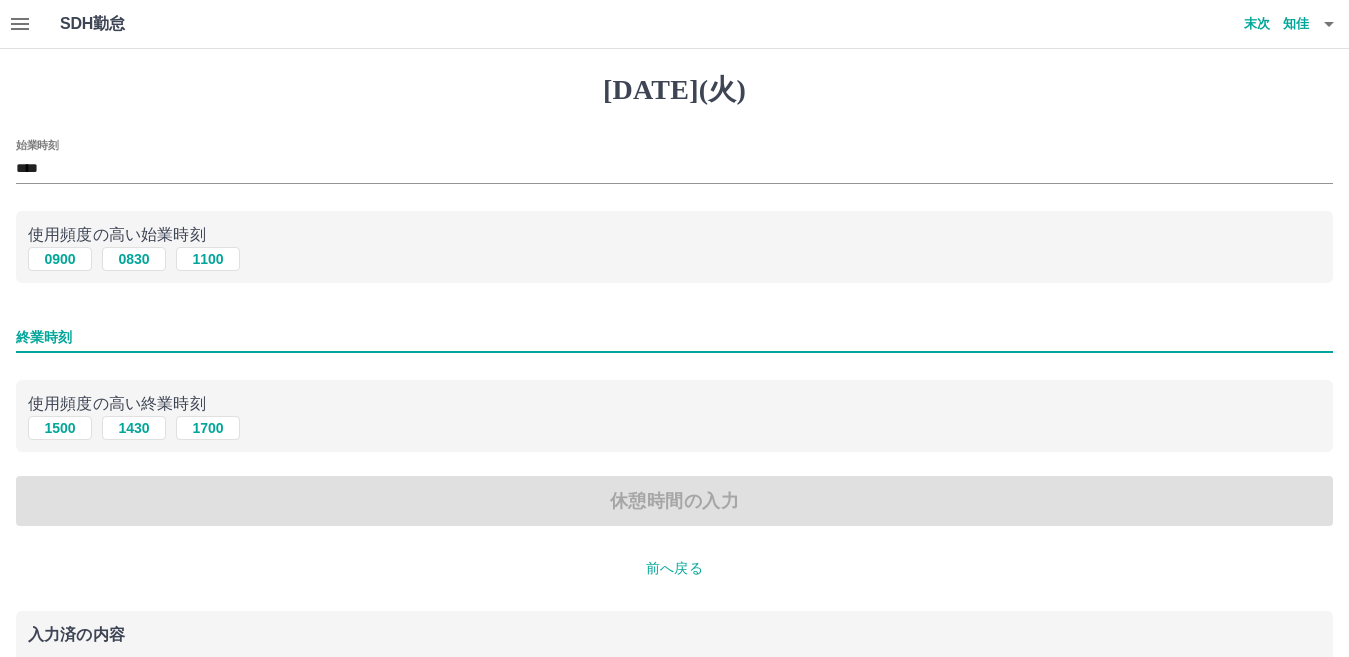 type on "****" 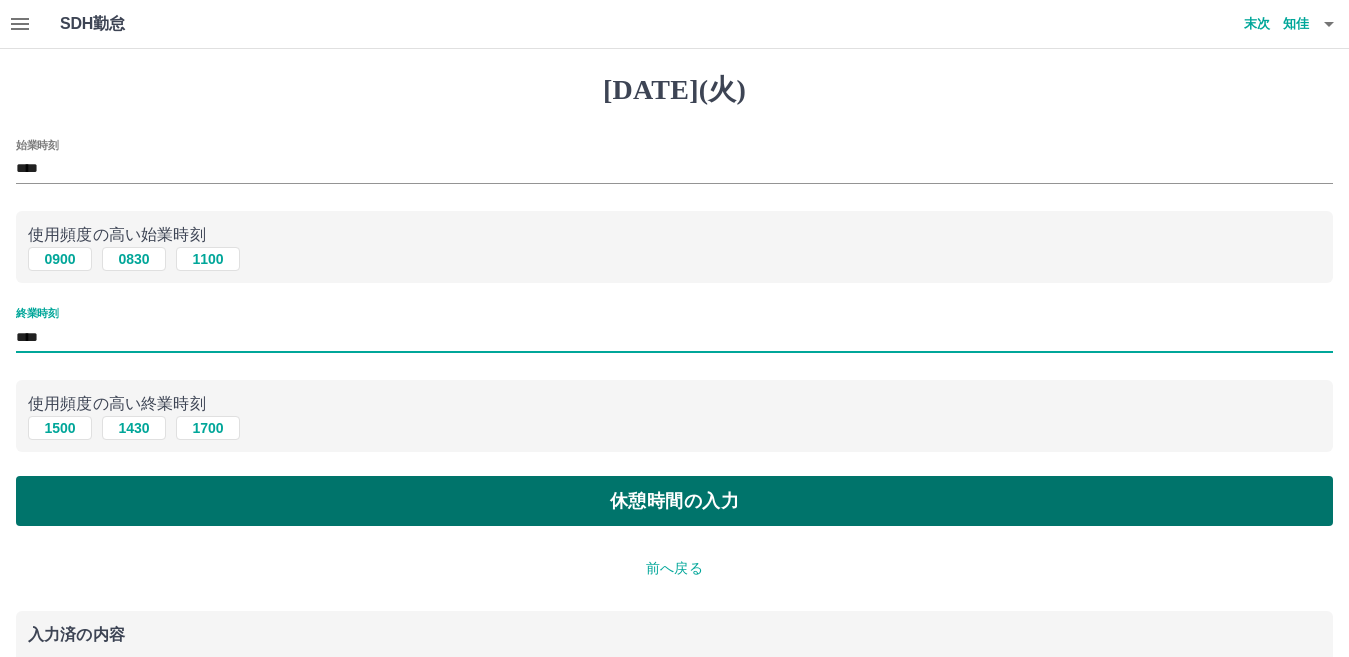 click on "休憩時間の入力" at bounding box center (674, 501) 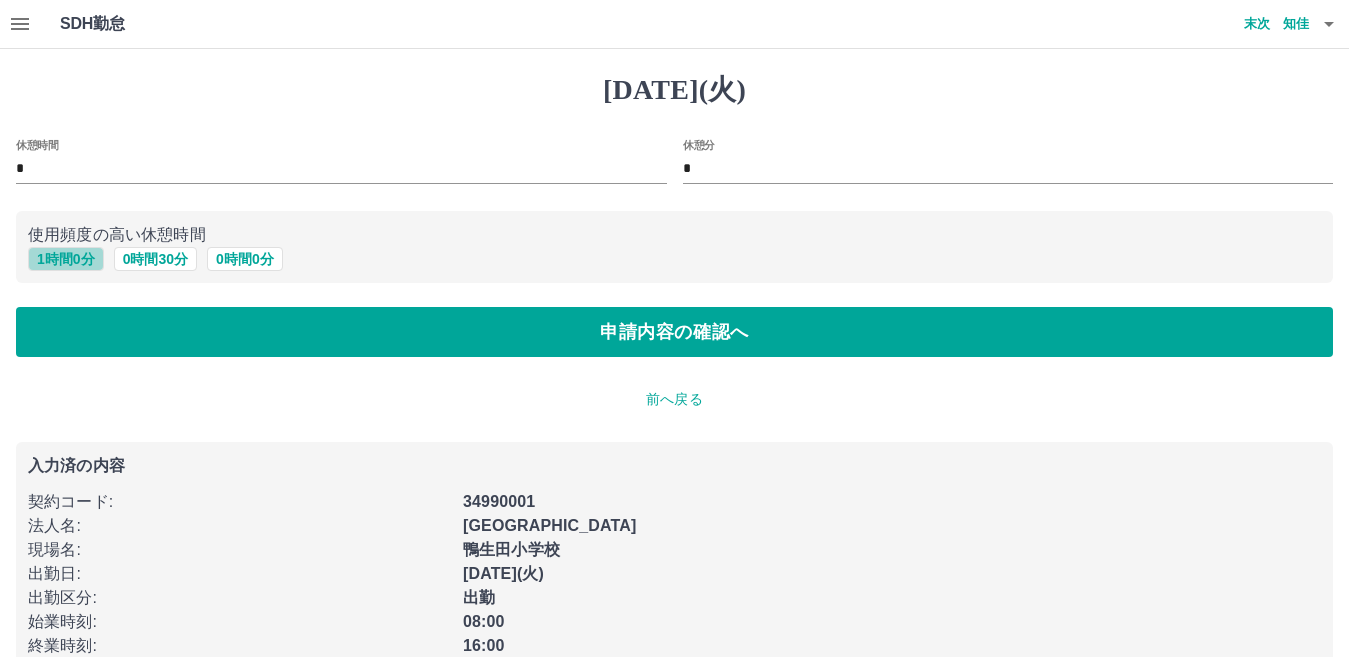 click on "1 時間 0 分" at bounding box center (66, 259) 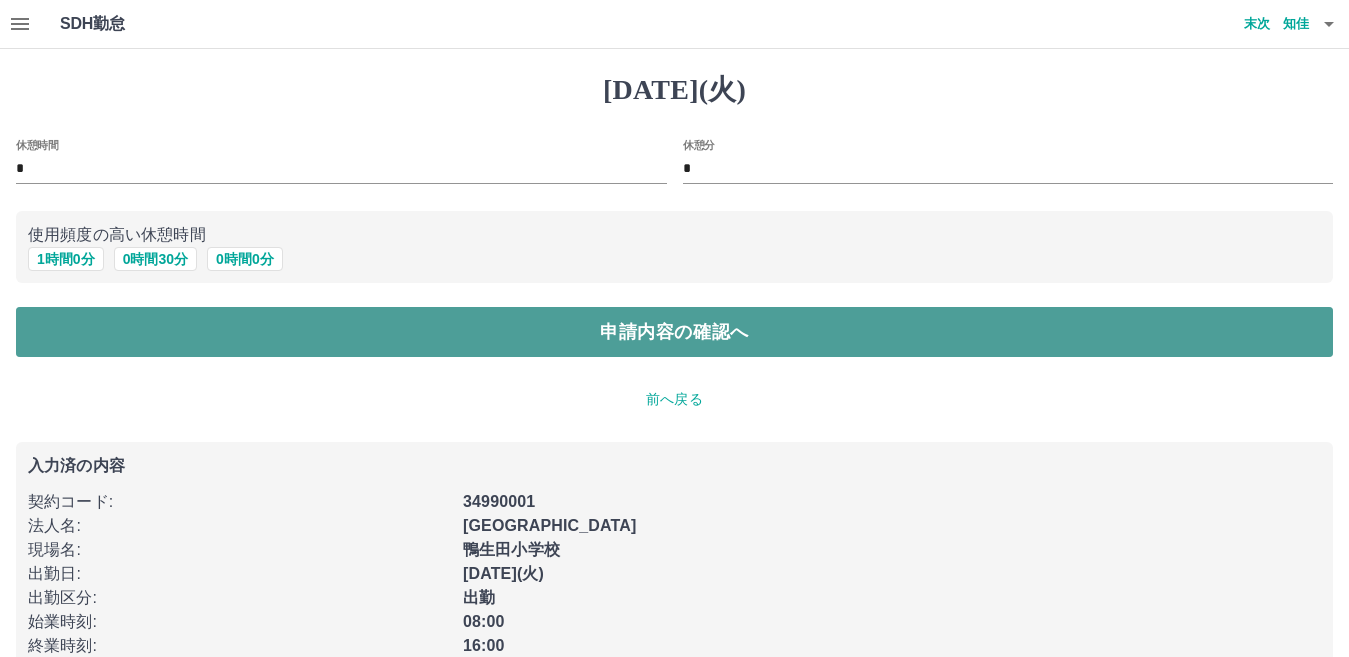 click on "申請内容の確認へ" at bounding box center [674, 332] 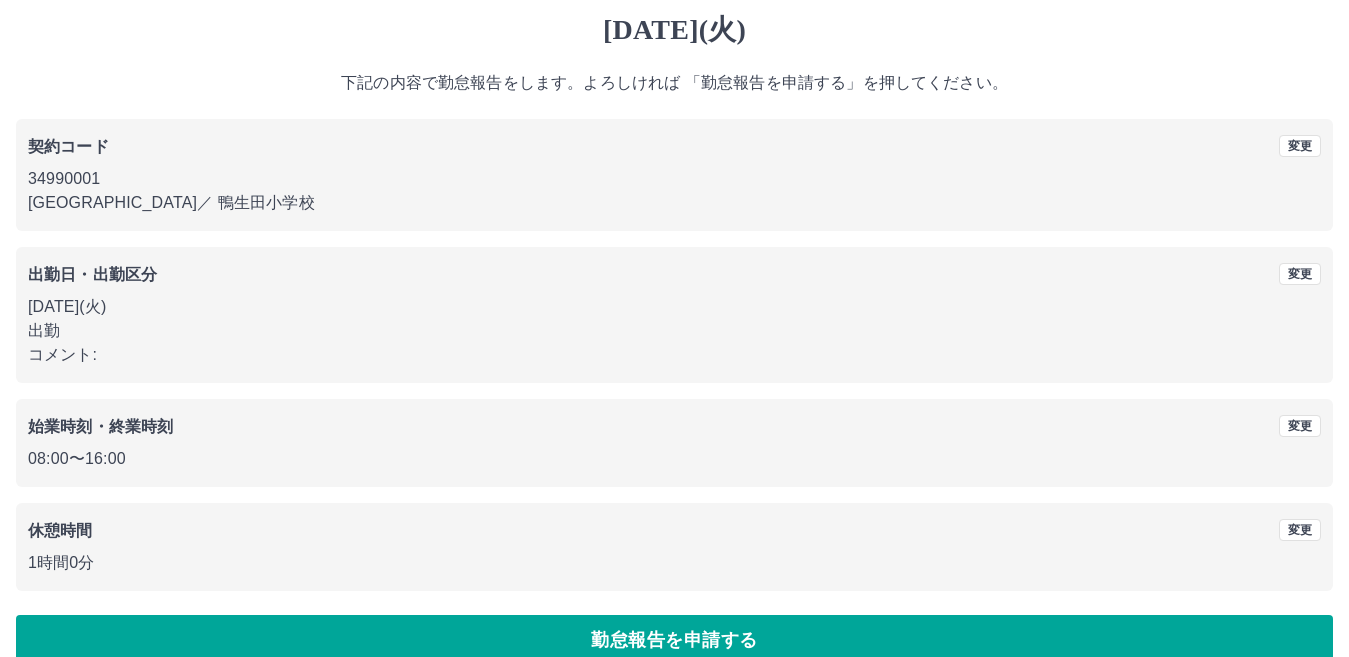 scroll, scrollTop: 92, scrollLeft: 0, axis: vertical 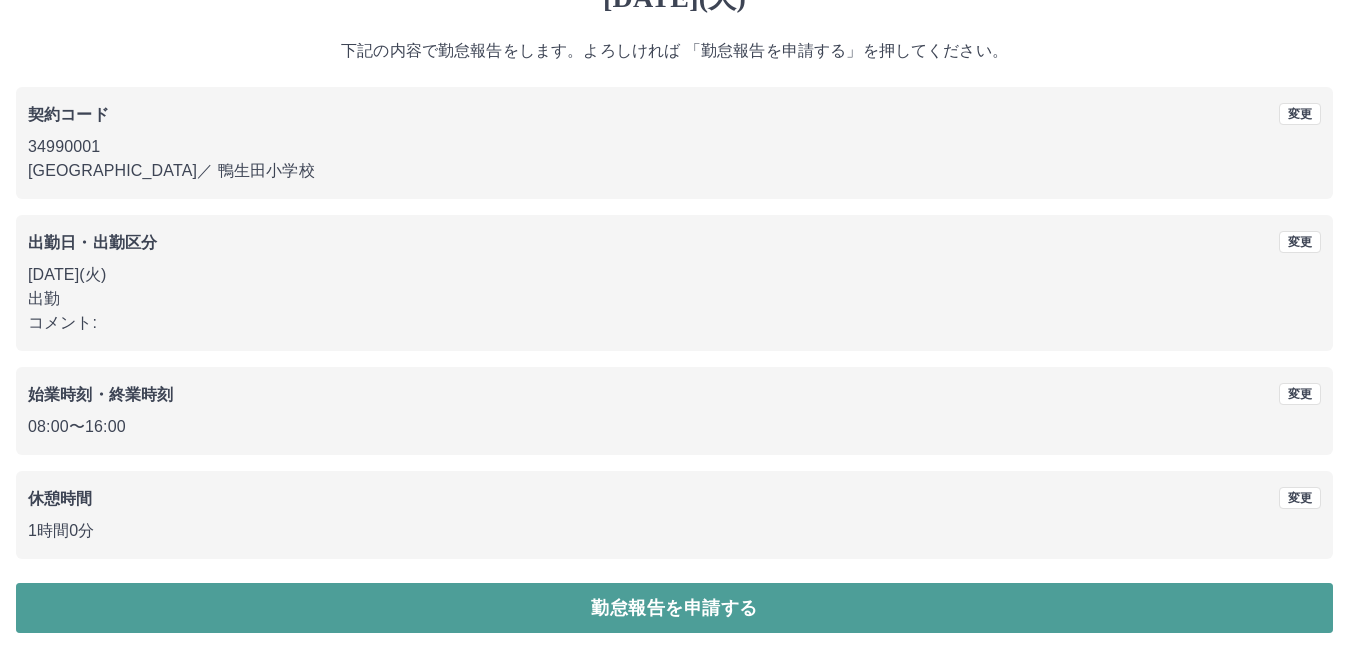 click on "勤怠報告を申請する" at bounding box center [674, 608] 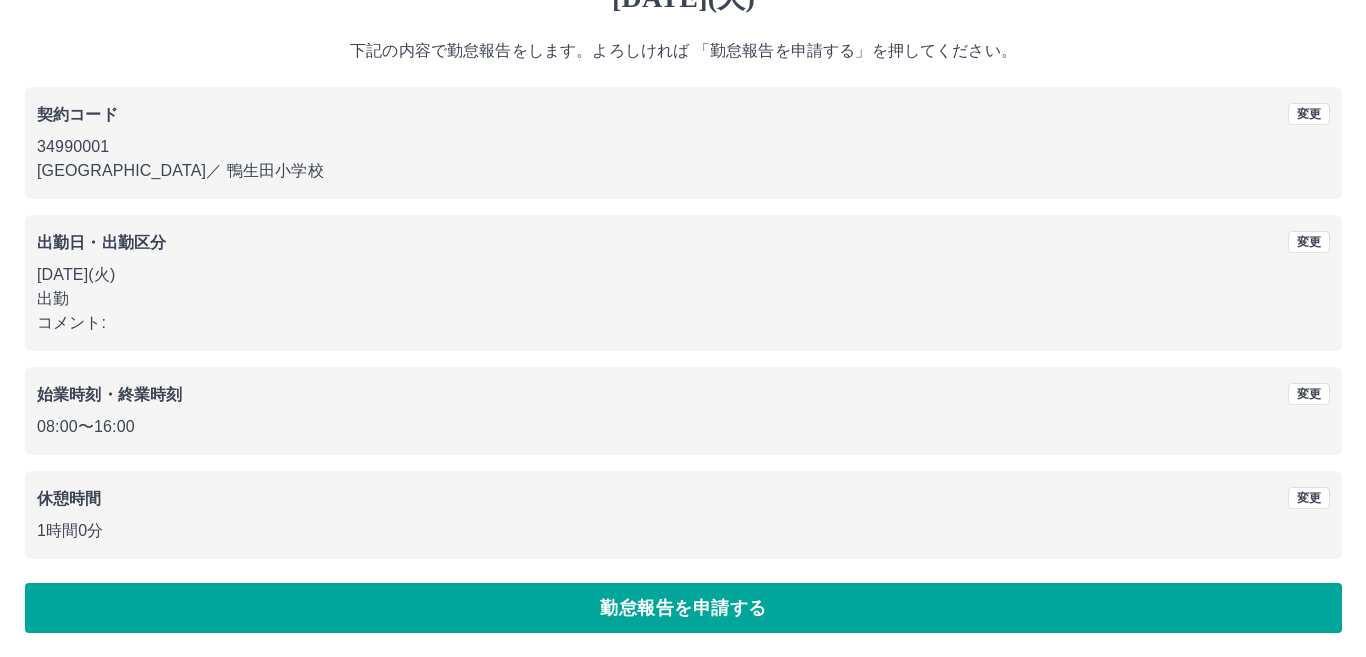 scroll, scrollTop: 0, scrollLeft: 0, axis: both 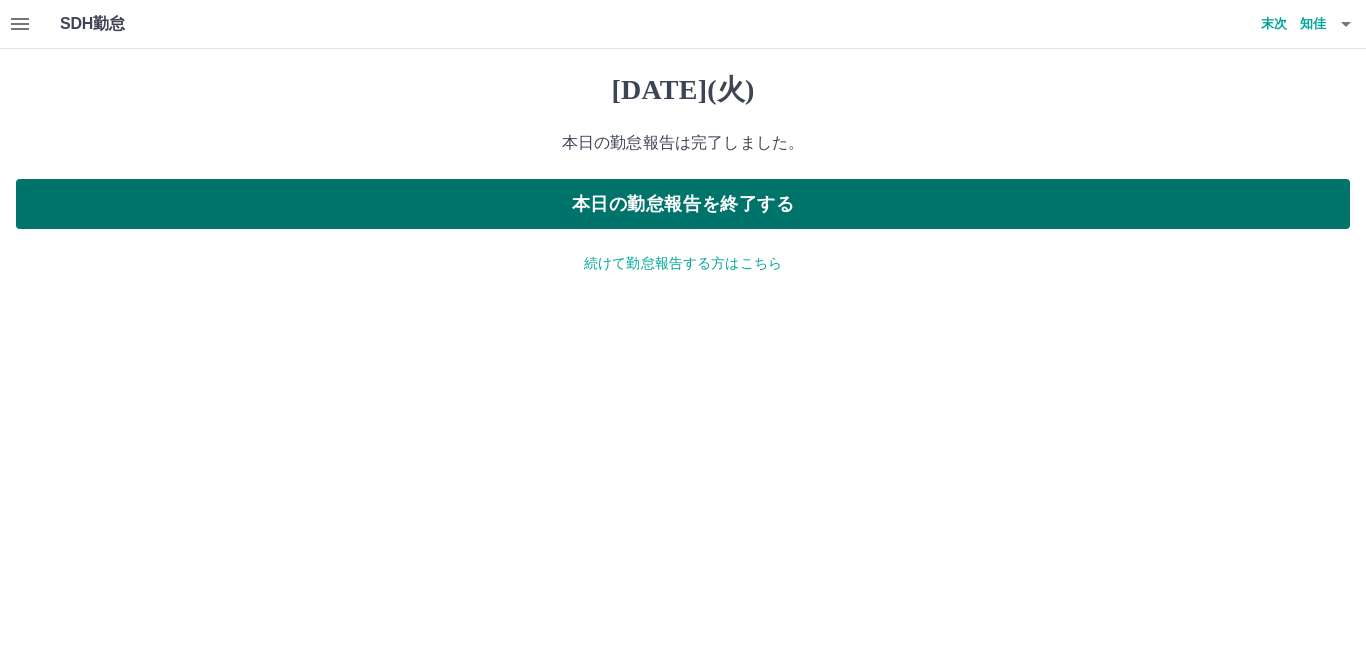 click on "本日の勤怠報告を終了する" at bounding box center (683, 204) 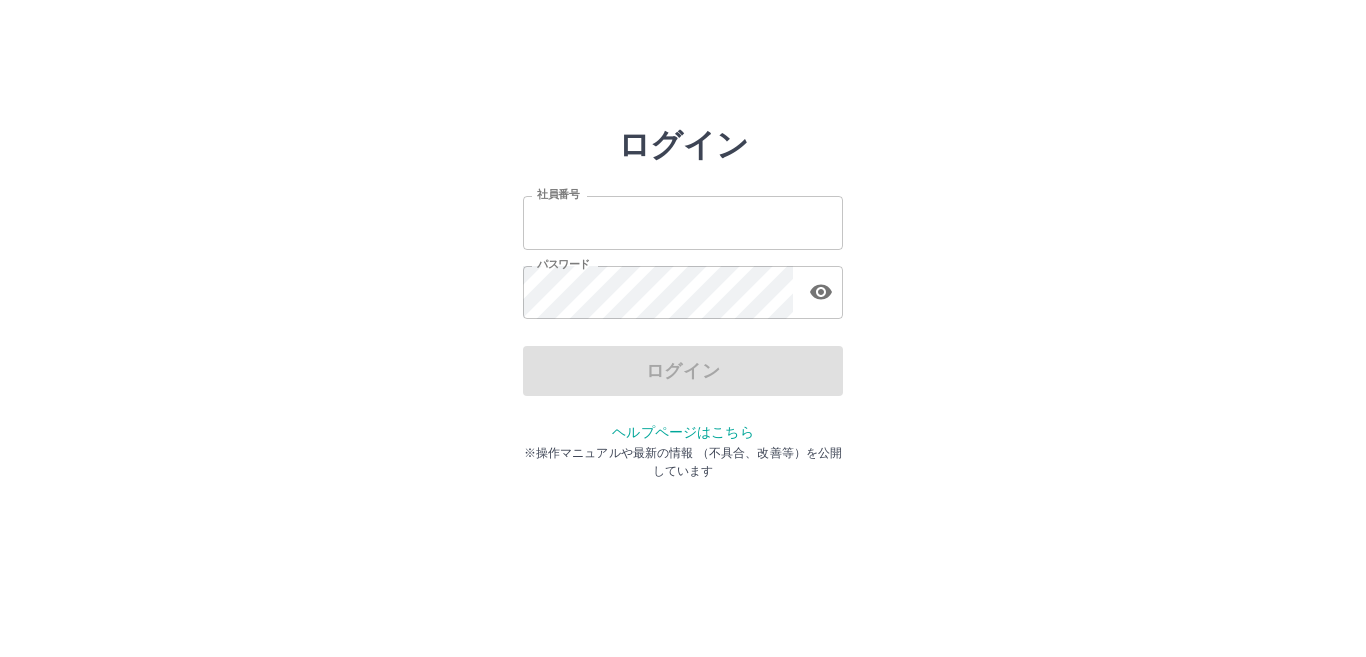 scroll, scrollTop: 0, scrollLeft: 0, axis: both 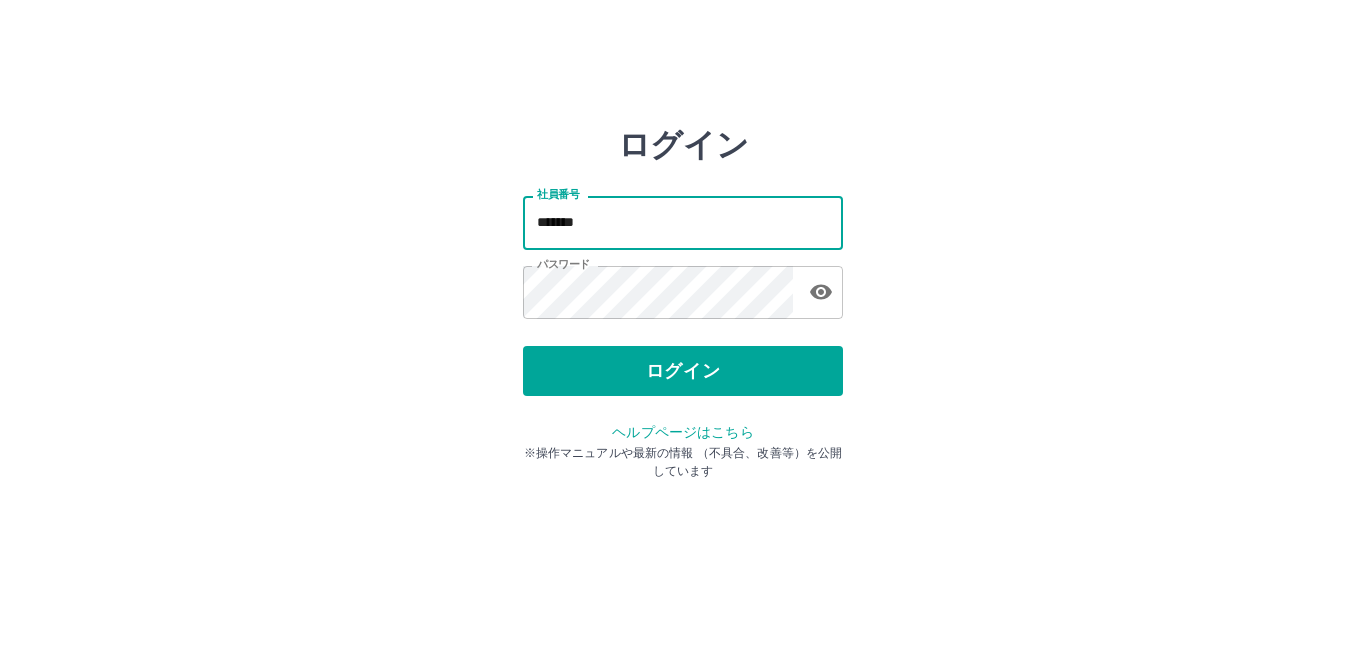 click on "*******" at bounding box center (683, 222) 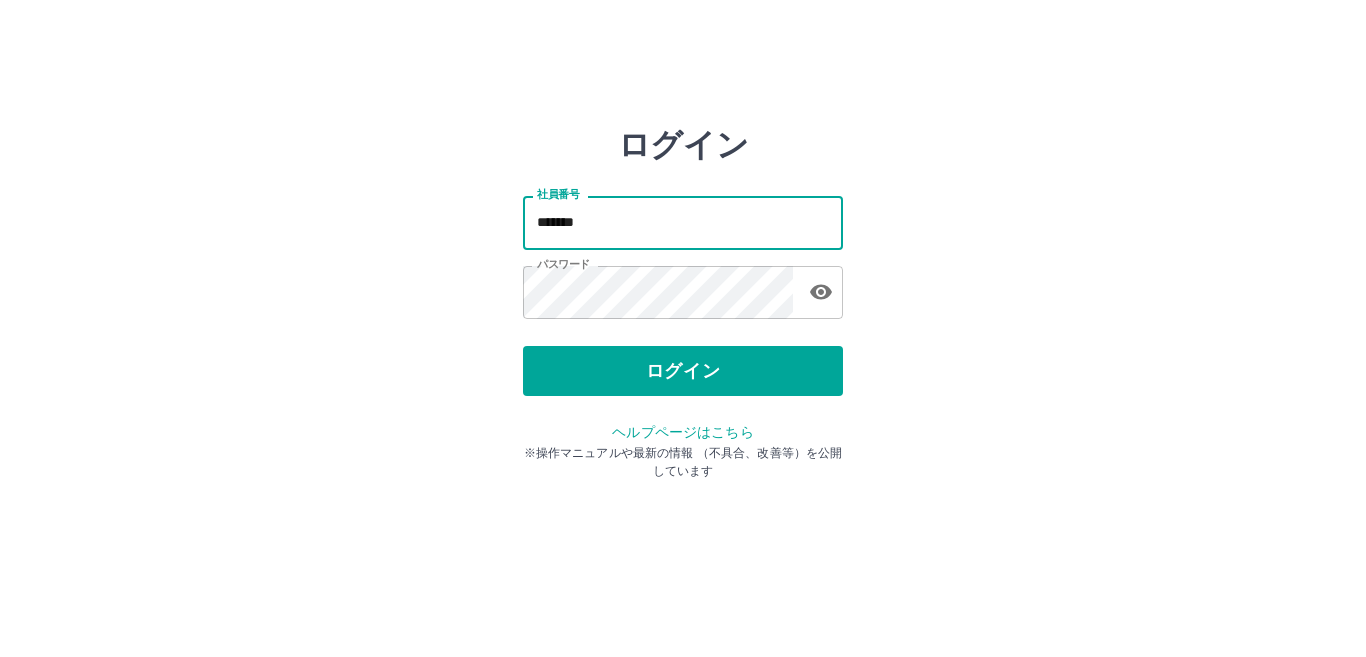 type on "*******" 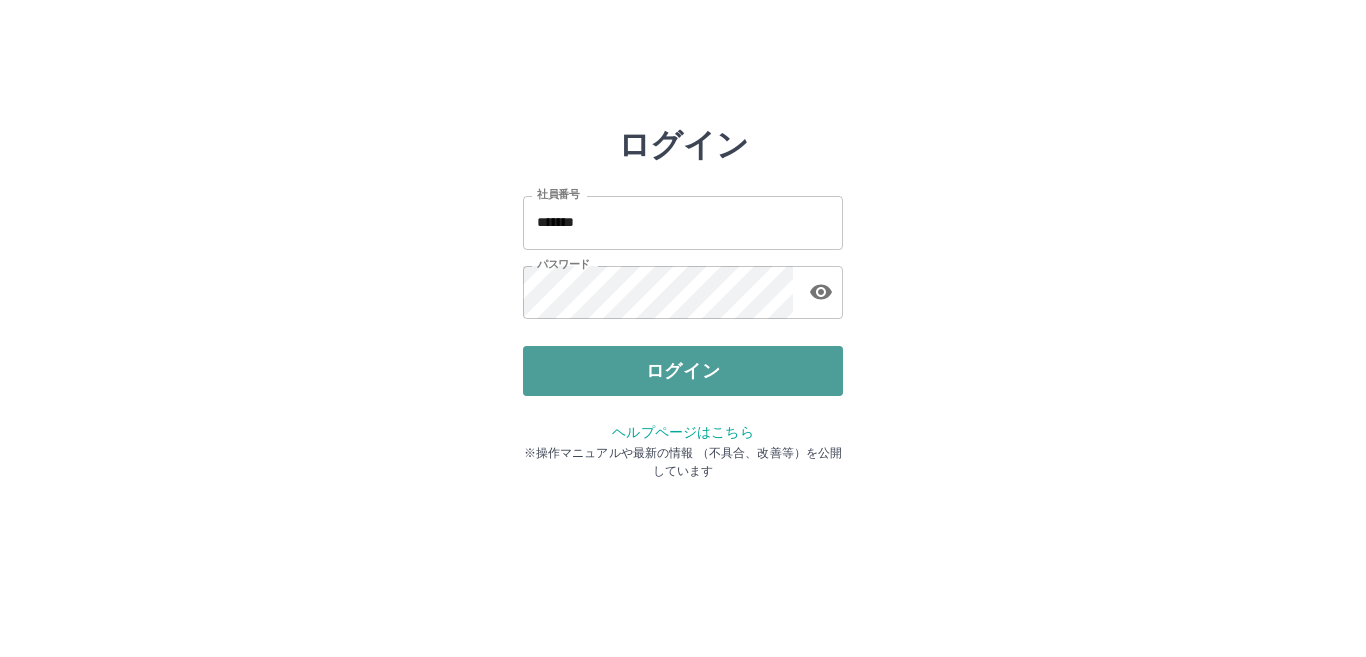 click on "ログイン" at bounding box center [683, 371] 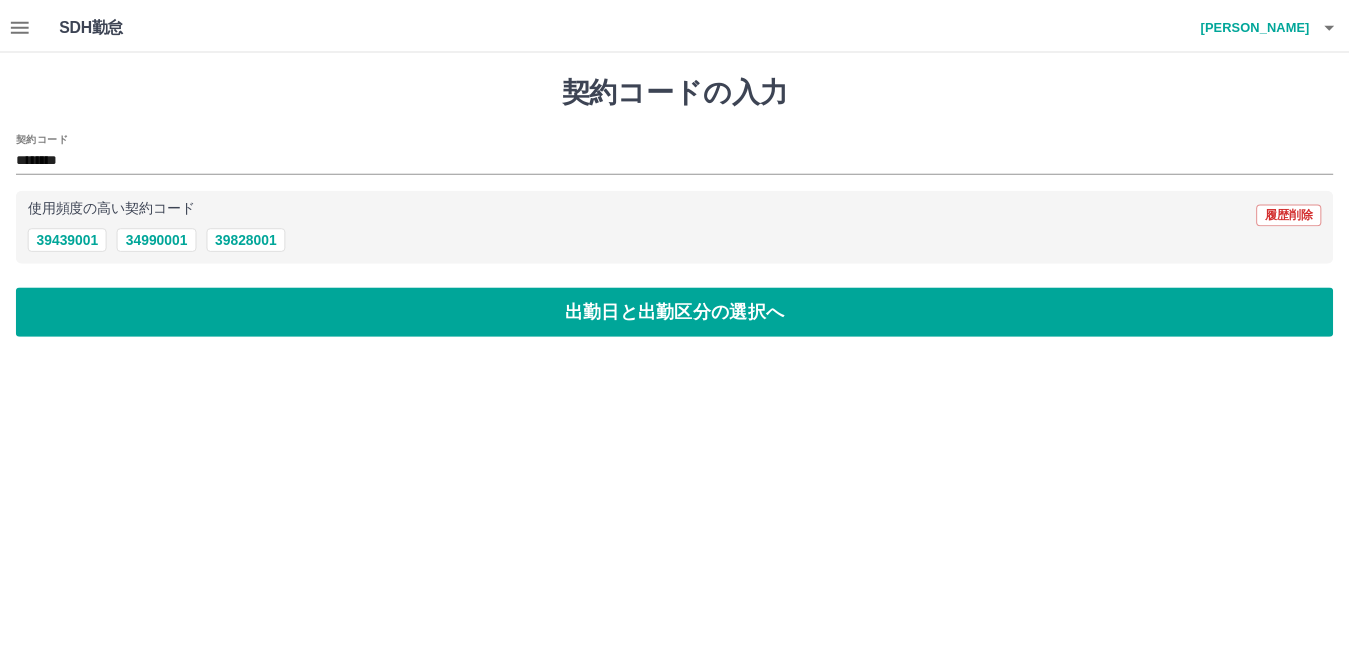 scroll, scrollTop: 0, scrollLeft: 0, axis: both 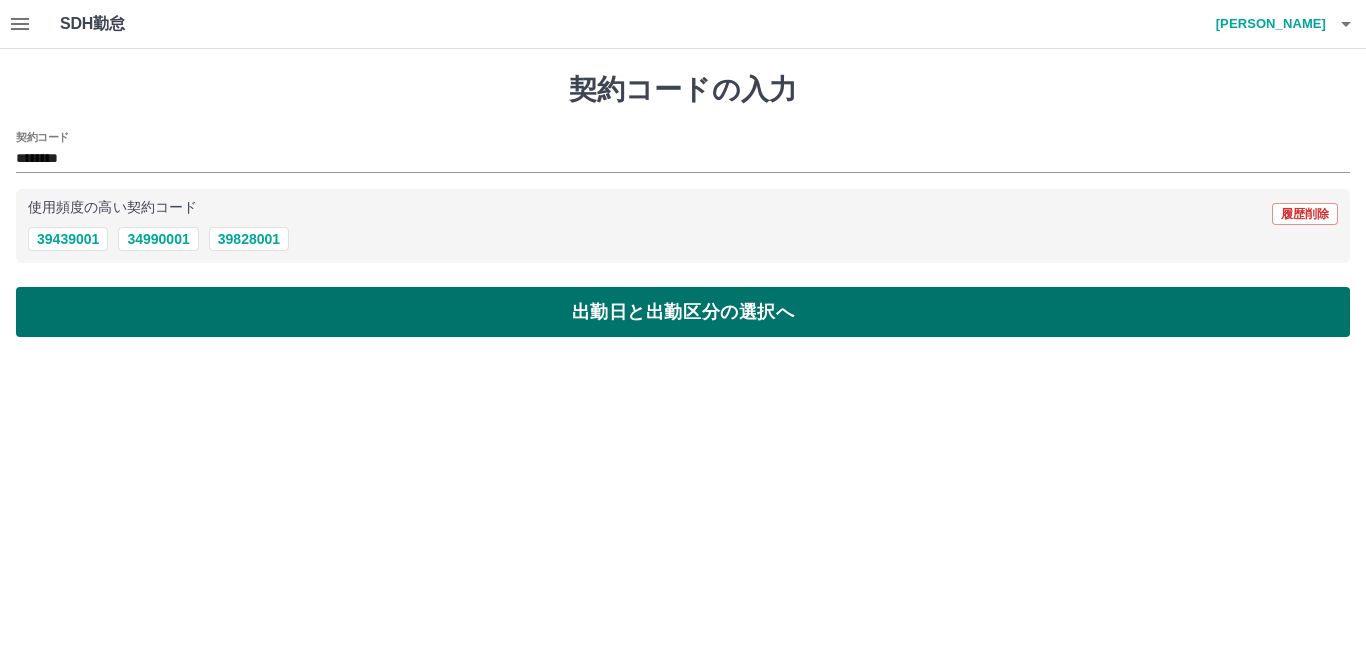 click on "出勤日と出勤区分の選択へ" at bounding box center [683, 312] 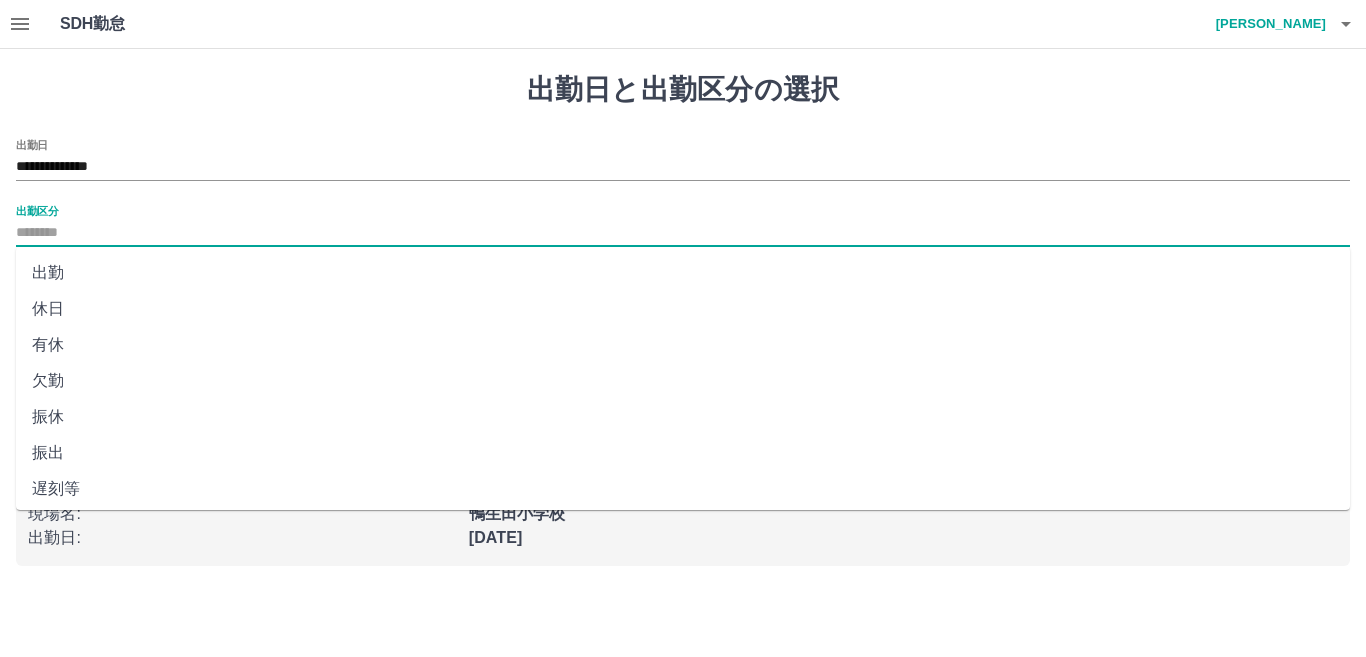 click on "出勤区分" at bounding box center (683, 233) 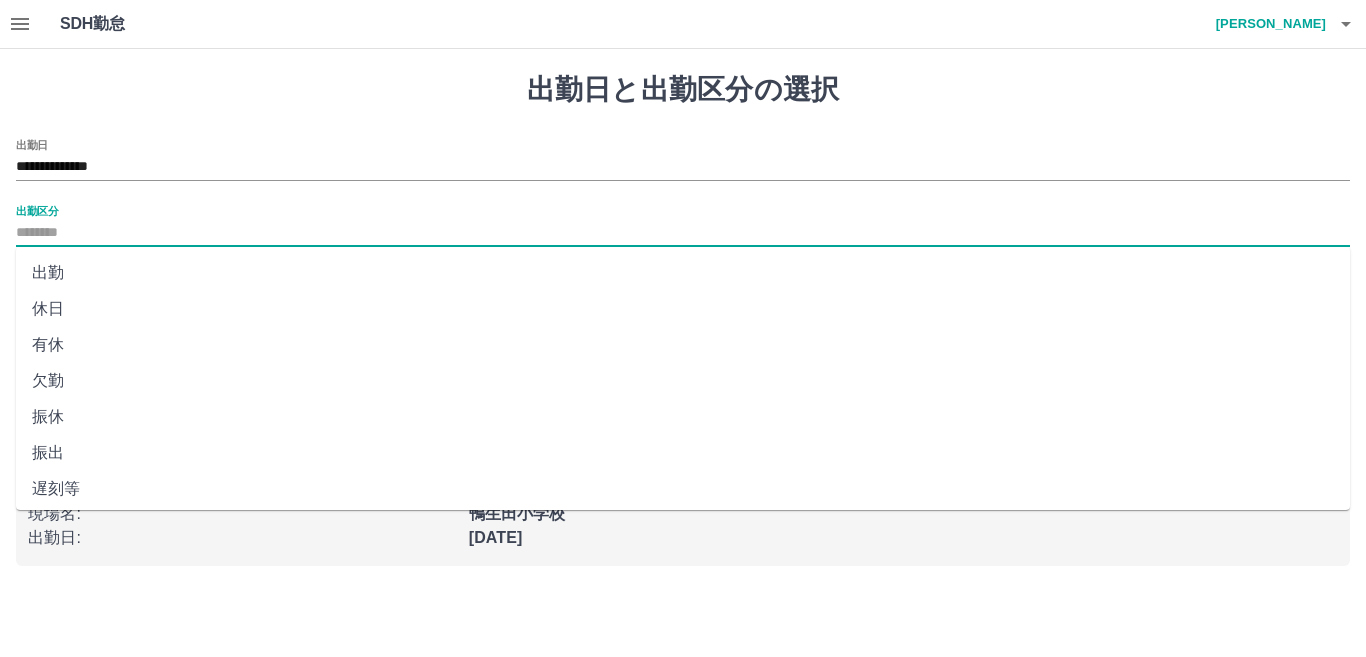click on "出勤" at bounding box center (683, 273) 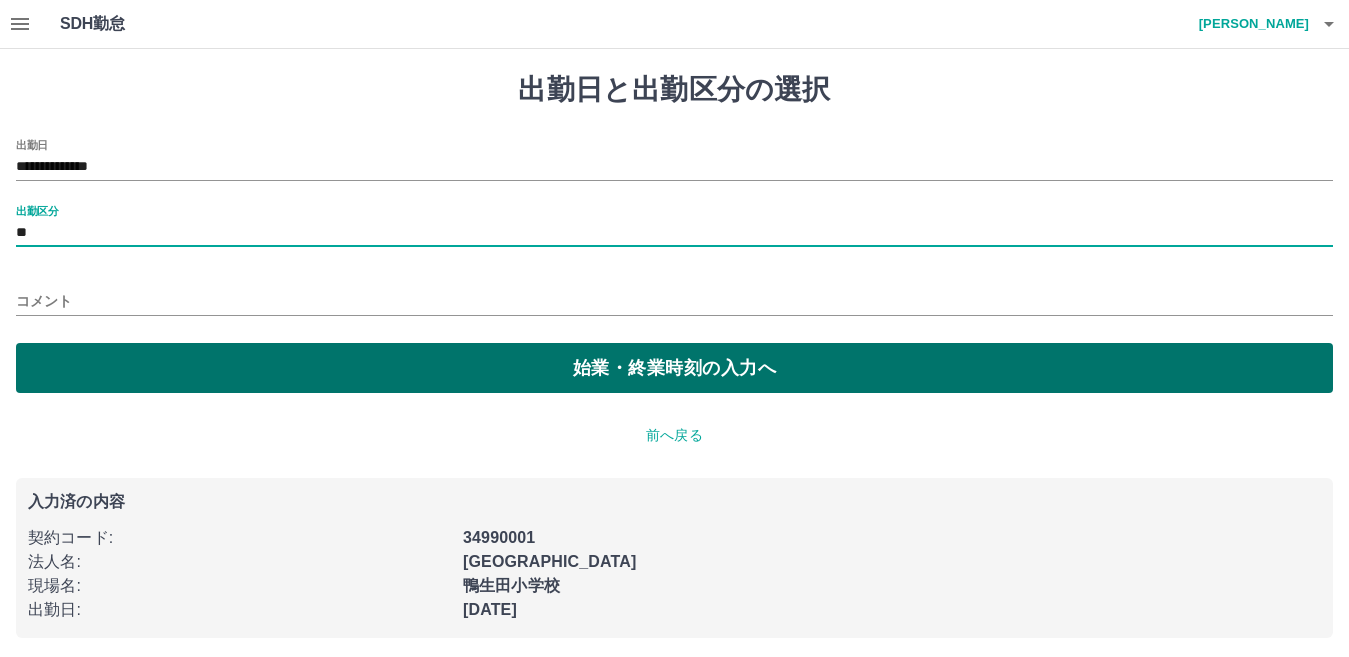 click on "始業・終業時刻の入力へ" at bounding box center (674, 368) 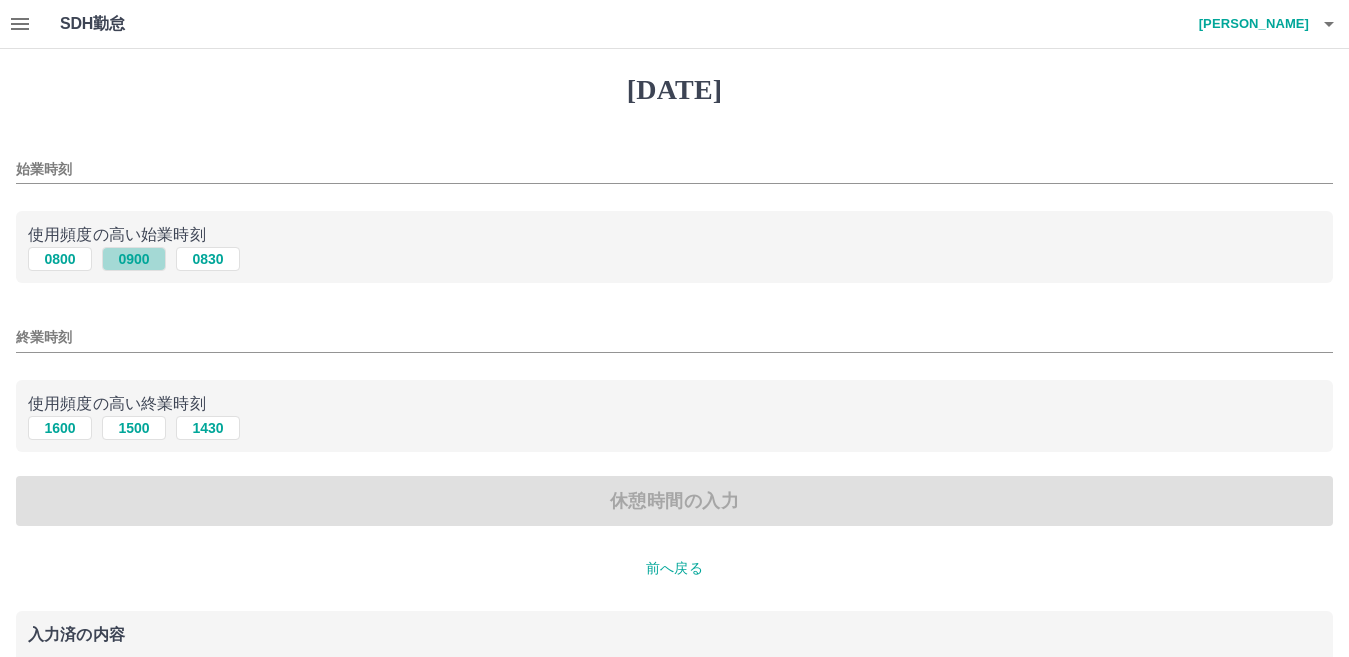 click on "0900" at bounding box center (134, 259) 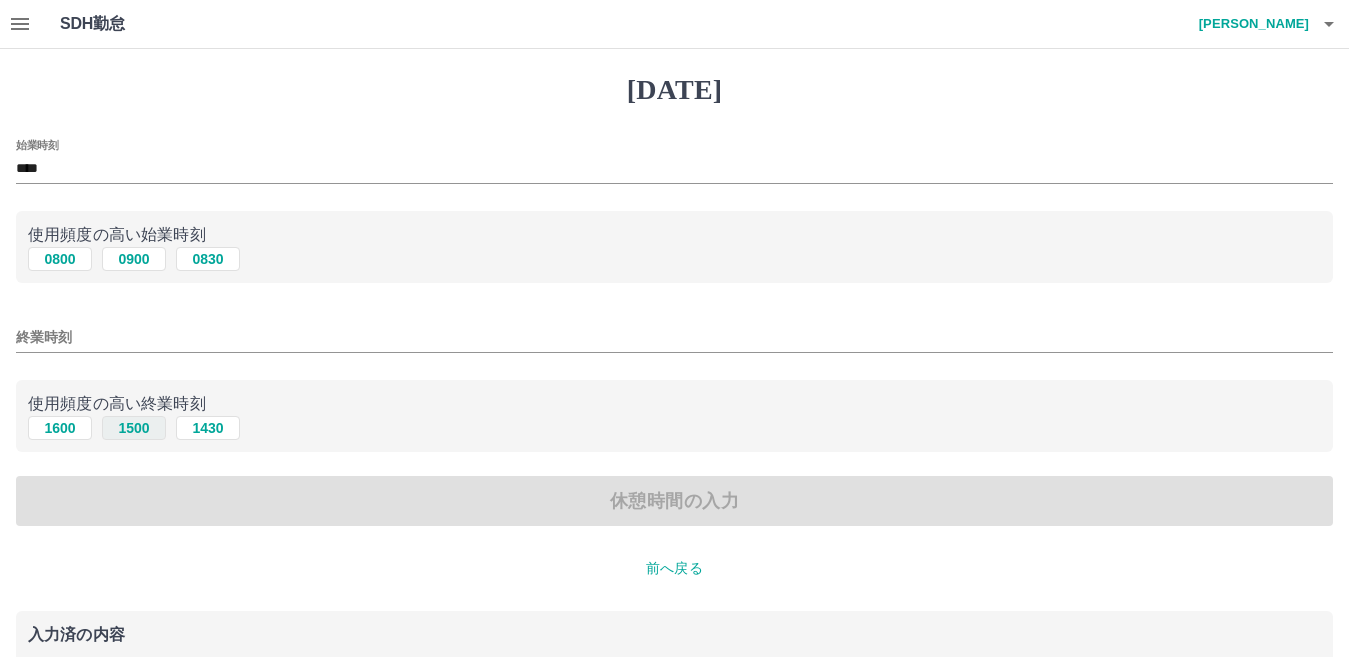 click on "1500" at bounding box center [134, 428] 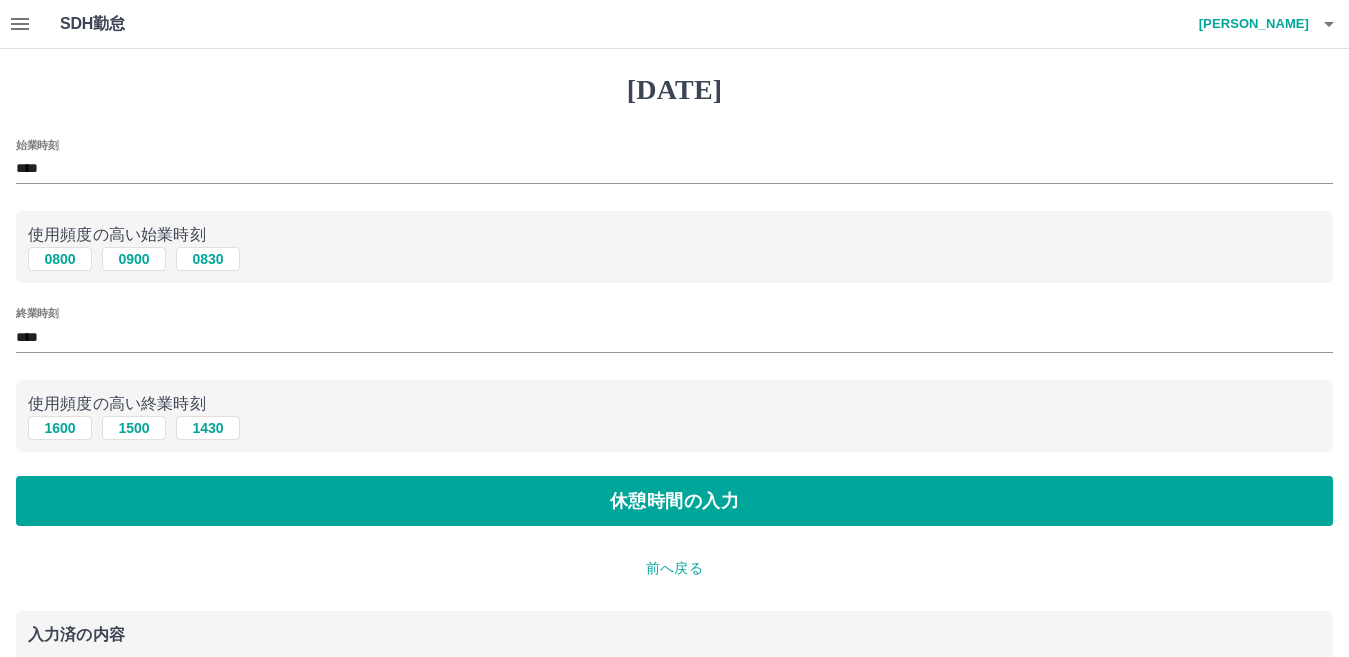 click on "始業時刻 **** 使用頻度の高い始業時刻 0800 0900 0830 終業時刻 **** 使用頻度の高い終業時刻 1600 1500 1430 休憩時間の入力" at bounding box center [674, 333] 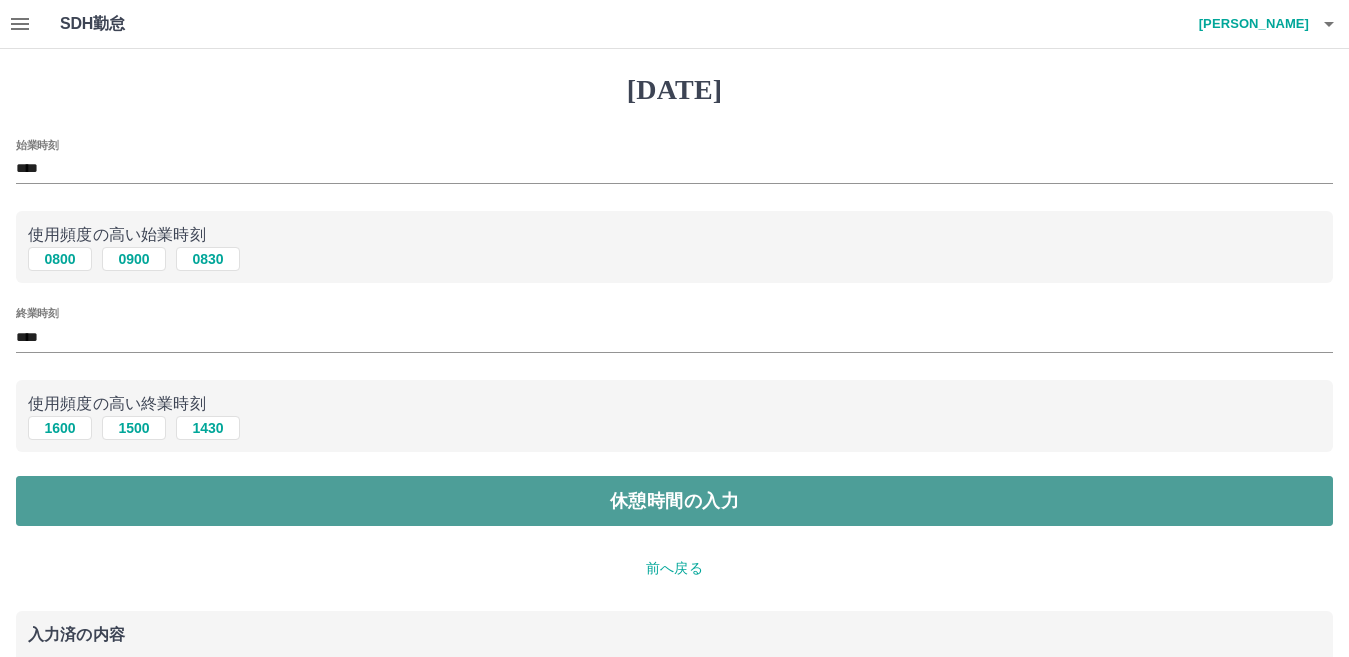 click on "休憩時間の入力" at bounding box center [674, 501] 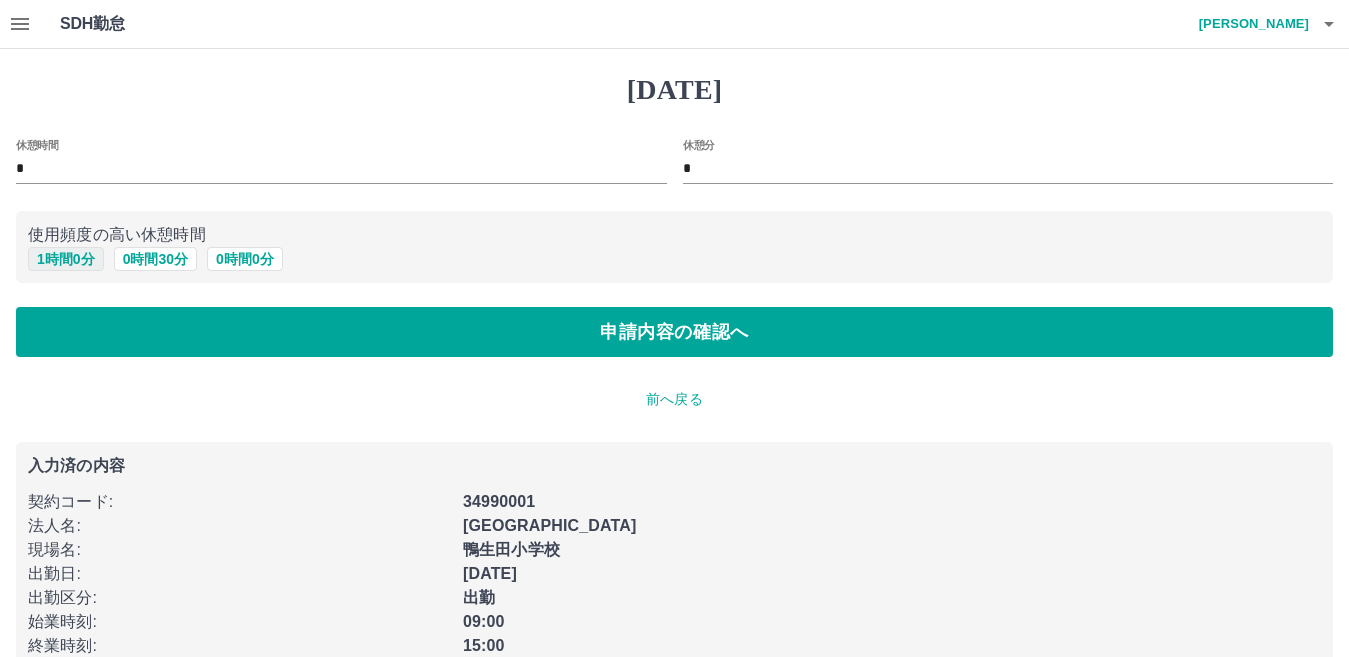 click on "1 時間 0 分" at bounding box center [66, 259] 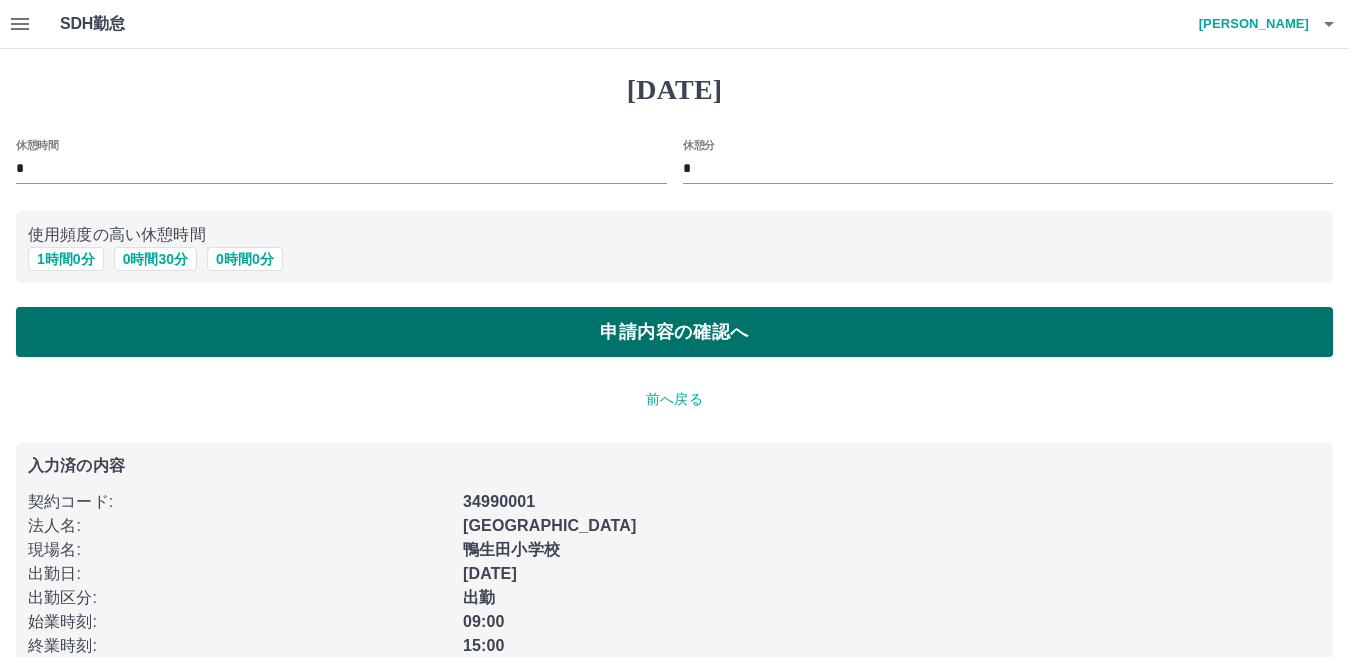 click on "申請内容の確認へ" at bounding box center (674, 332) 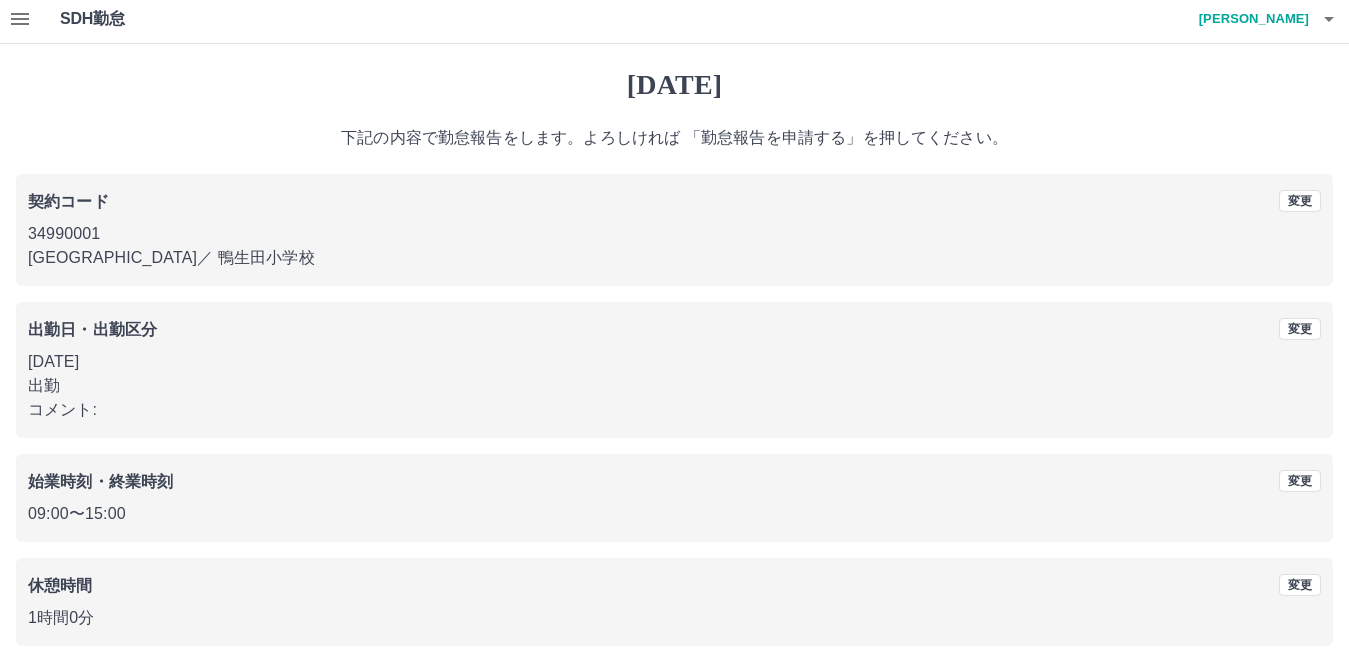 scroll, scrollTop: 92, scrollLeft: 0, axis: vertical 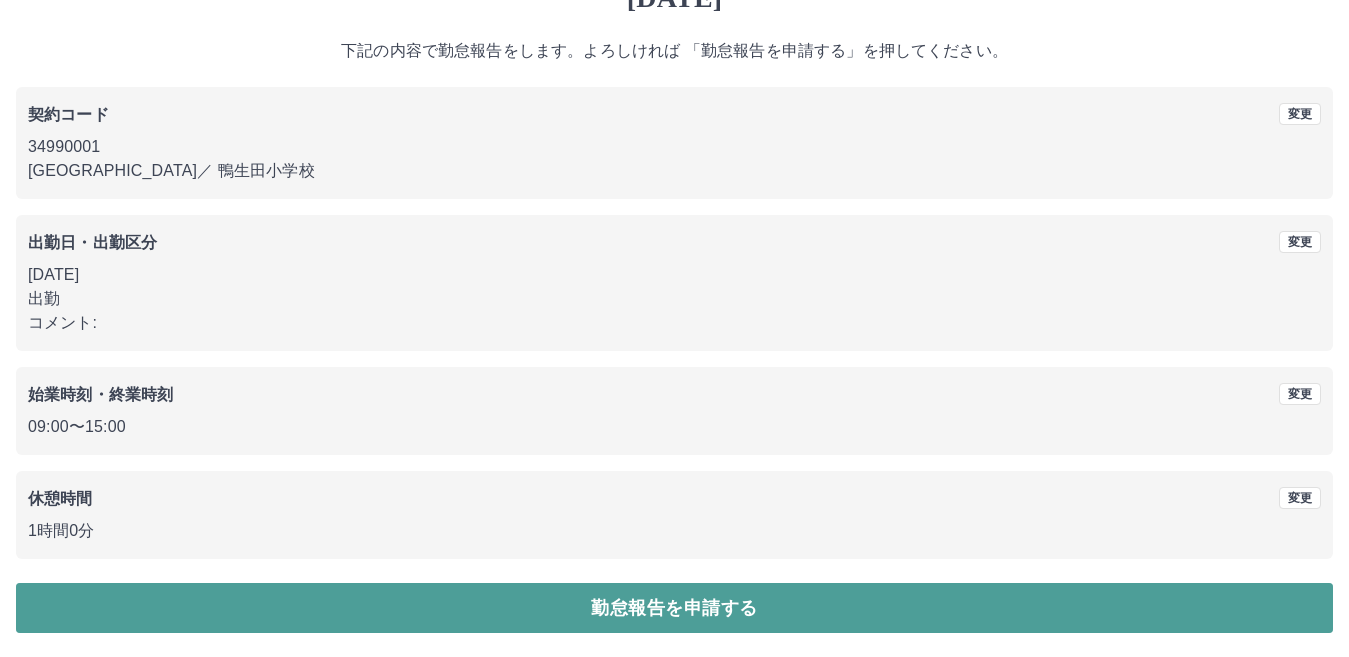 click on "勤怠報告を申請する" at bounding box center (674, 608) 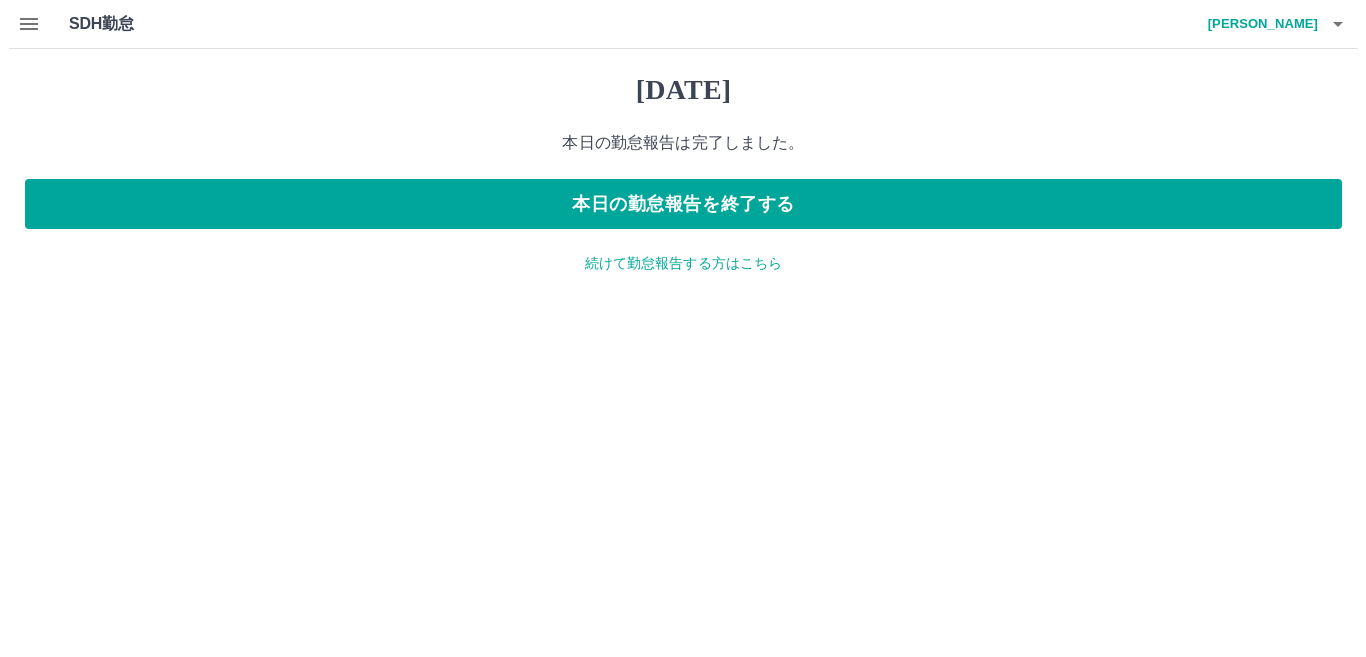 scroll, scrollTop: 0, scrollLeft: 0, axis: both 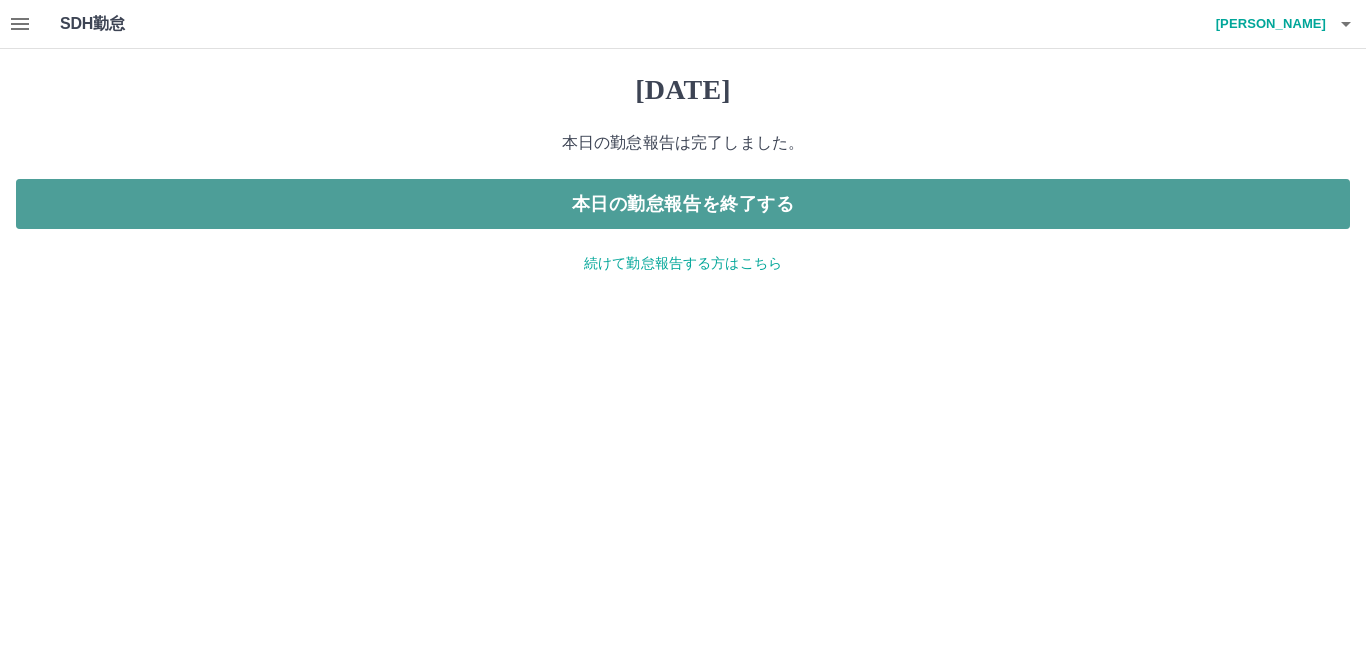 click on "本日の勤怠報告を終了する" at bounding box center [683, 204] 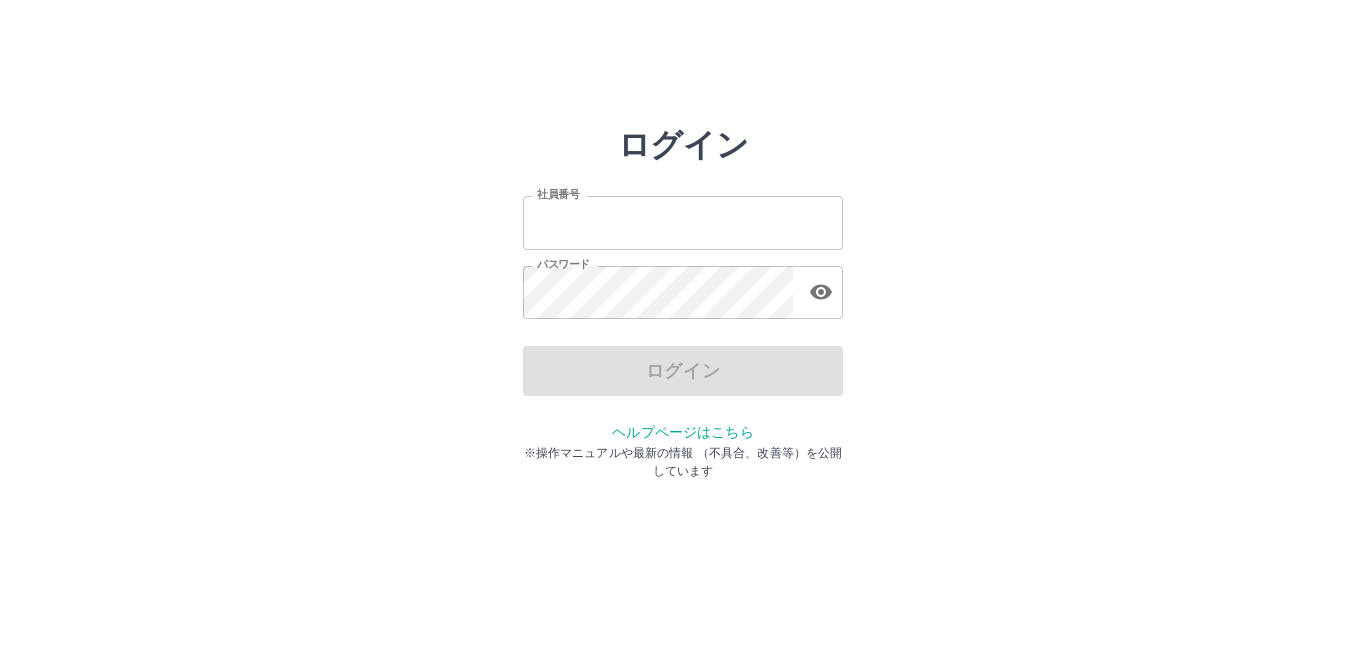 scroll, scrollTop: 0, scrollLeft: 0, axis: both 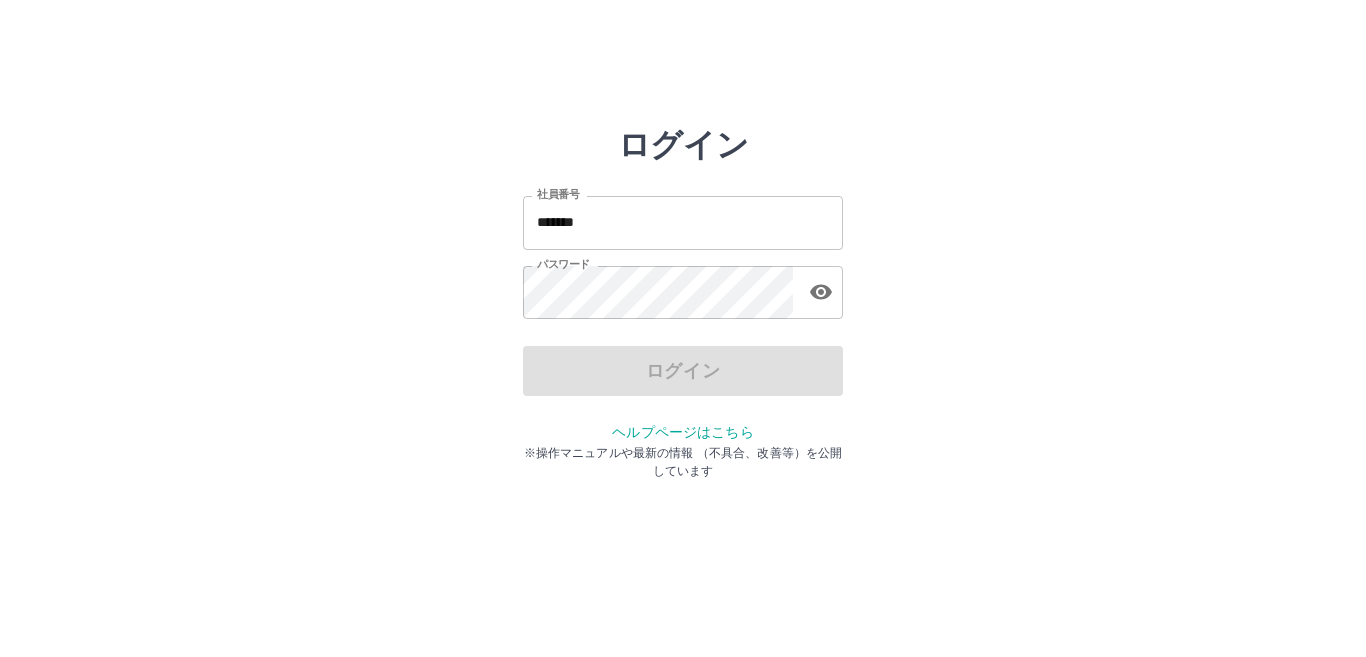 click on "*******" at bounding box center [683, 222] 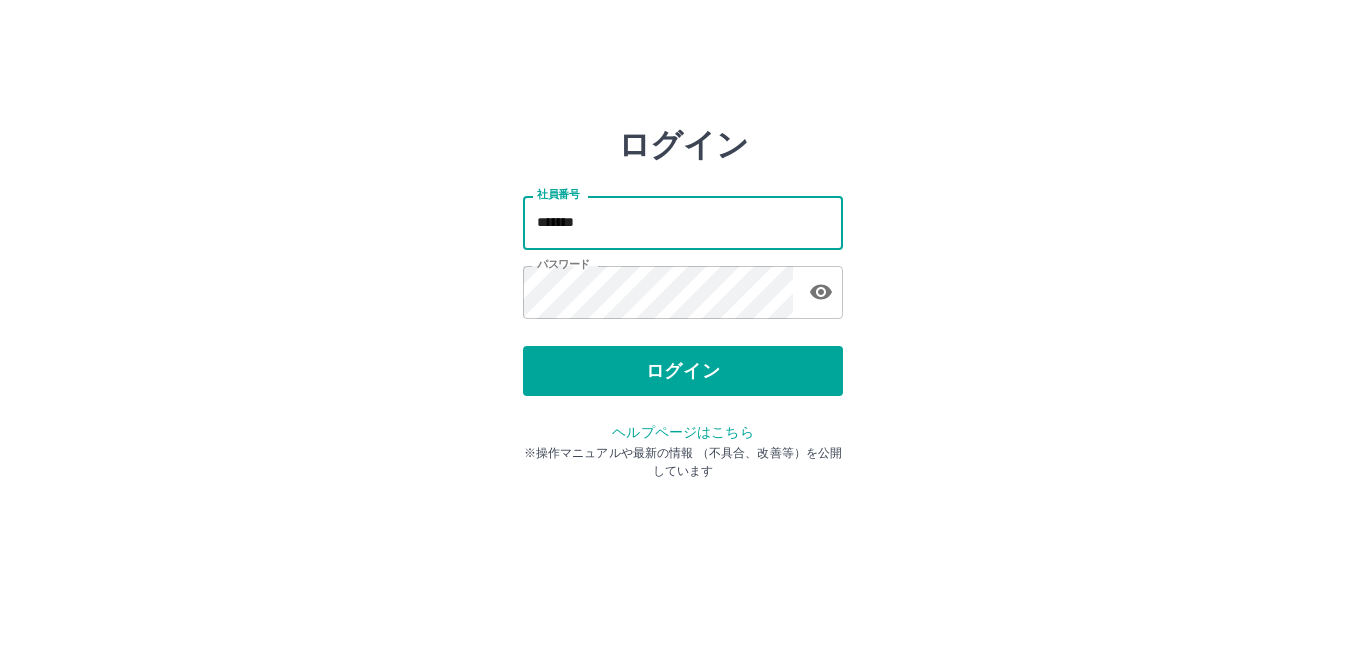 type on "*******" 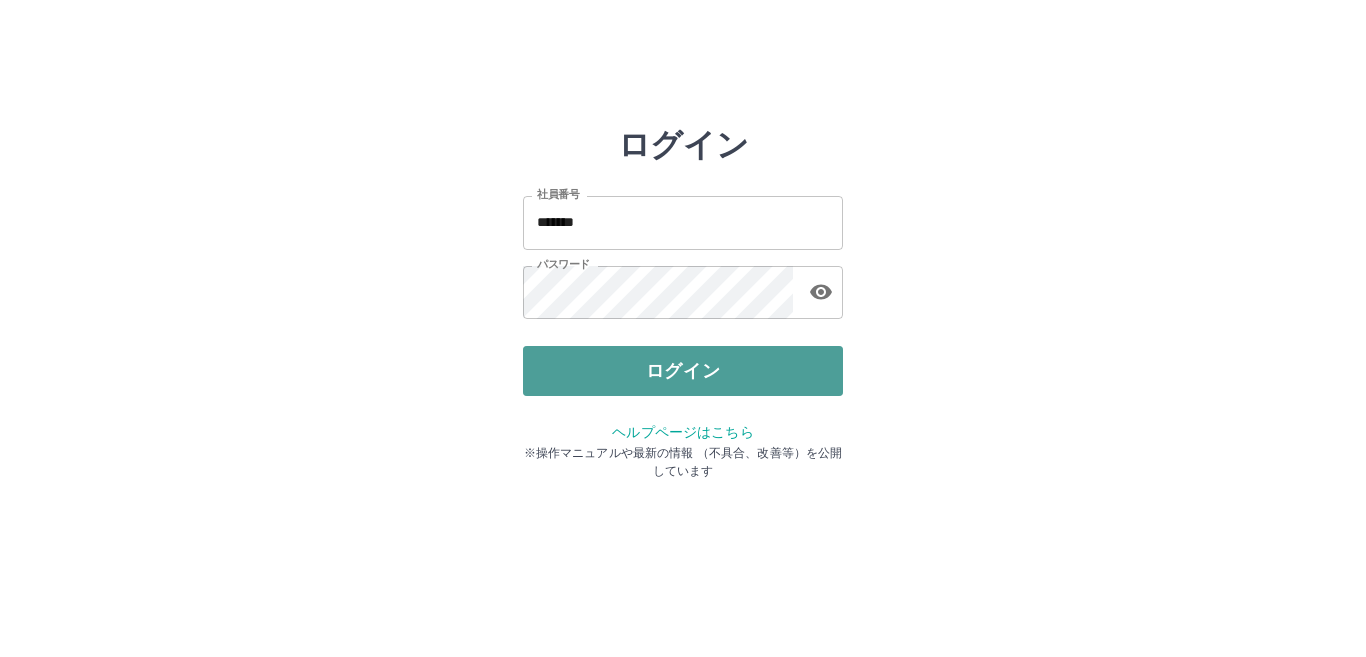 click on "ログイン" at bounding box center (683, 371) 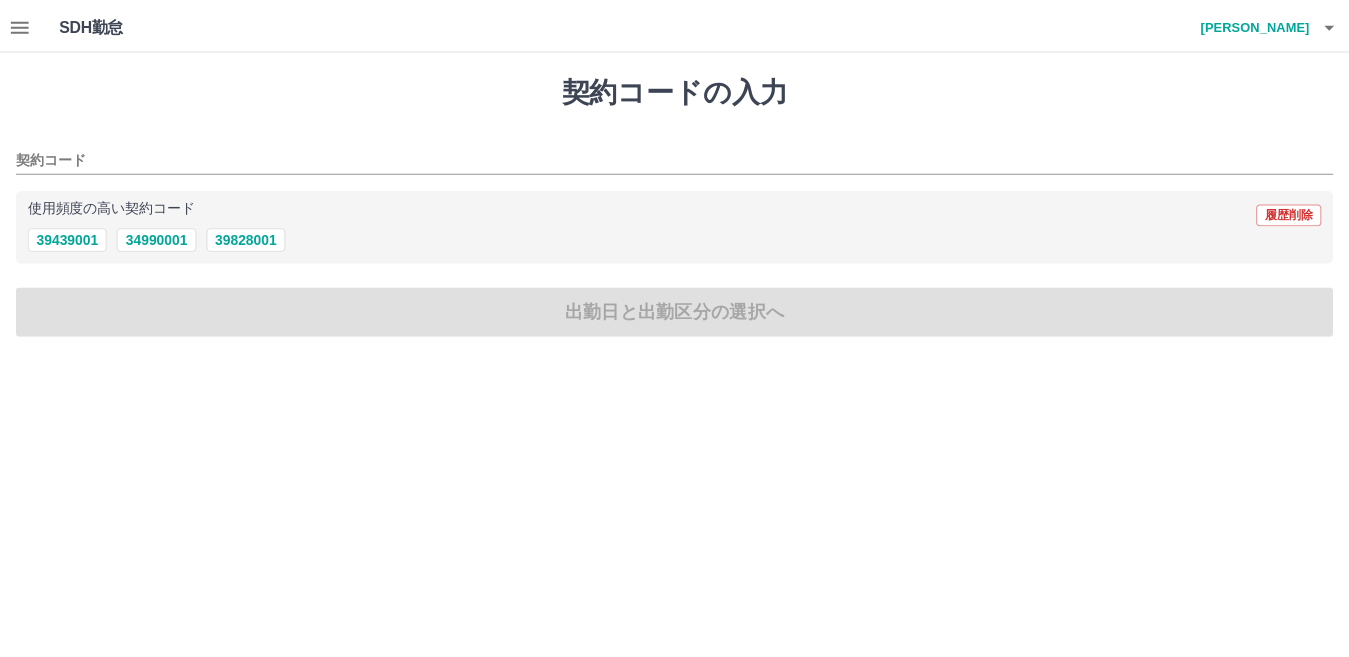 scroll, scrollTop: 0, scrollLeft: 0, axis: both 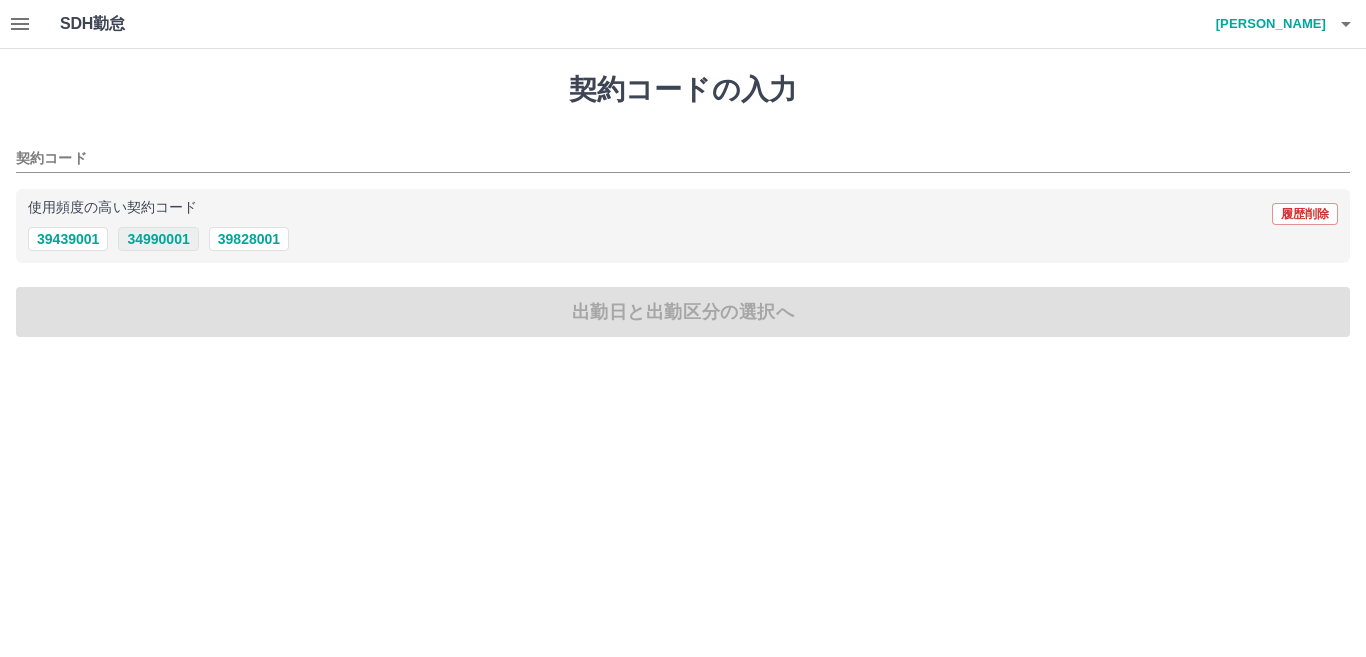 click on "34990001" at bounding box center (158, 239) 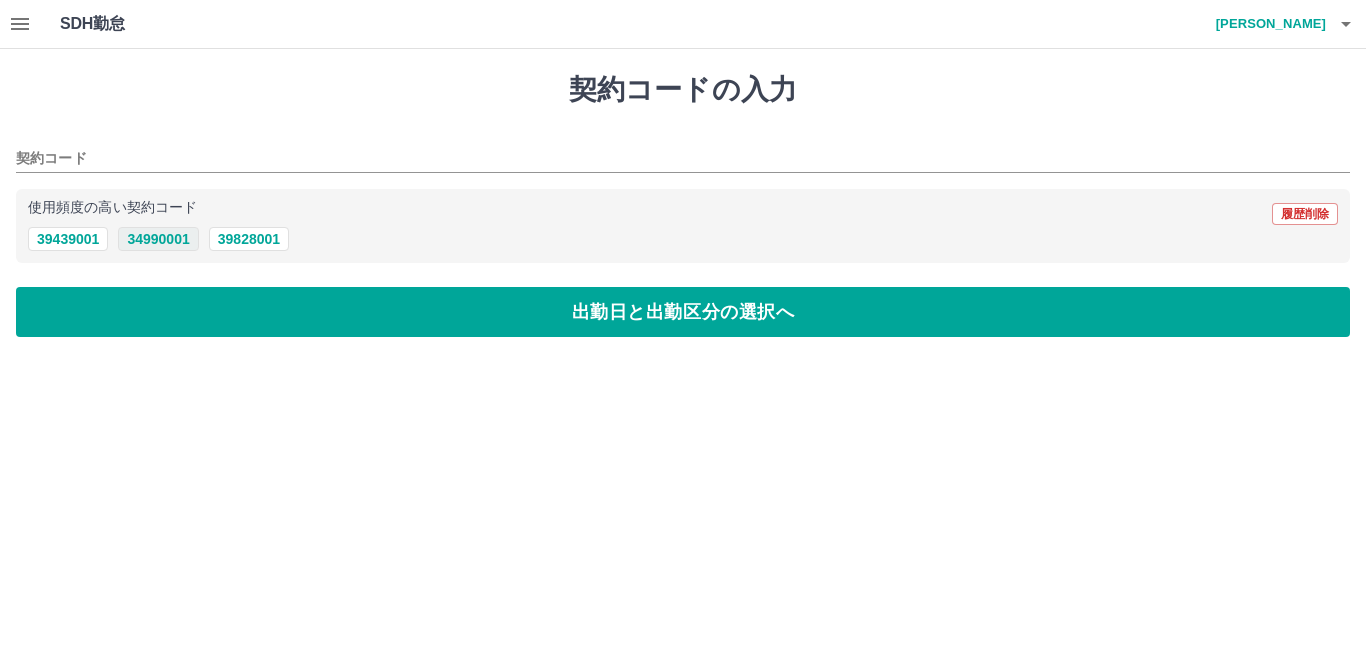 type on "********" 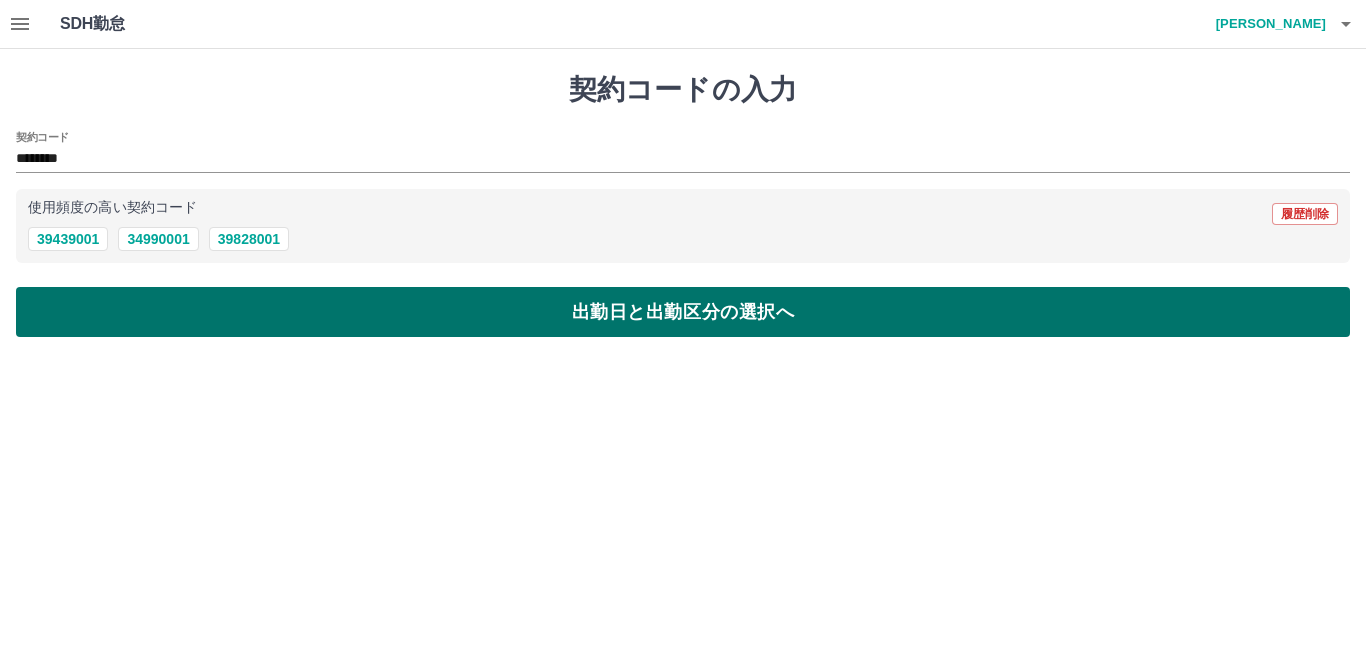 click on "出勤日と出勤区分の選択へ" at bounding box center (683, 312) 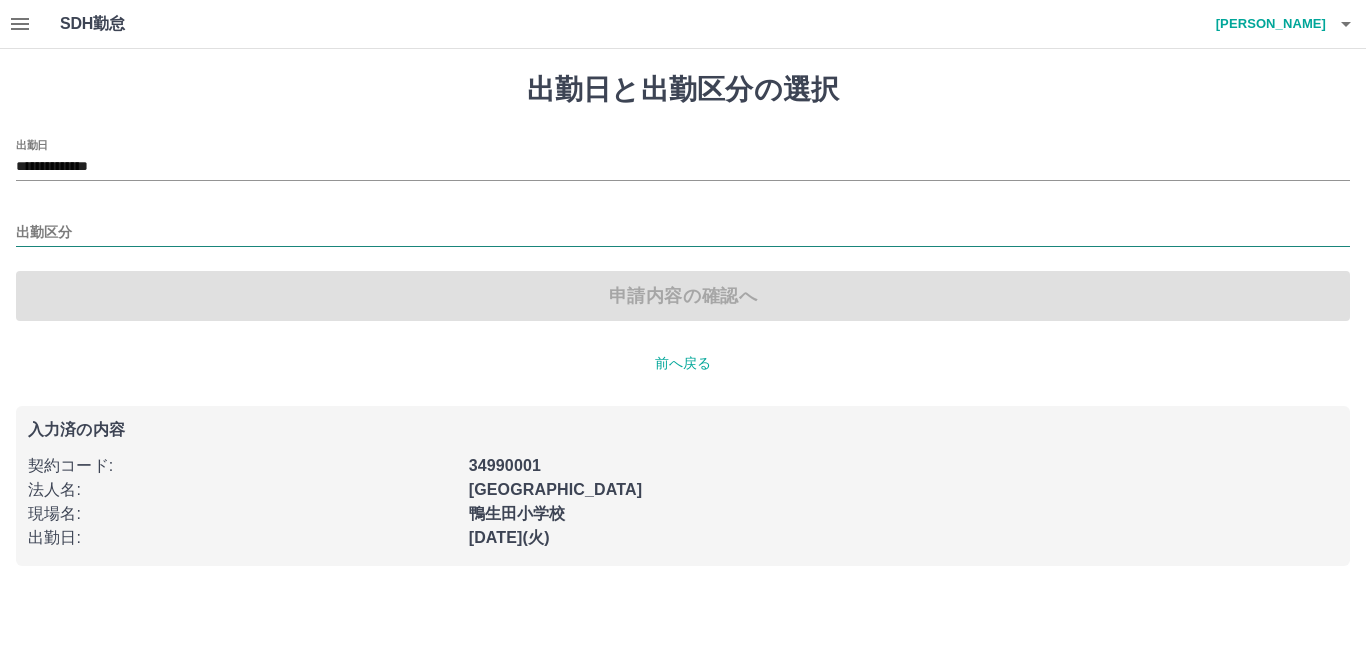 click on "出勤区分" at bounding box center (683, 233) 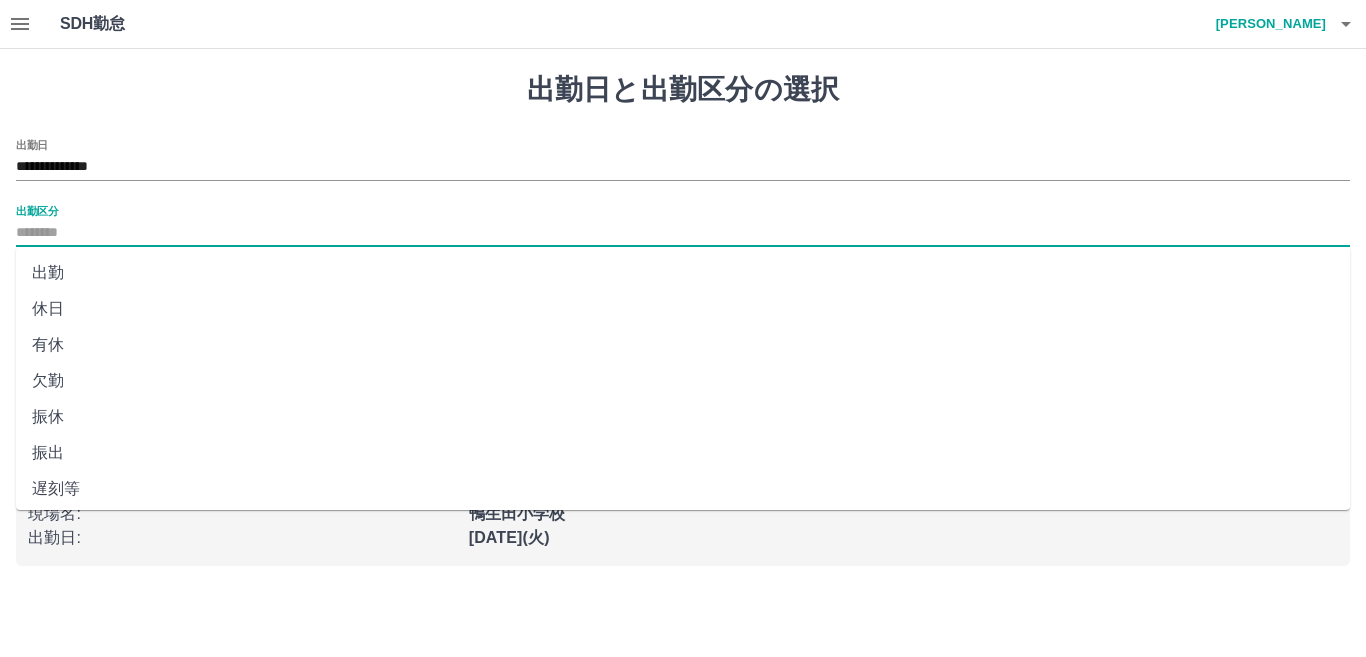 click on "出勤" at bounding box center [683, 273] 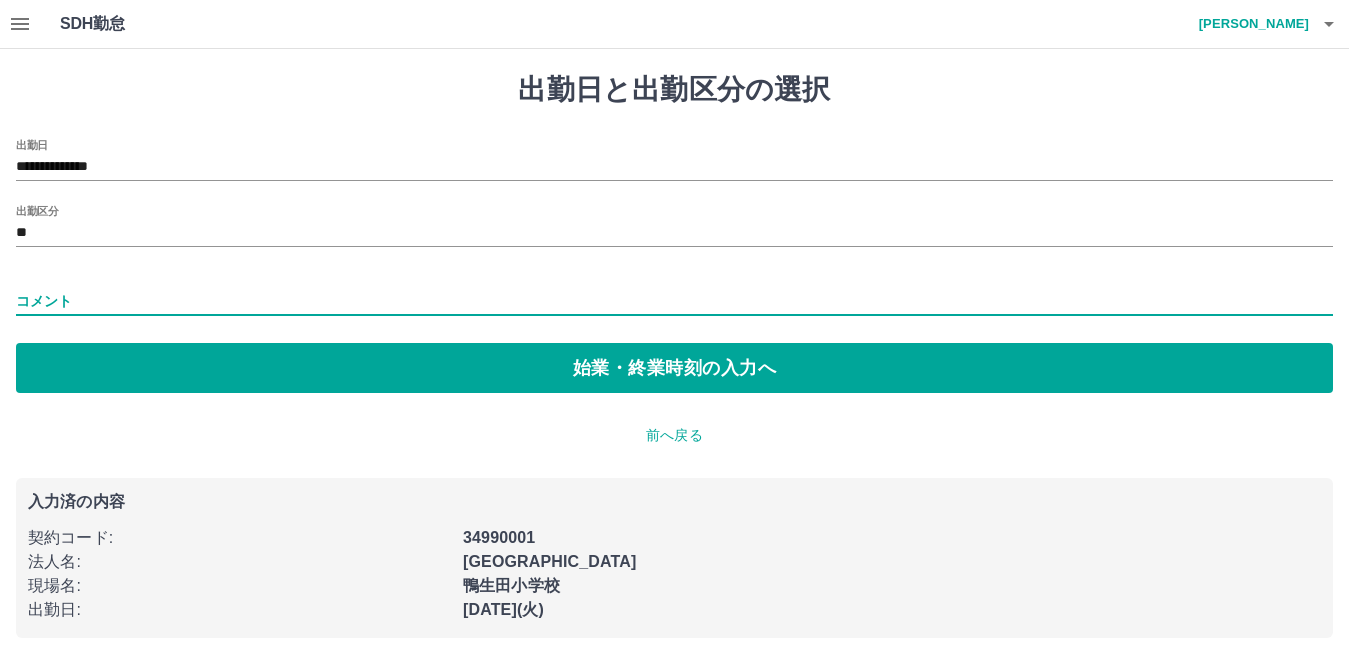 click on "コメント" at bounding box center (674, 301) 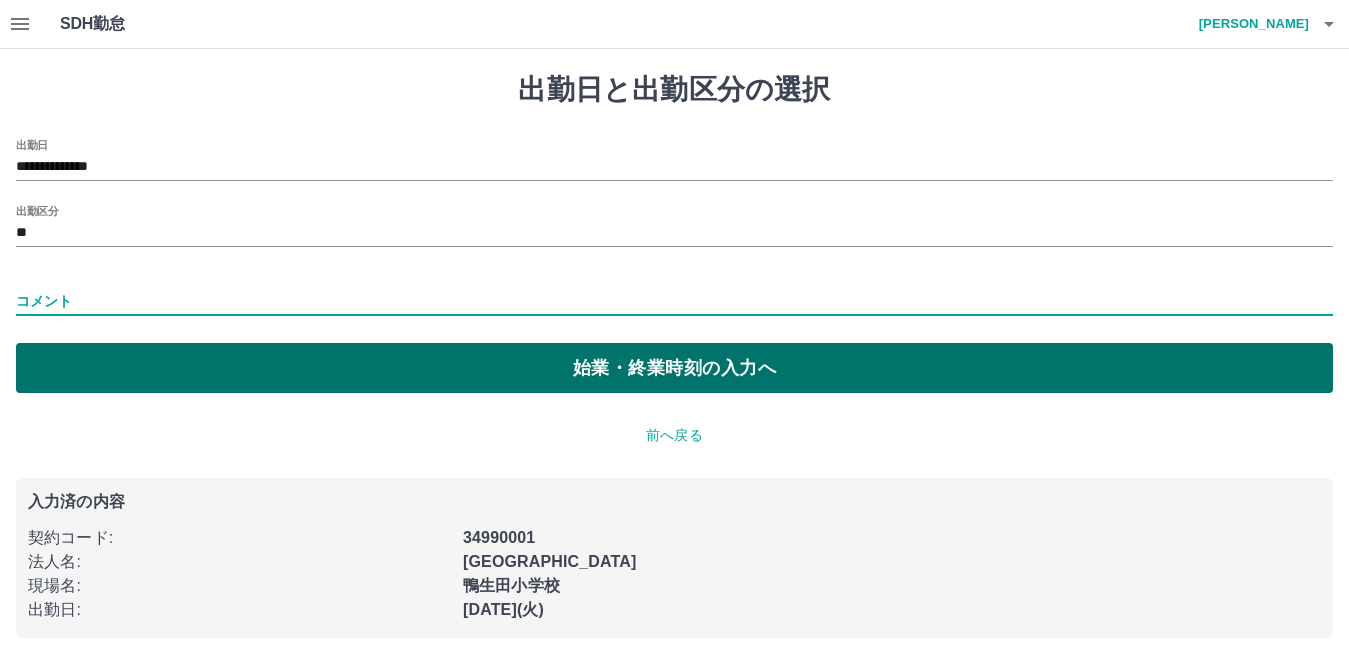 type on "****" 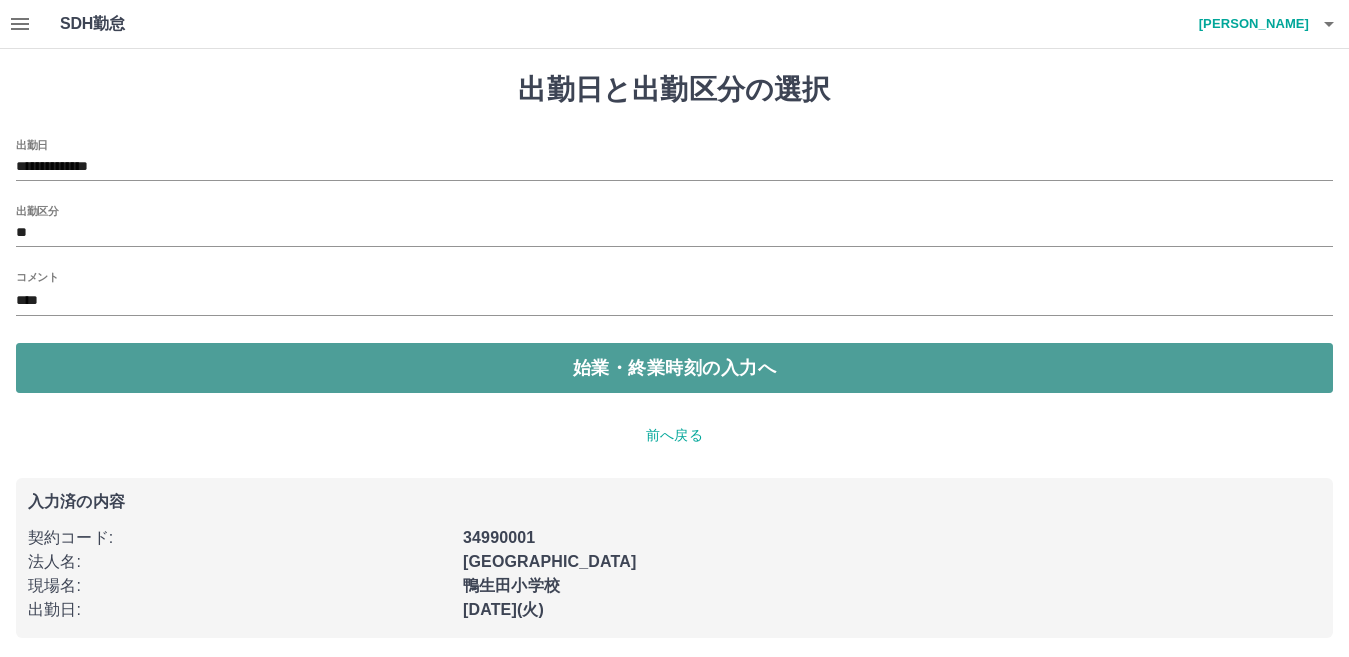click on "始業・終業時刻の入力へ" at bounding box center (674, 368) 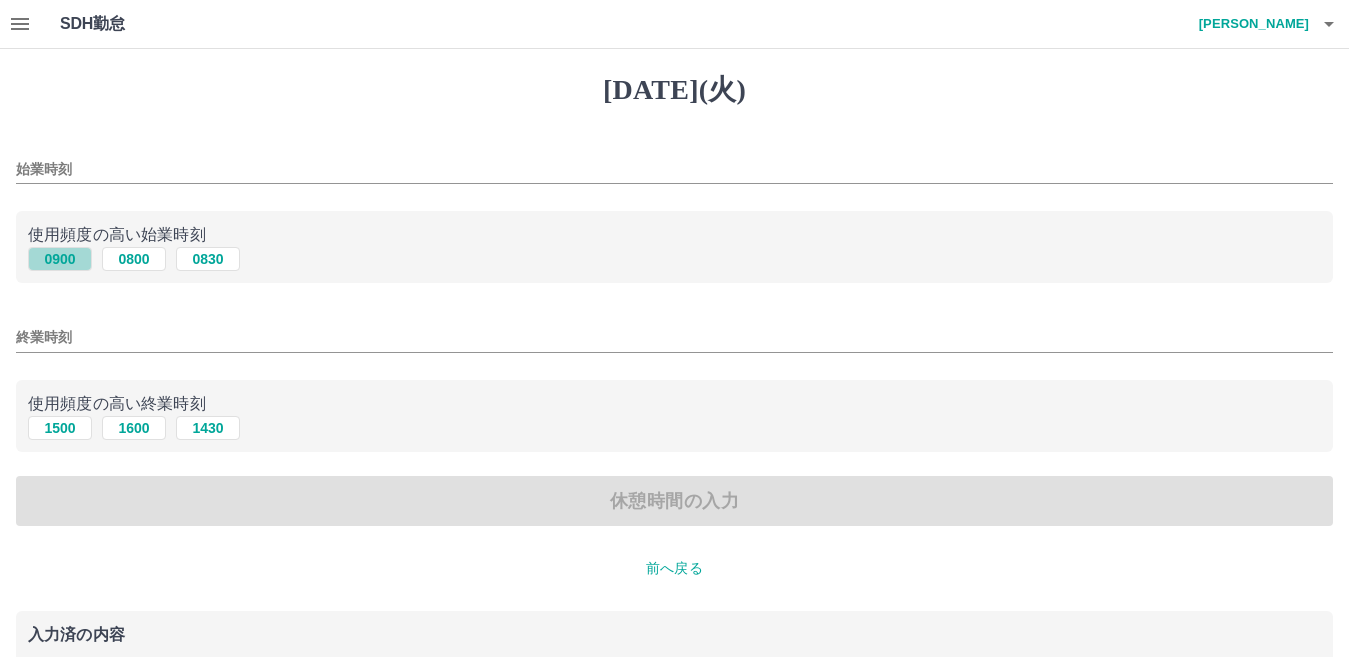 click on "0900" at bounding box center (60, 259) 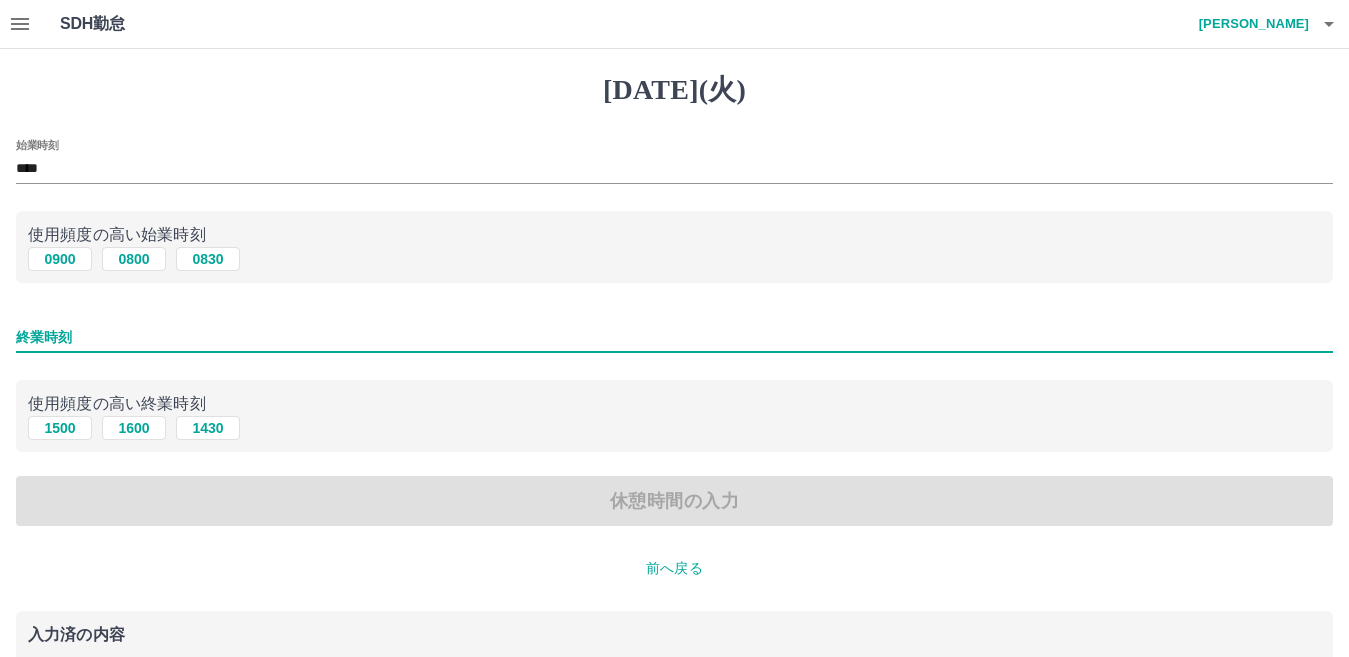 click on "終業時刻" at bounding box center [674, 337] 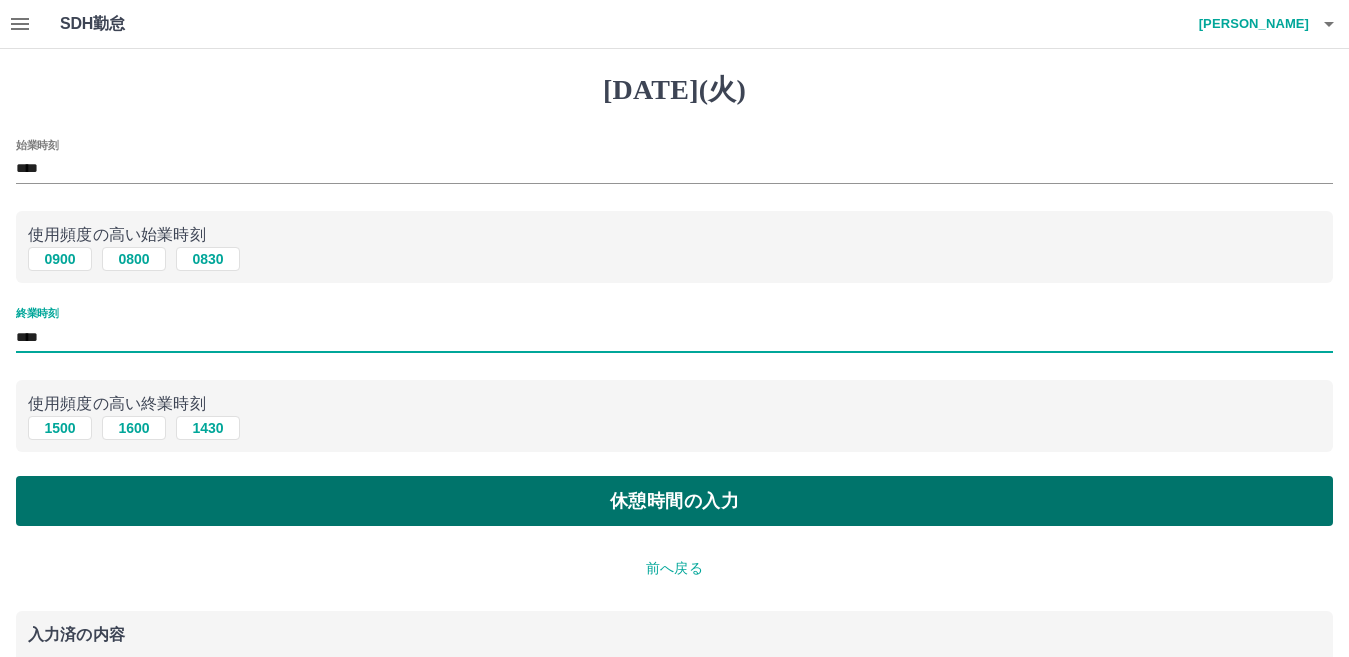 click on "休憩時間の入力" at bounding box center (674, 501) 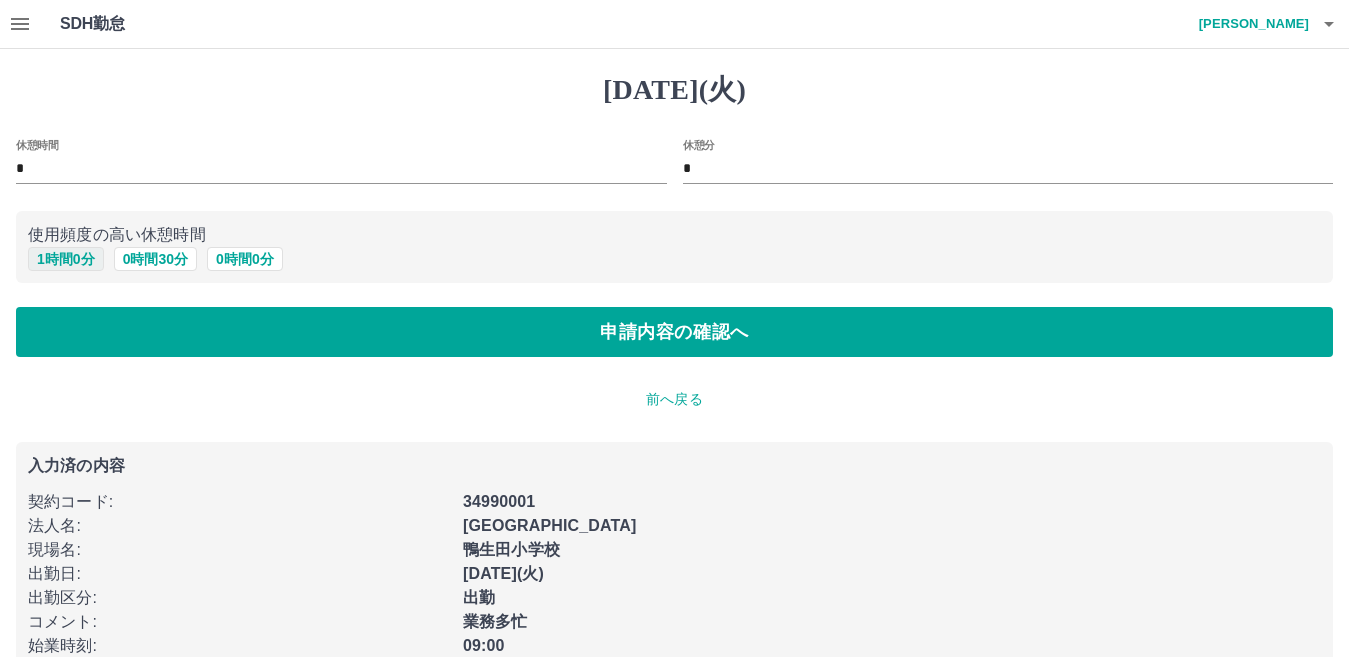 click on "1 時間 0 分" at bounding box center (66, 259) 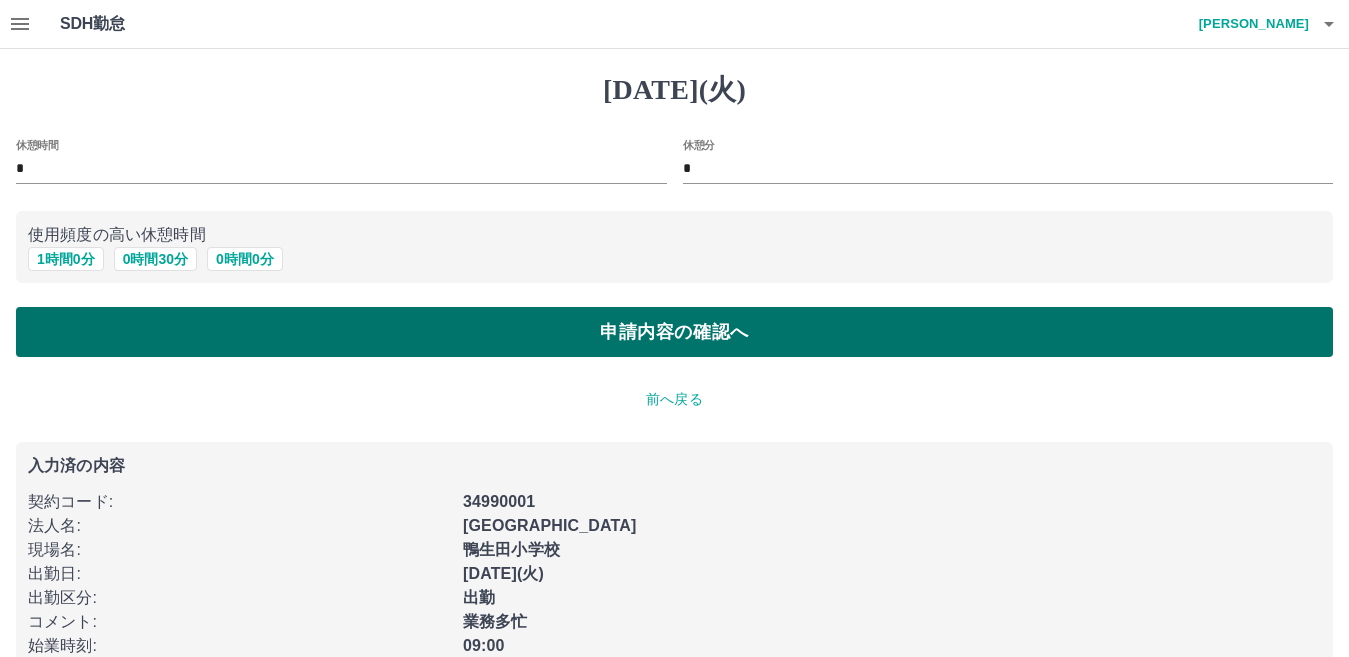 click on "申請内容の確認へ" at bounding box center (674, 332) 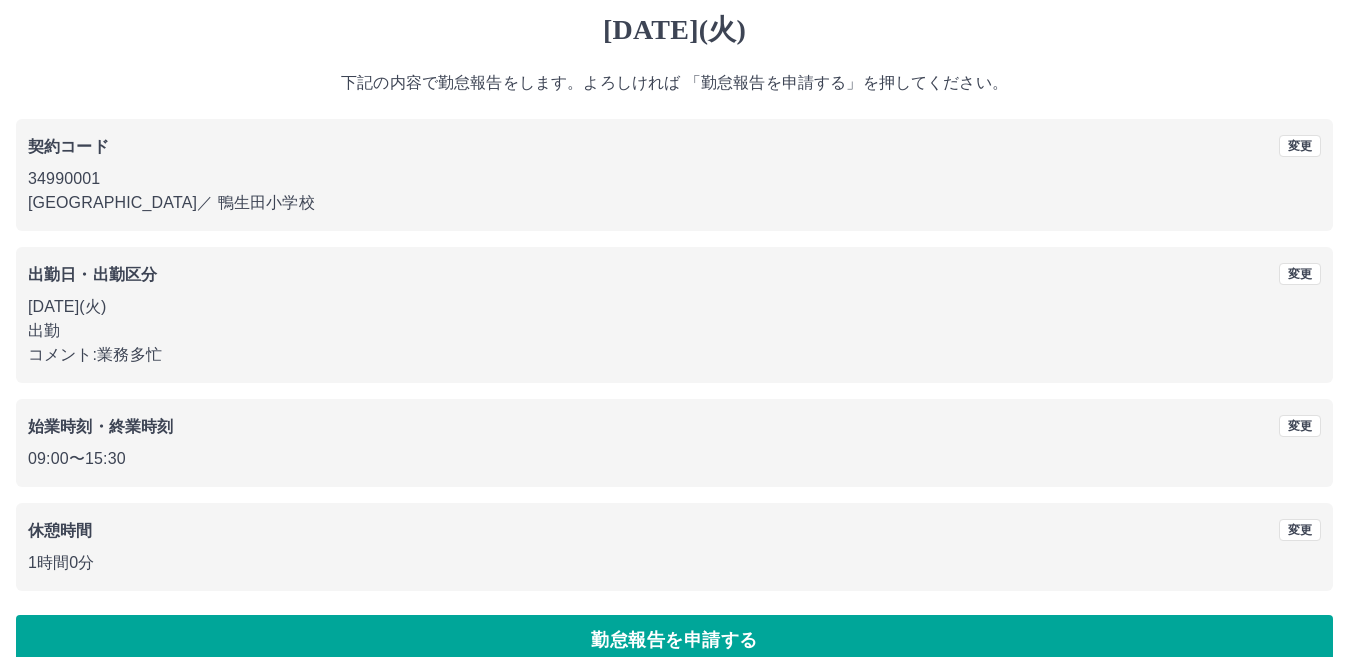 scroll, scrollTop: 92, scrollLeft: 0, axis: vertical 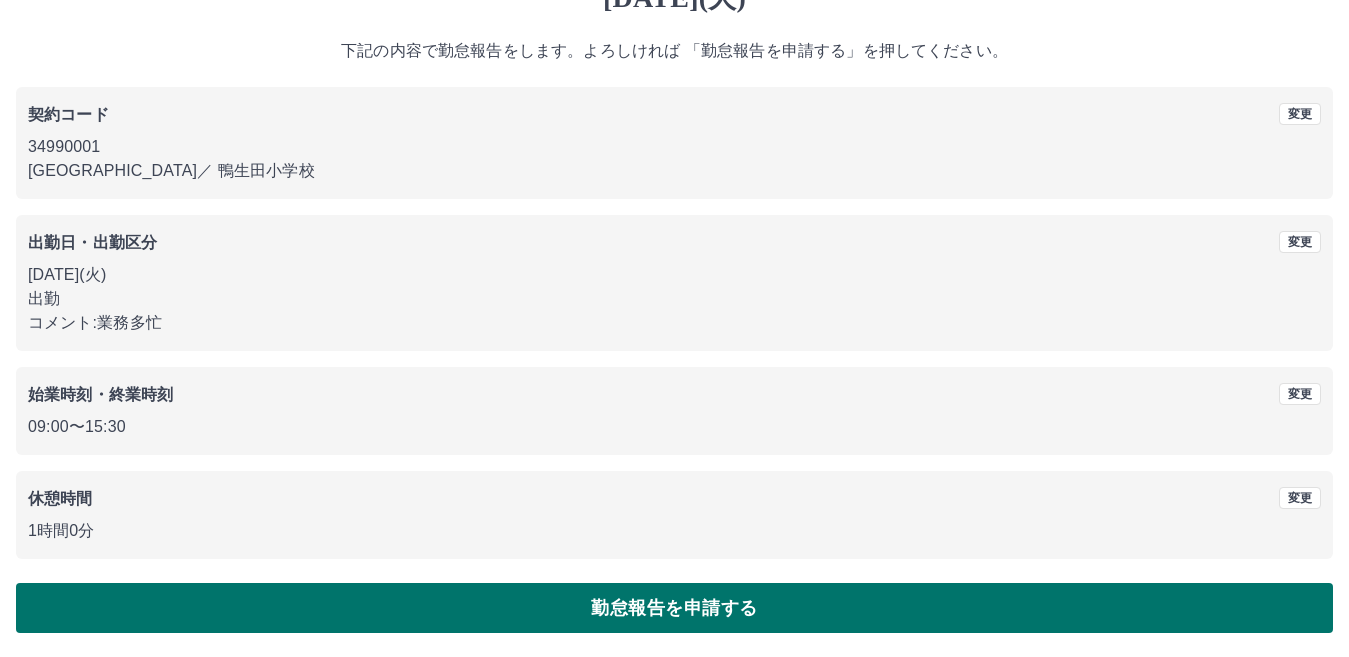 click on "勤怠報告を申請する" at bounding box center (674, 608) 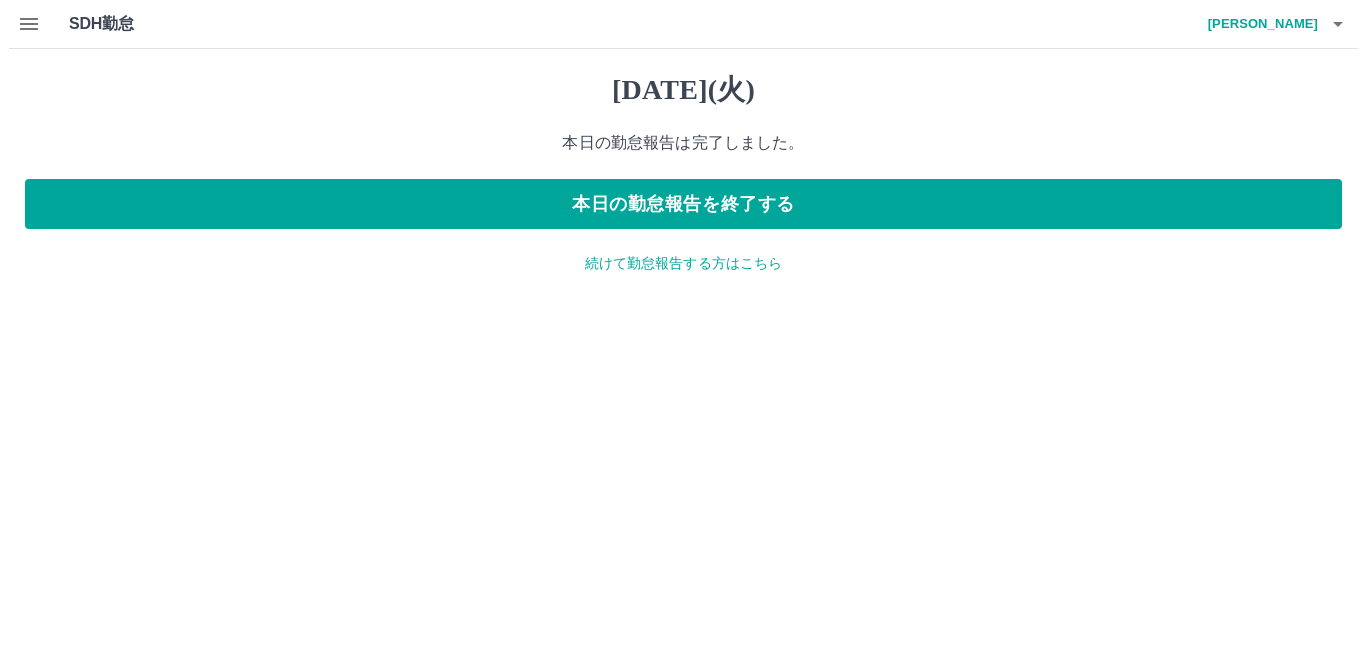 scroll, scrollTop: 0, scrollLeft: 0, axis: both 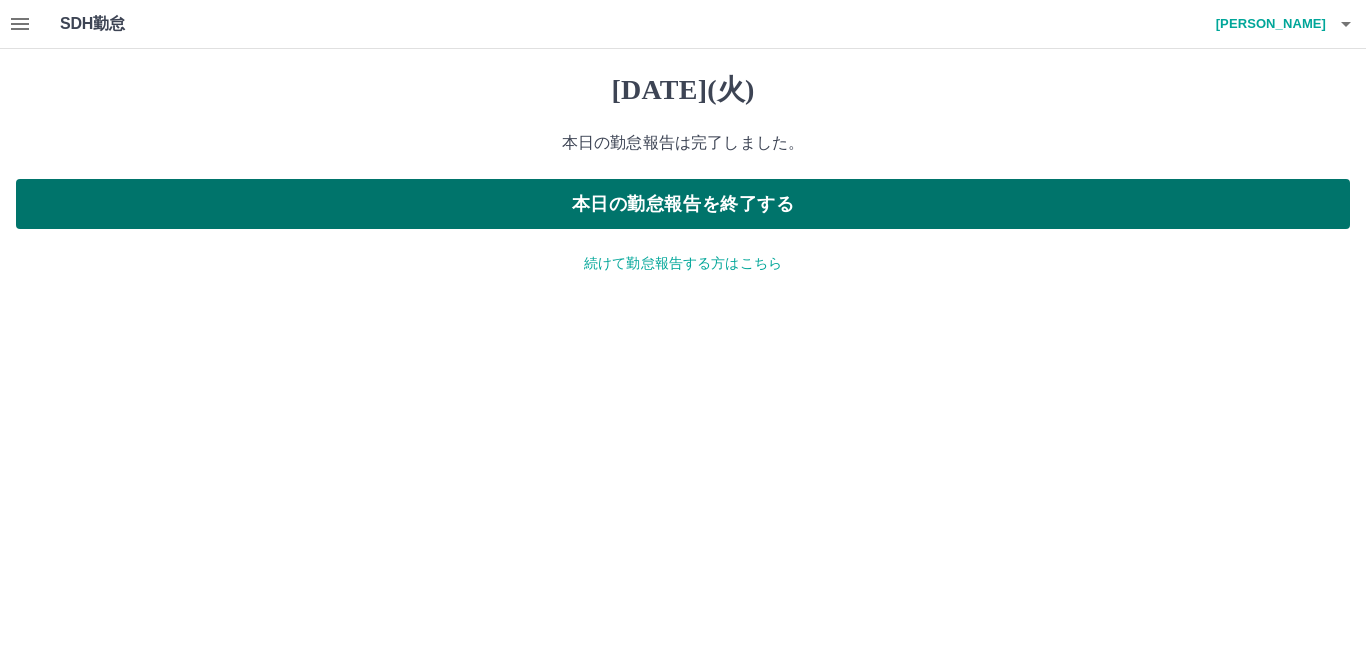 click on "本日の勤怠報告を終了する" at bounding box center (683, 204) 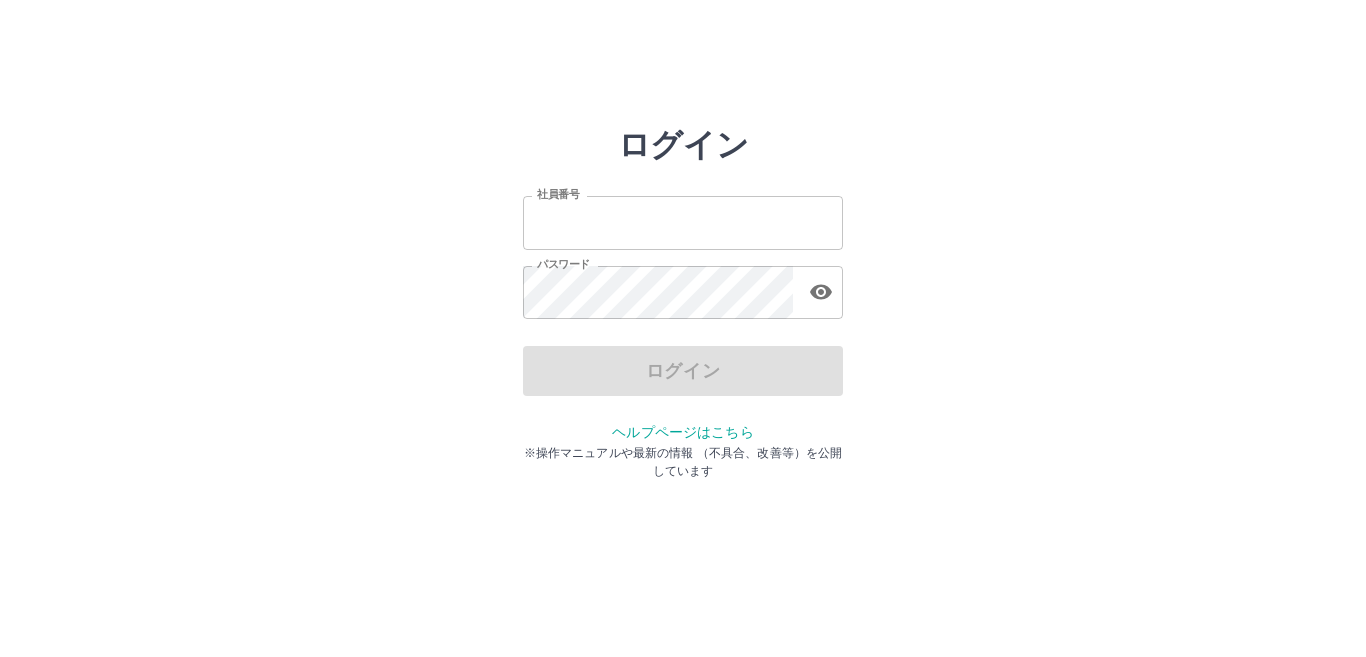 scroll, scrollTop: 0, scrollLeft: 0, axis: both 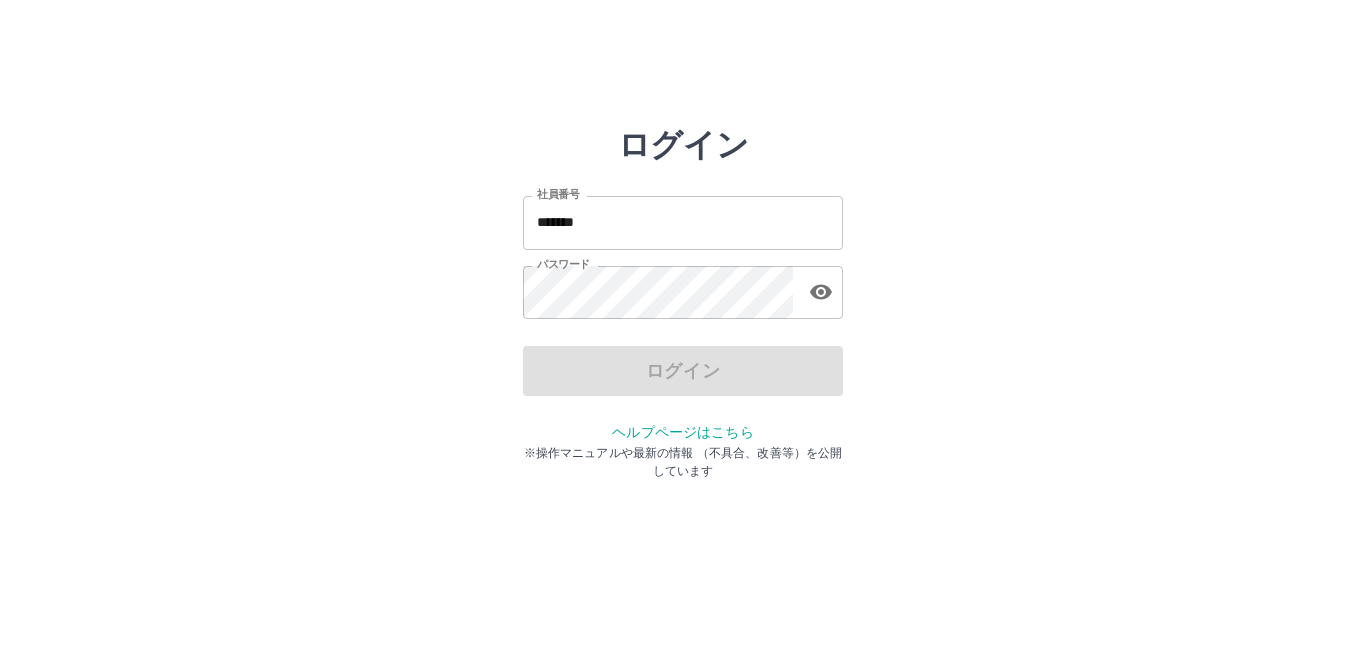 click on "*******" at bounding box center (683, 222) 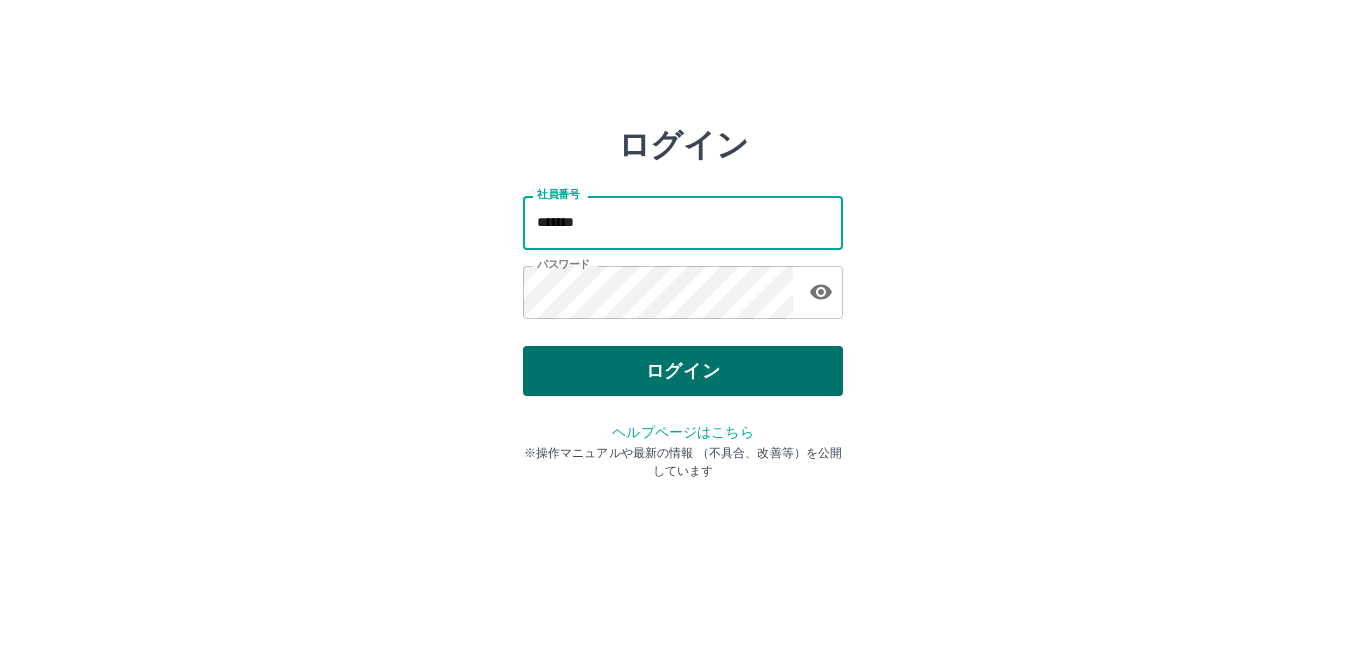 type on "*******" 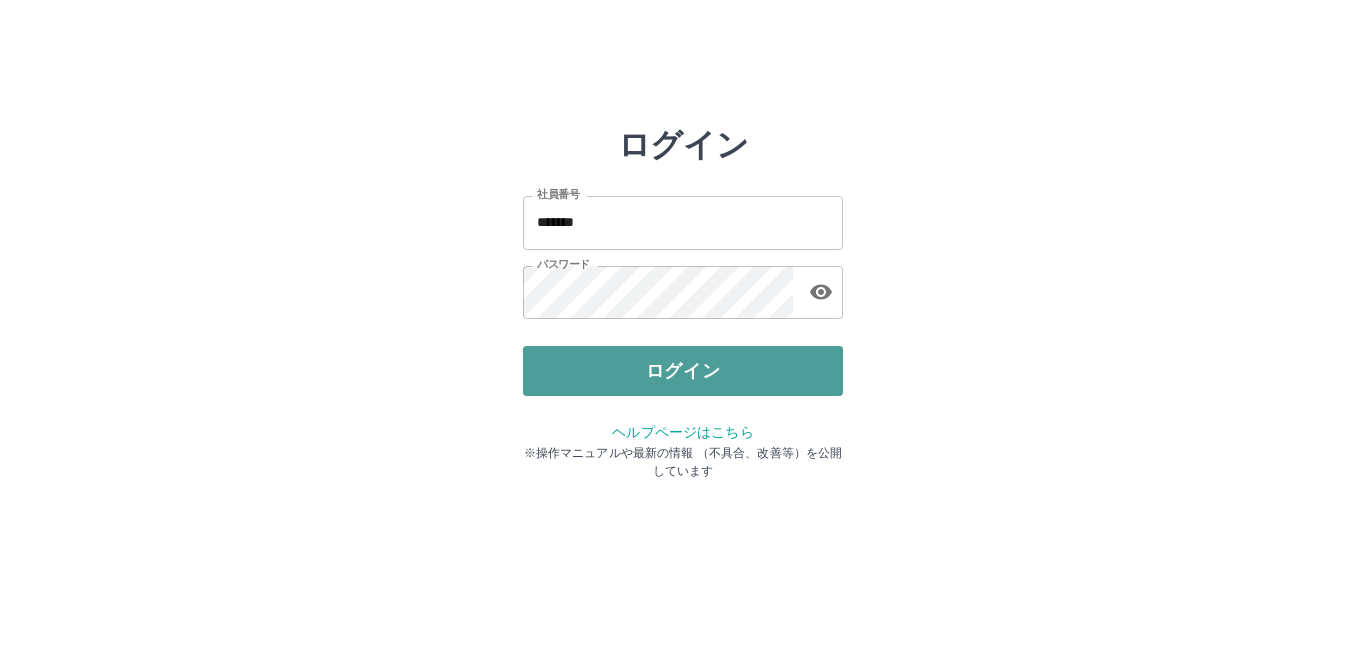click on "ログイン" at bounding box center (683, 371) 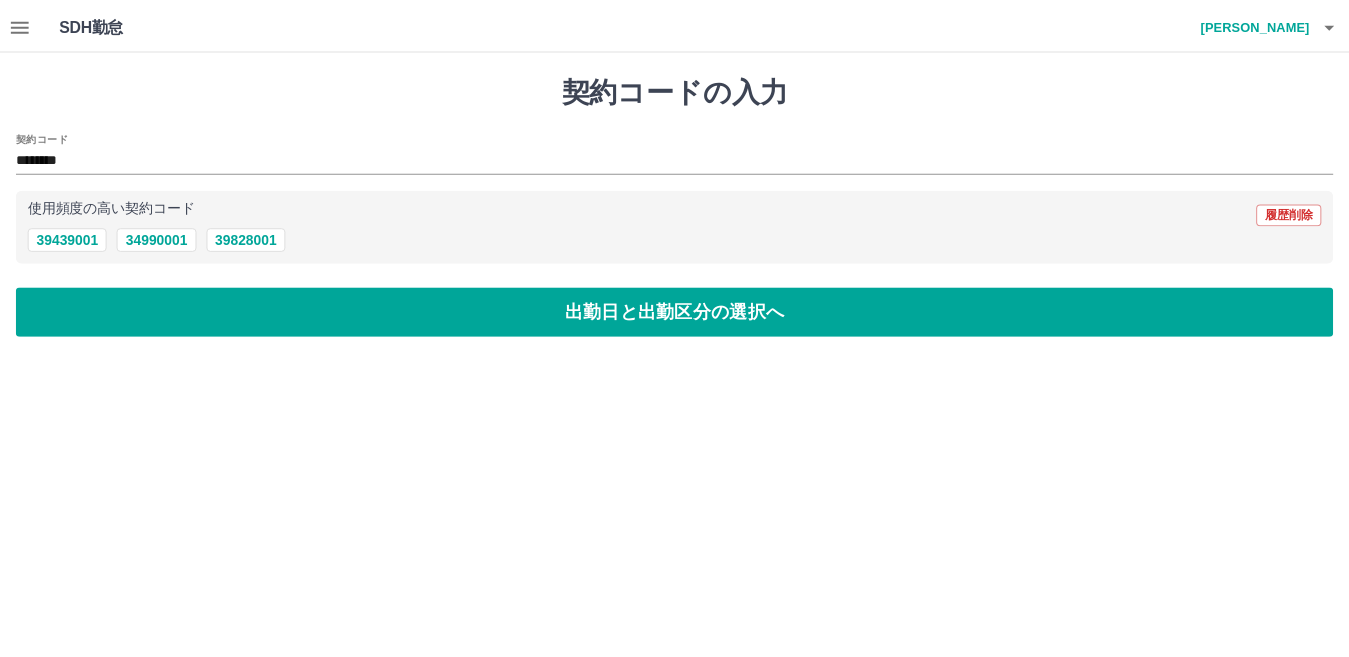 scroll, scrollTop: 0, scrollLeft: 0, axis: both 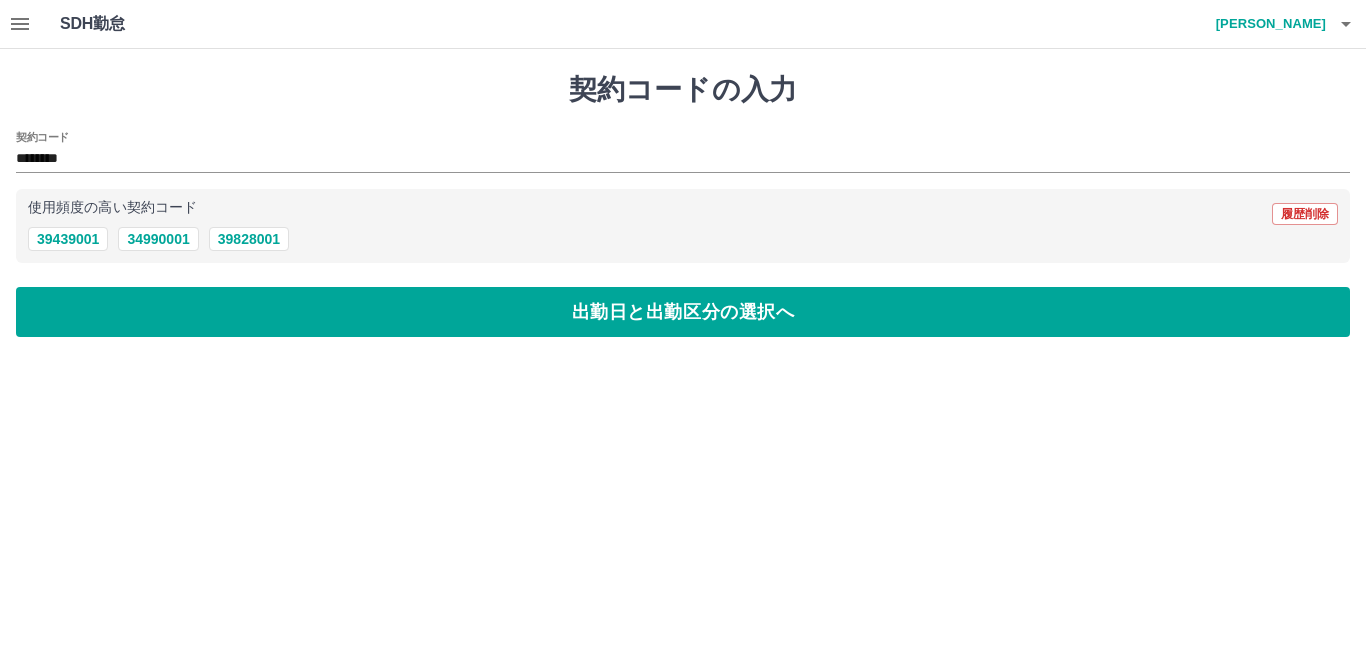 click on "出勤日と出勤区分の選択へ" at bounding box center (683, 312) 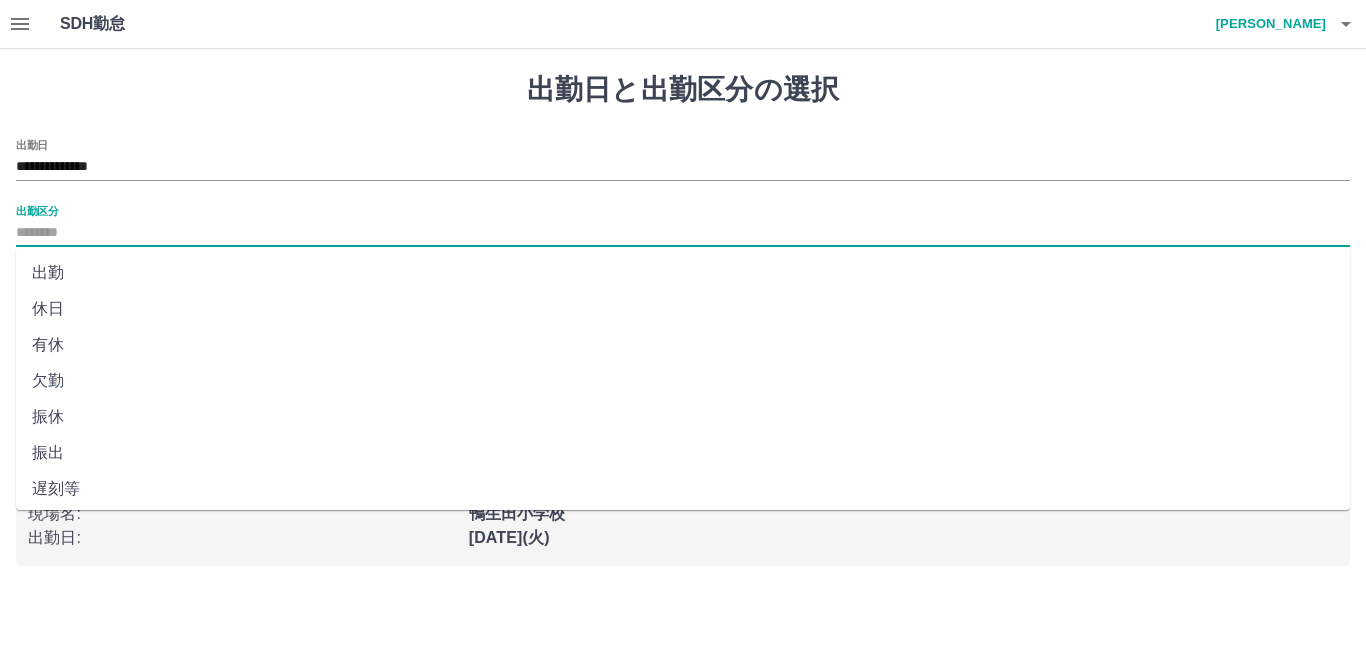 click on "出勤区分" at bounding box center (683, 233) 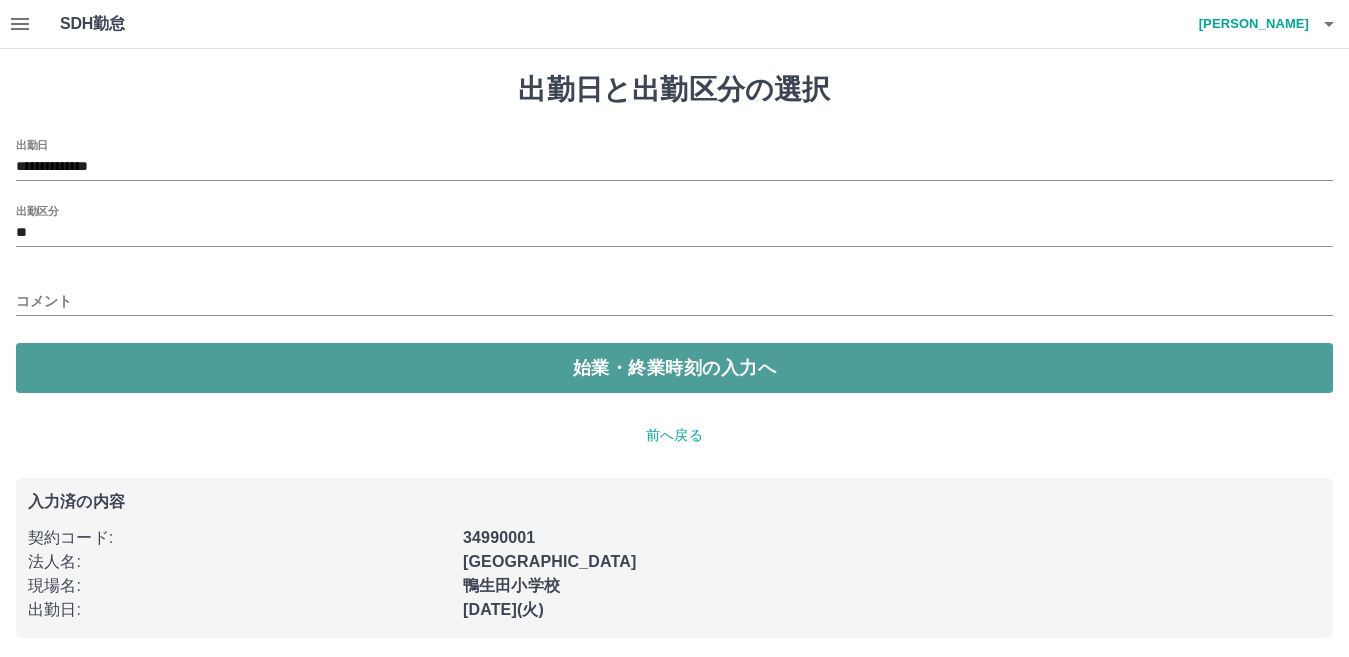 click on "始業・終業時刻の入力へ" at bounding box center (674, 368) 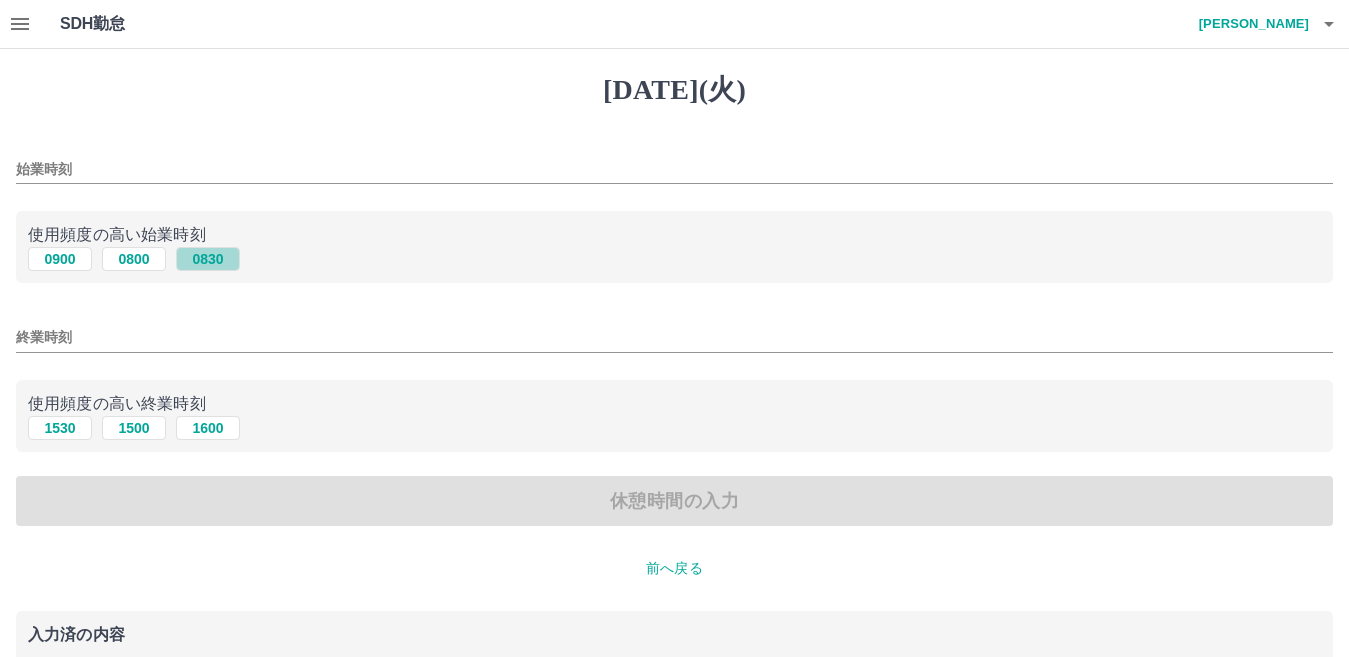 click on "0830" at bounding box center [208, 259] 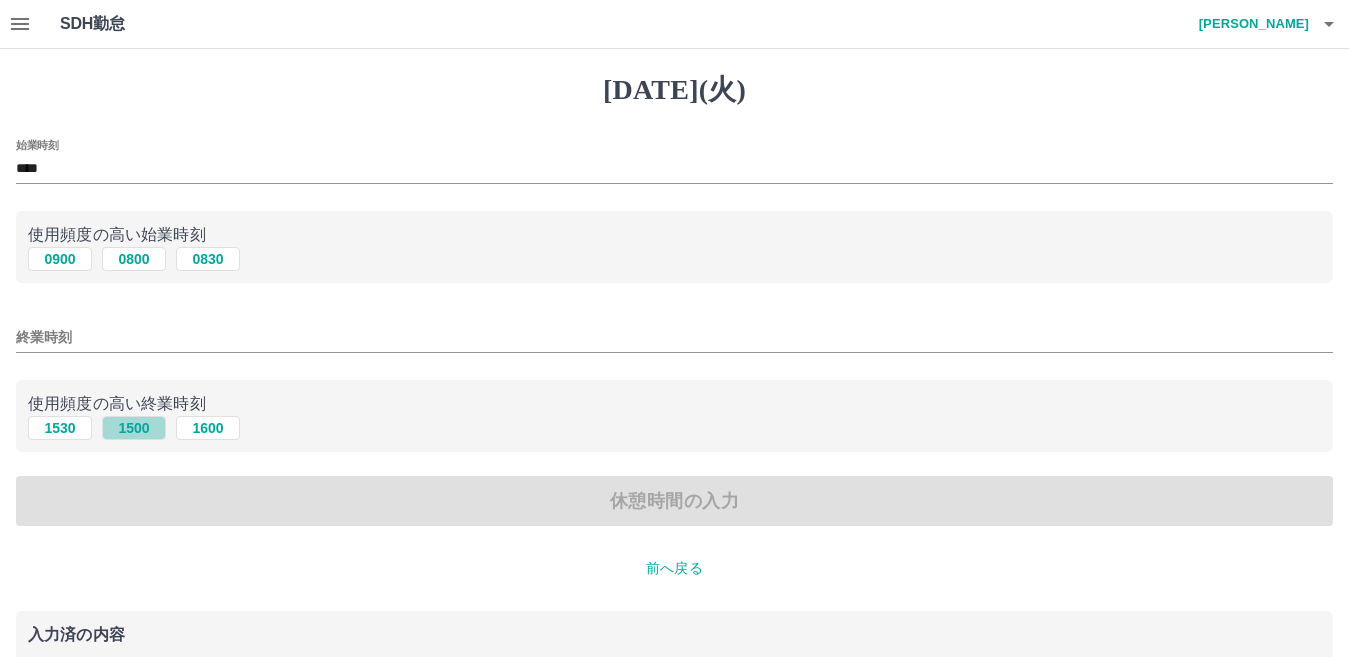 click on "1500" at bounding box center [134, 428] 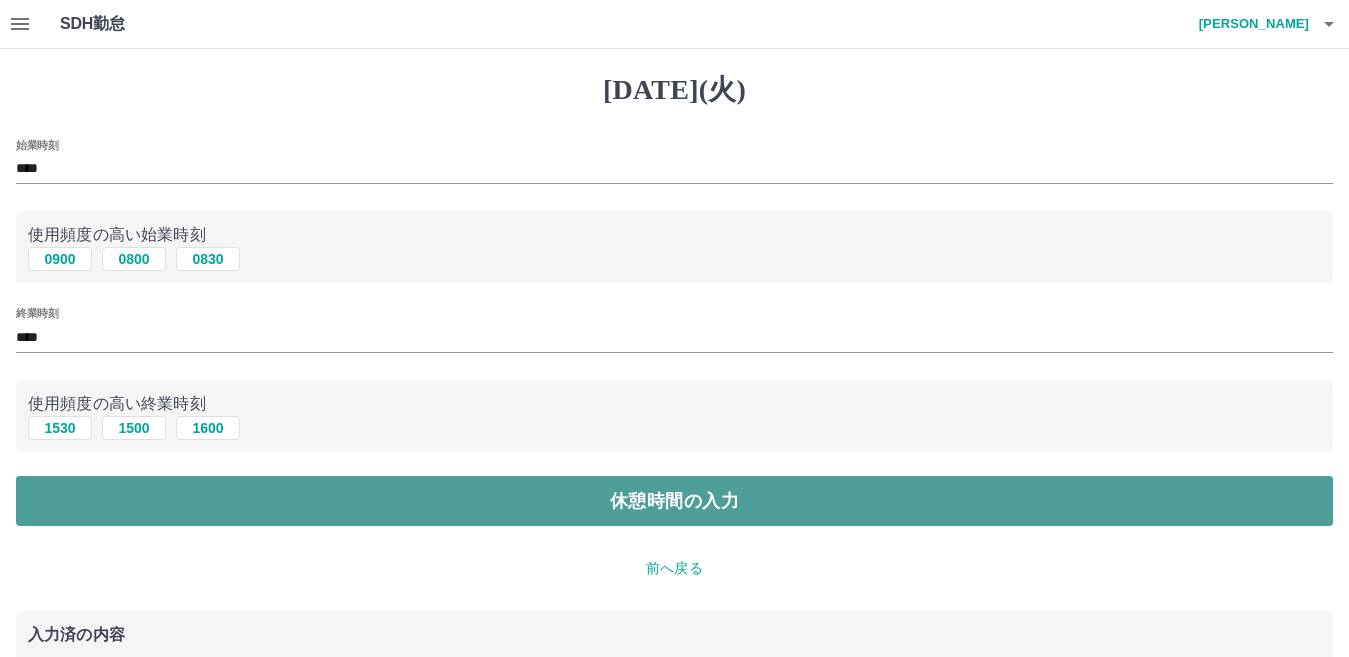 click on "休憩時間の入力" at bounding box center [674, 501] 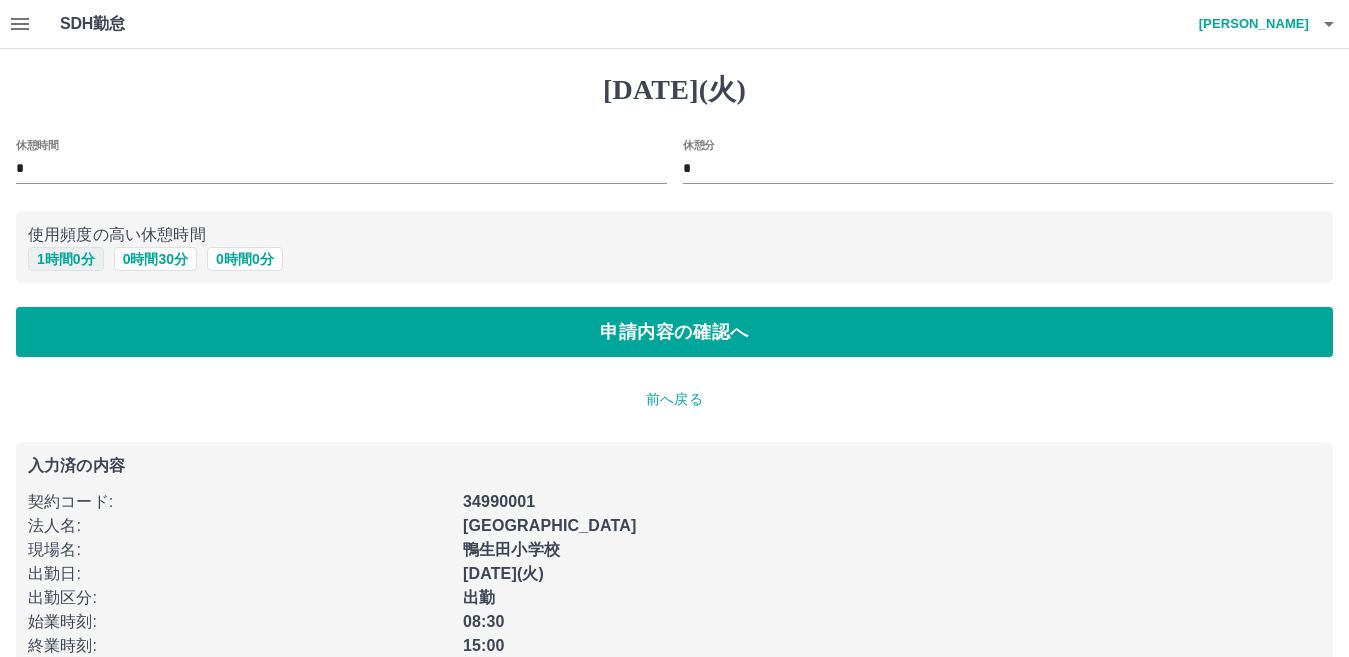 click on "1 時間 0 分" at bounding box center (66, 259) 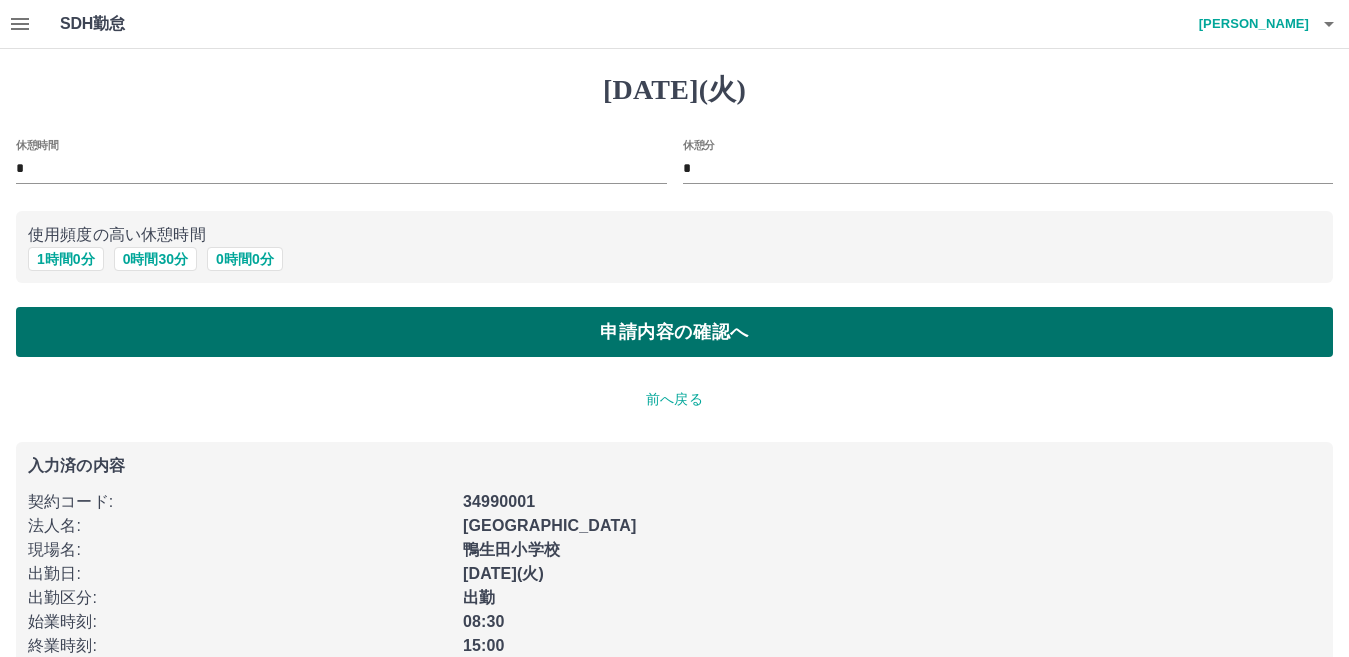 click on "申請内容の確認へ" at bounding box center [674, 332] 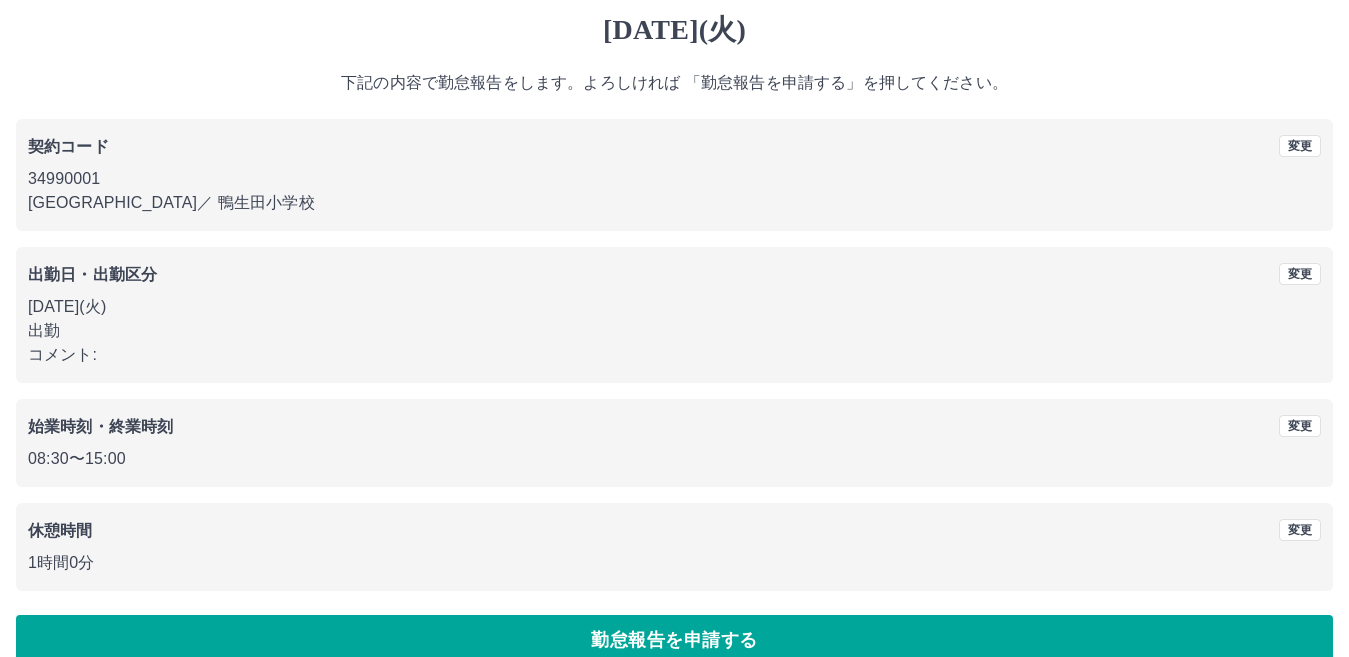 scroll, scrollTop: 92, scrollLeft: 0, axis: vertical 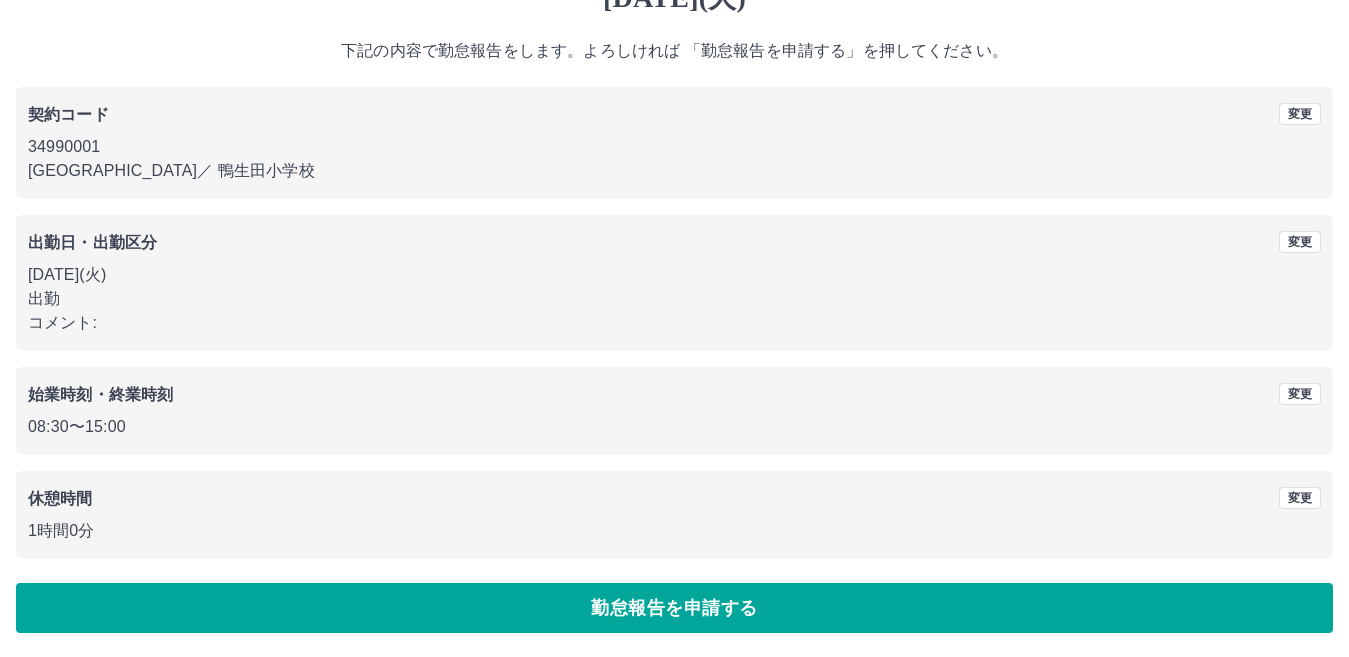 click on "勤怠報告を申請する" at bounding box center (674, 608) 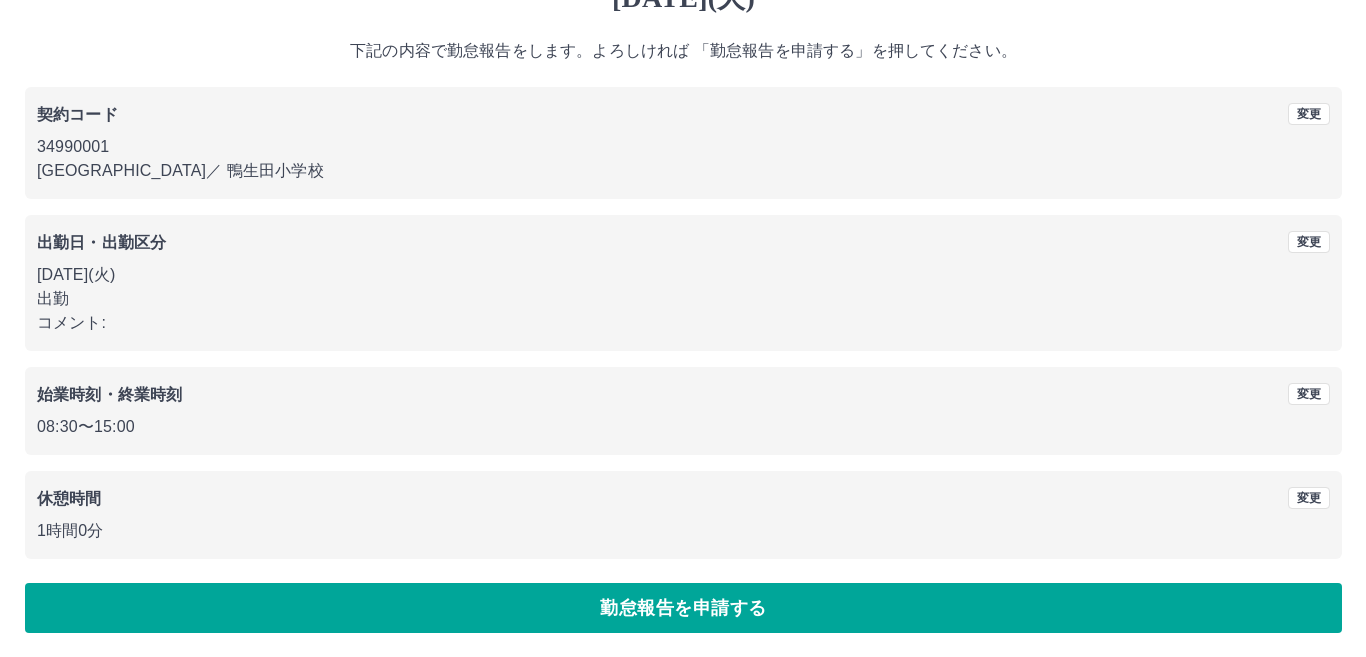 scroll, scrollTop: 0, scrollLeft: 0, axis: both 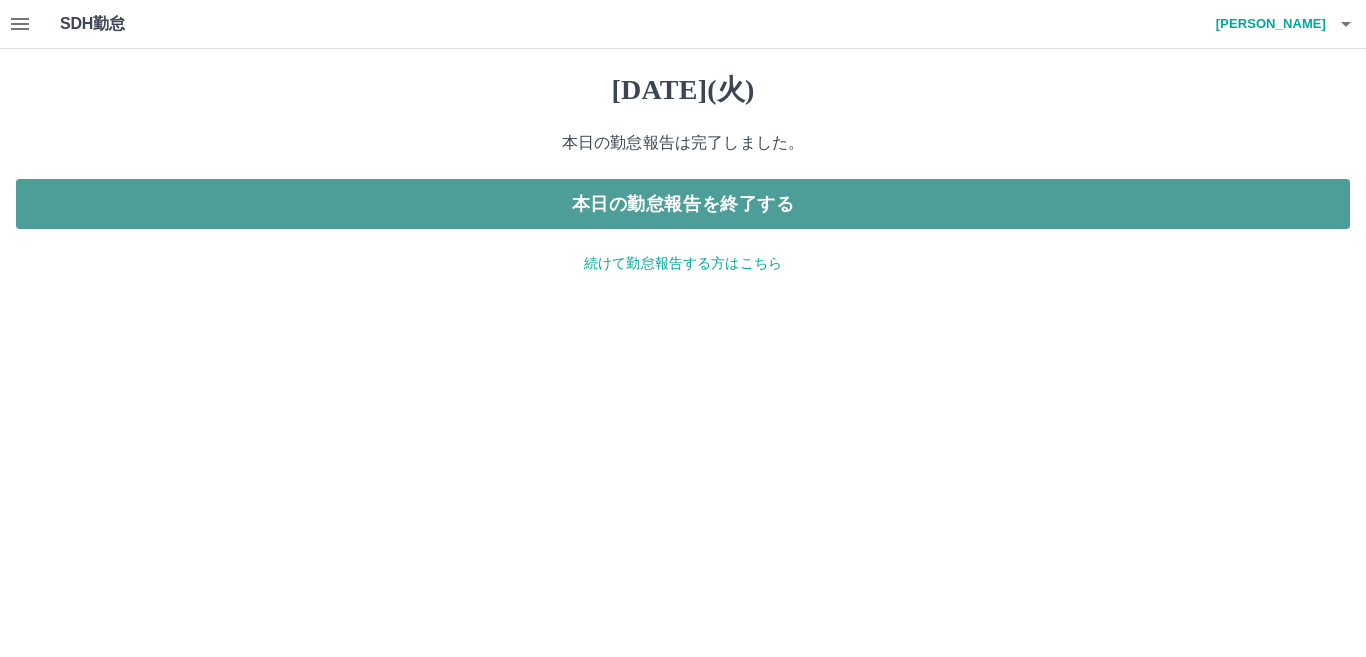 click on "本日の勤怠報告を終了する" at bounding box center [683, 204] 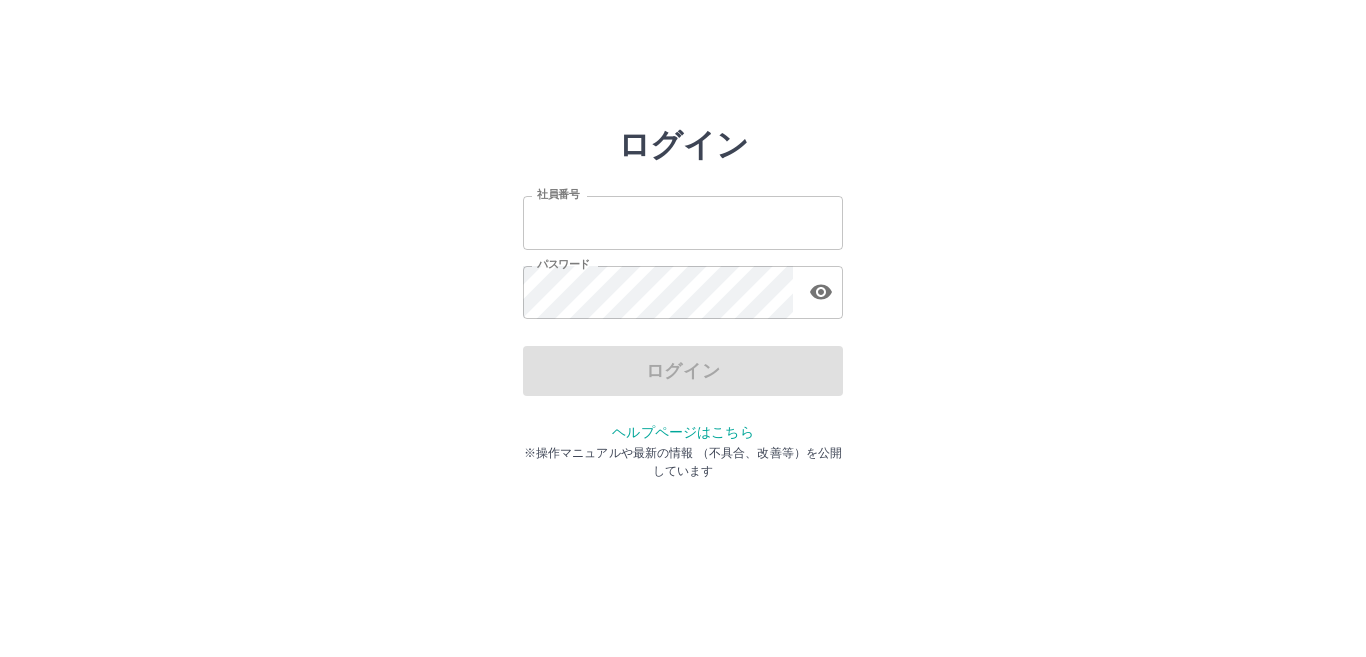 scroll, scrollTop: 0, scrollLeft: 0, axis: both 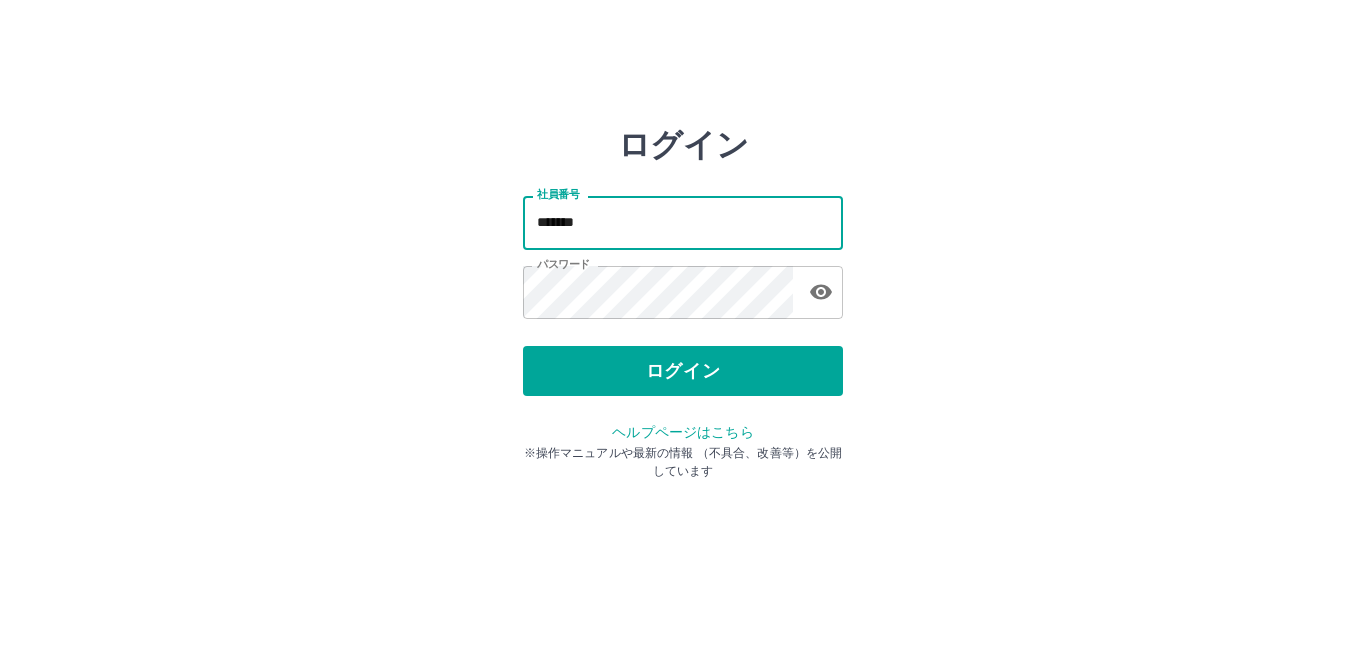 click on "*******" at bounding box center [683, 222] 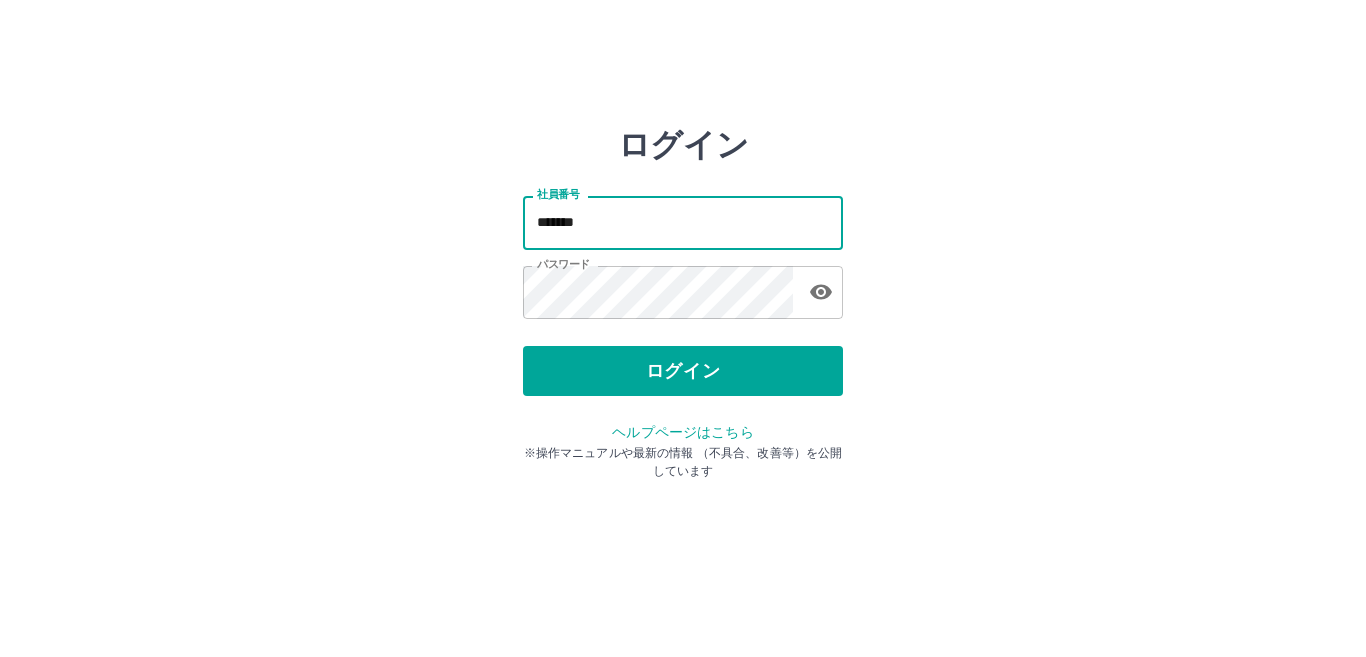 type on "*******" 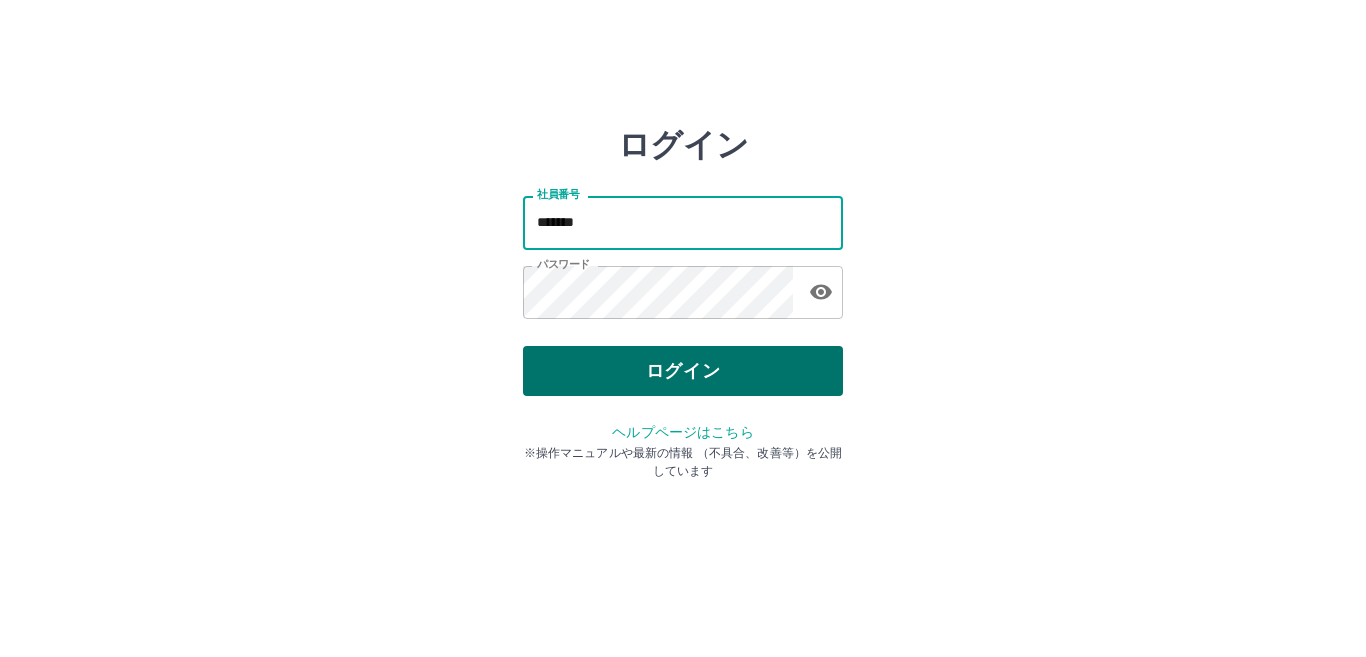 click on "ログイン" at bounding box center [683, 371] 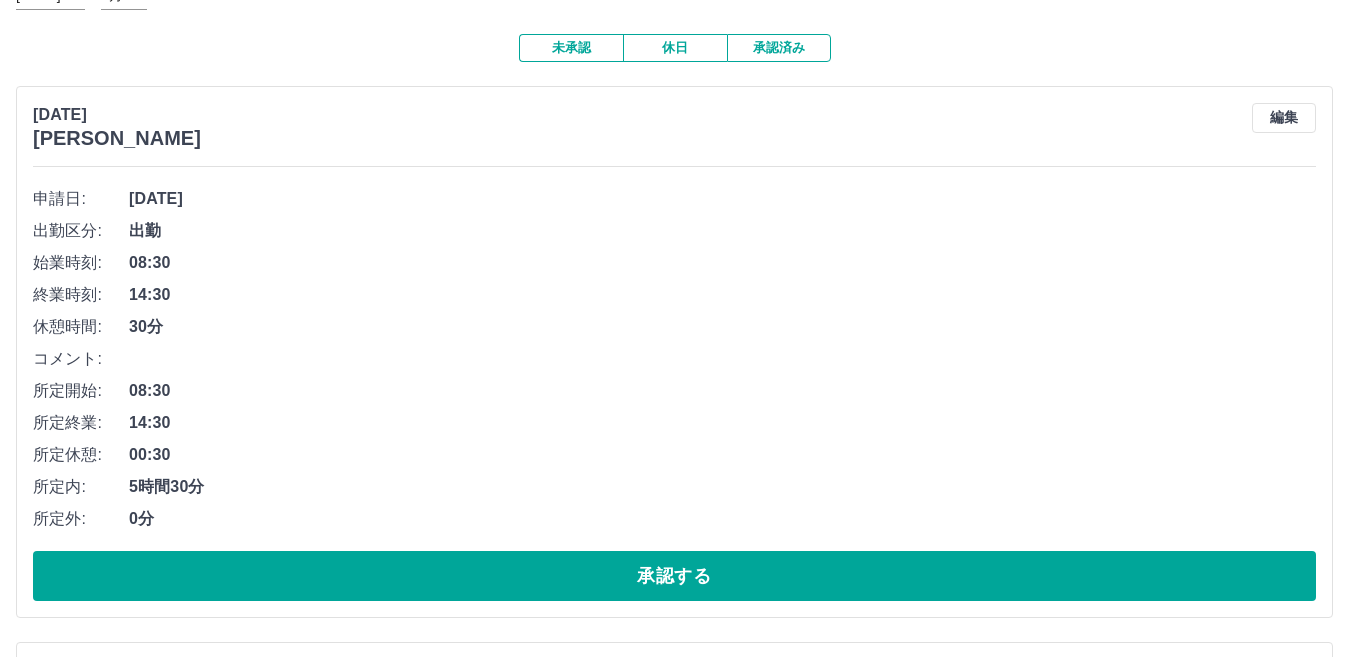 scroll, scrollTop: 200, scrollLeft: 0, axis: vertical 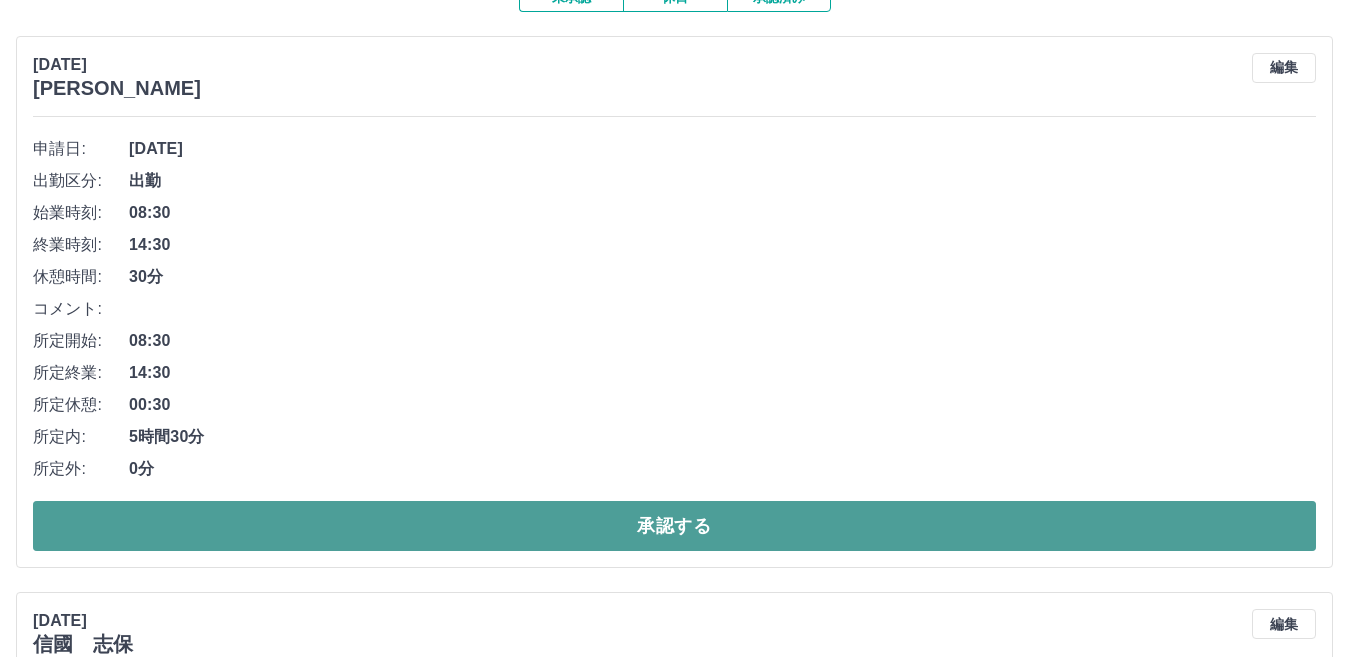 click on "承認する" at bounding box center [674, 526] 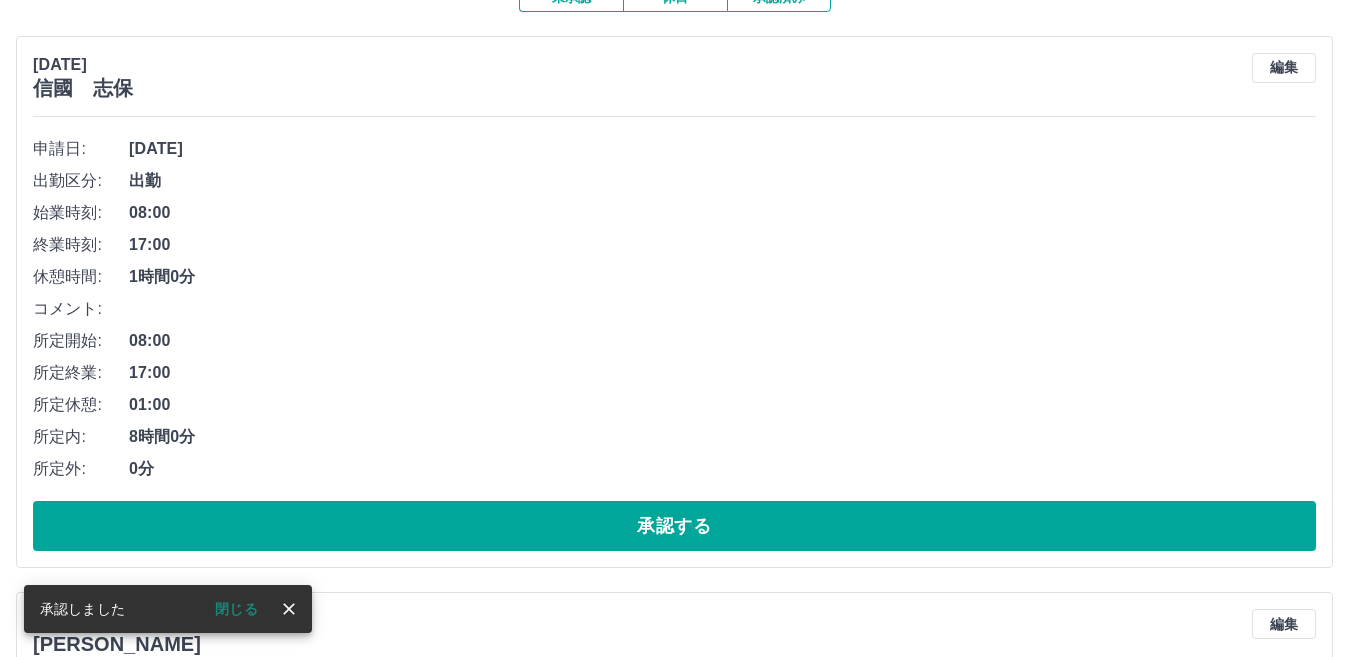 click on "承認する" at bounding box center [674, 526] 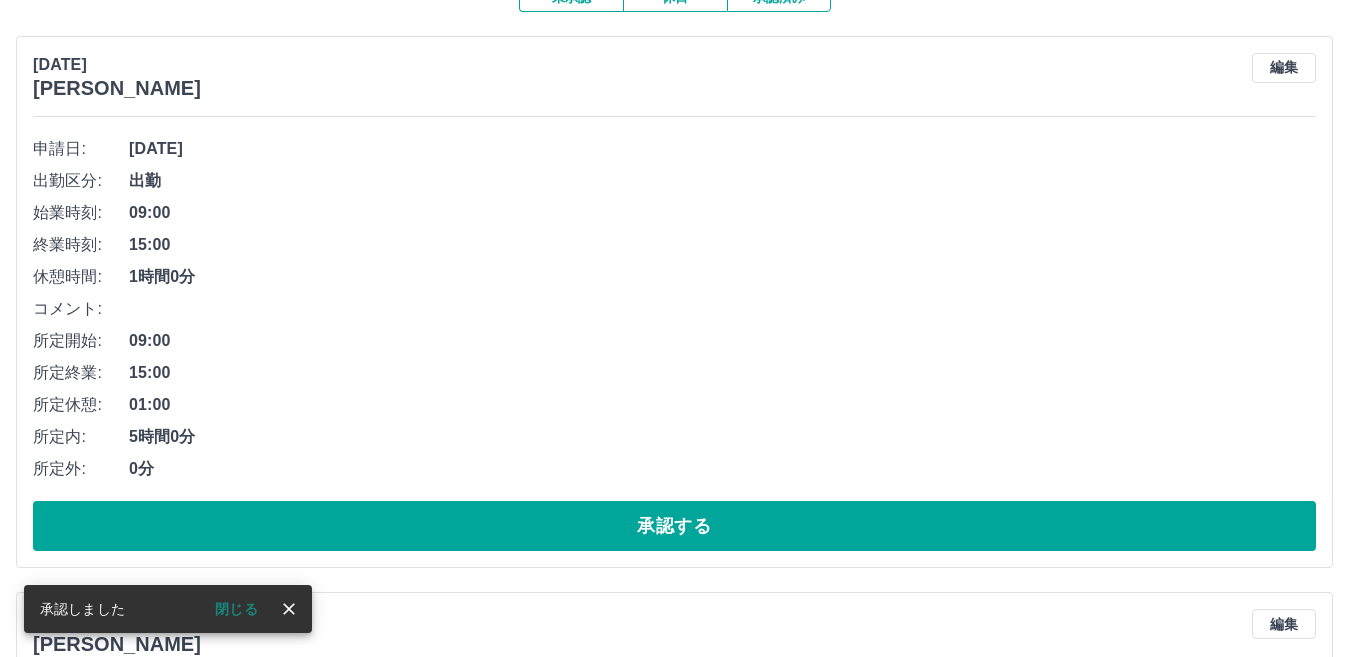 click on "承認する" at bounding box center [674, 526] 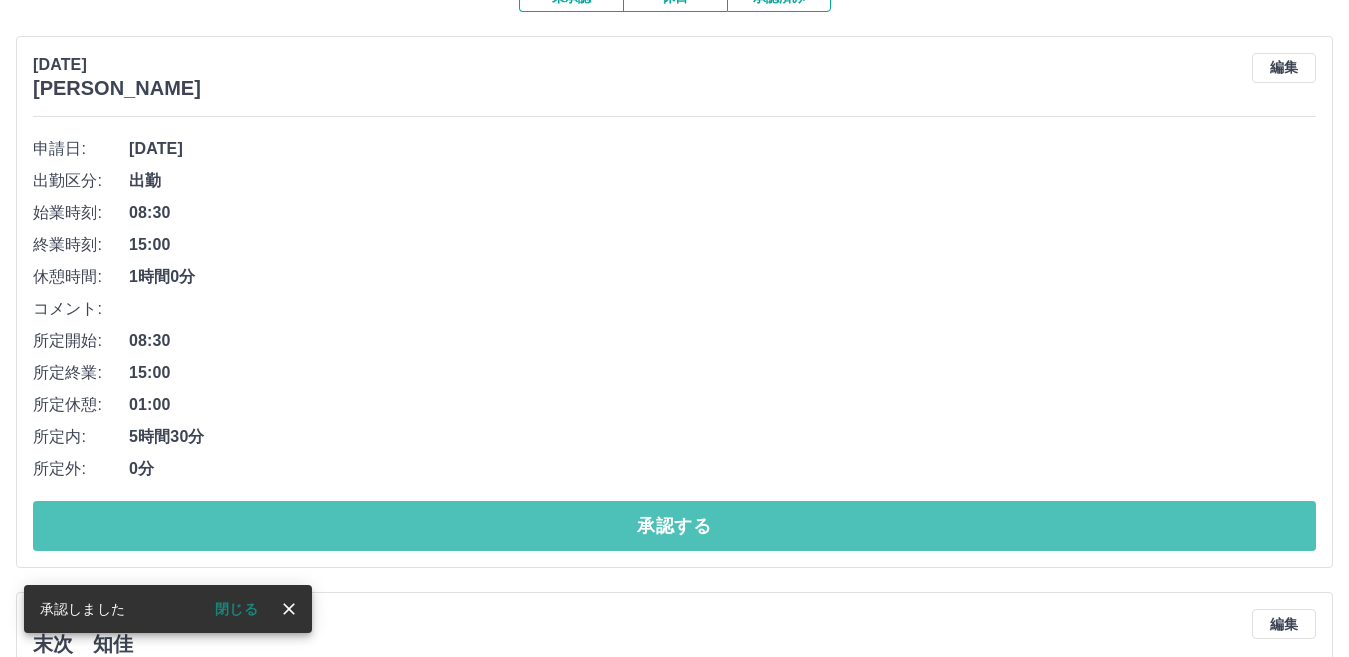 click on "承認する" at bounding box center (674, 526) 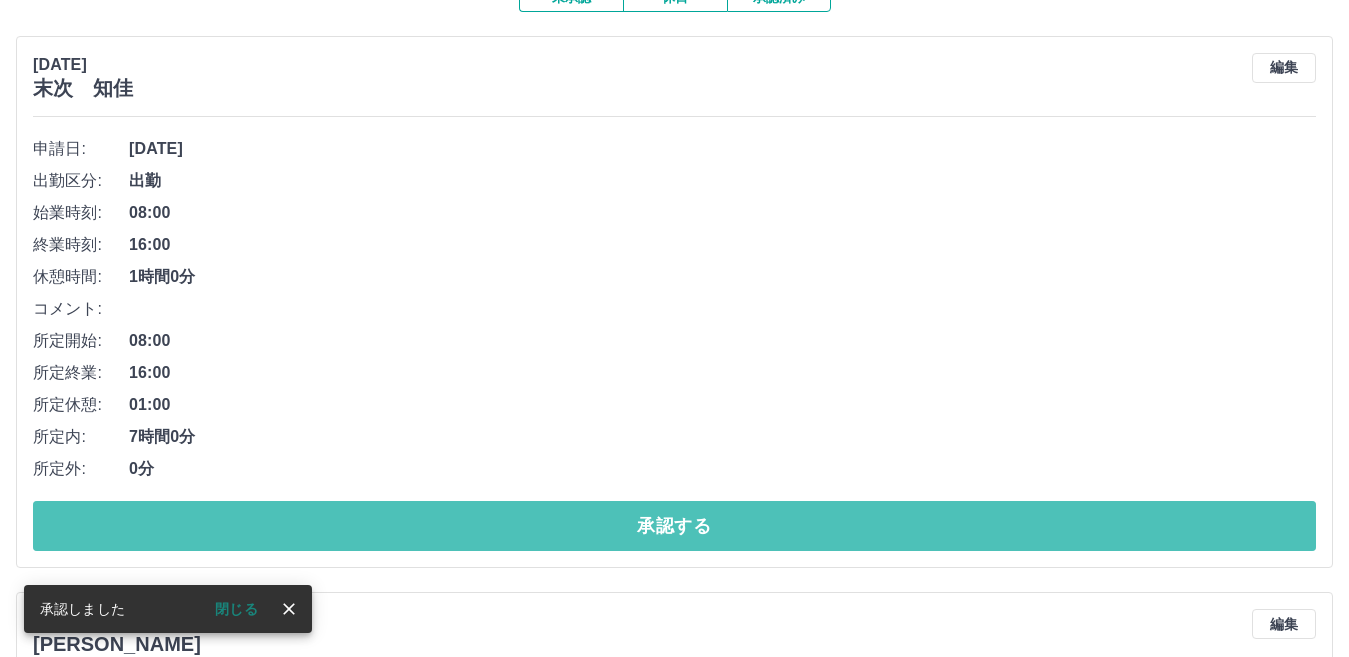 click on "承認する" at bounding box center (674, 526) 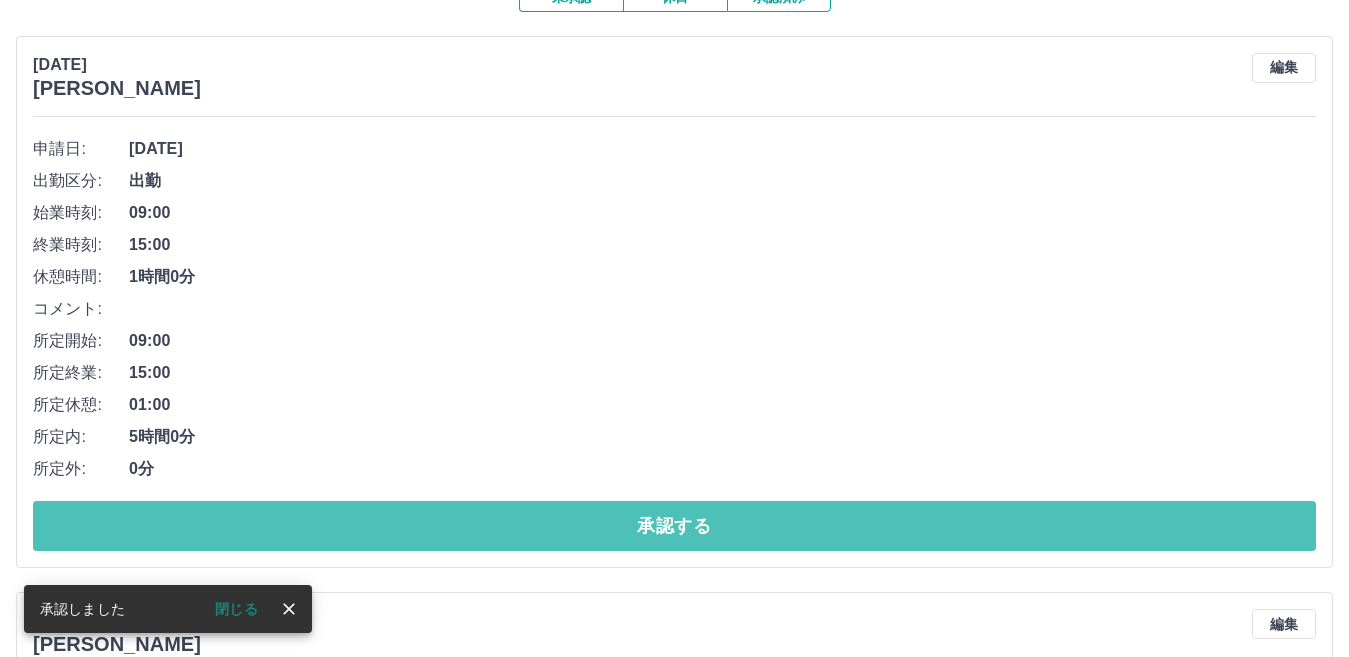 click on "承認する" at bounding box center (674, 526) 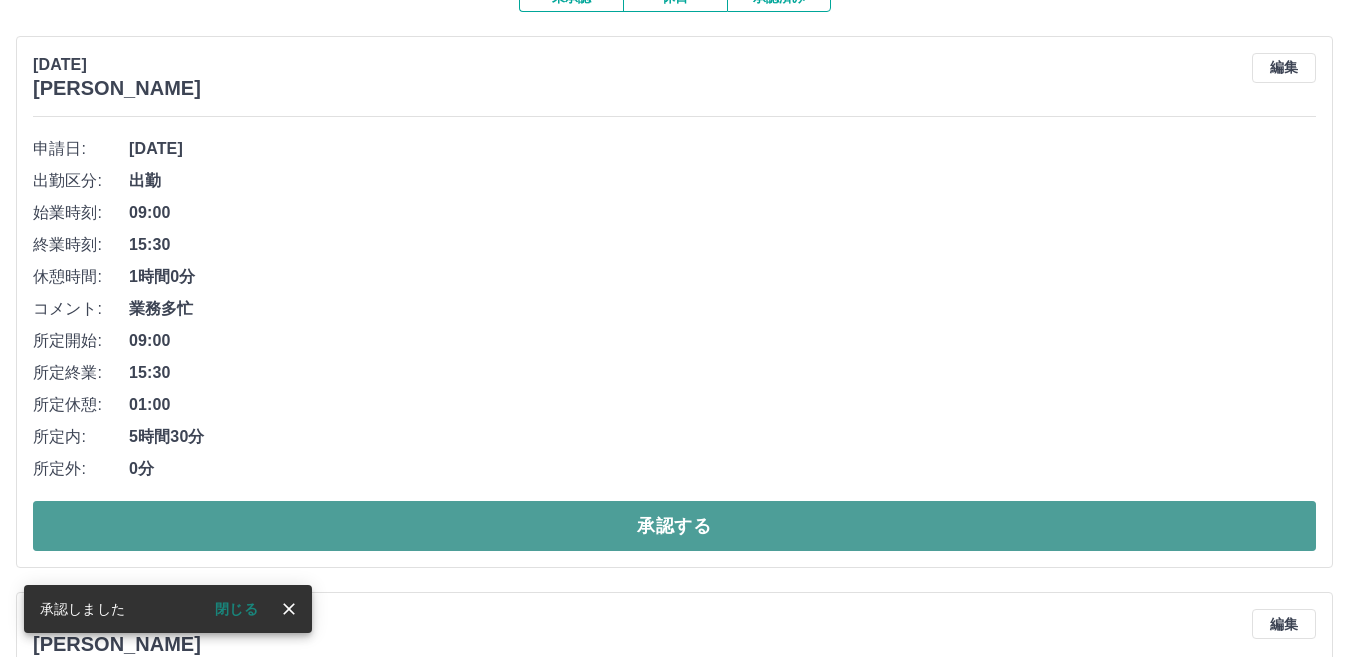 click on "承認する" at bounding box center (674, 526) 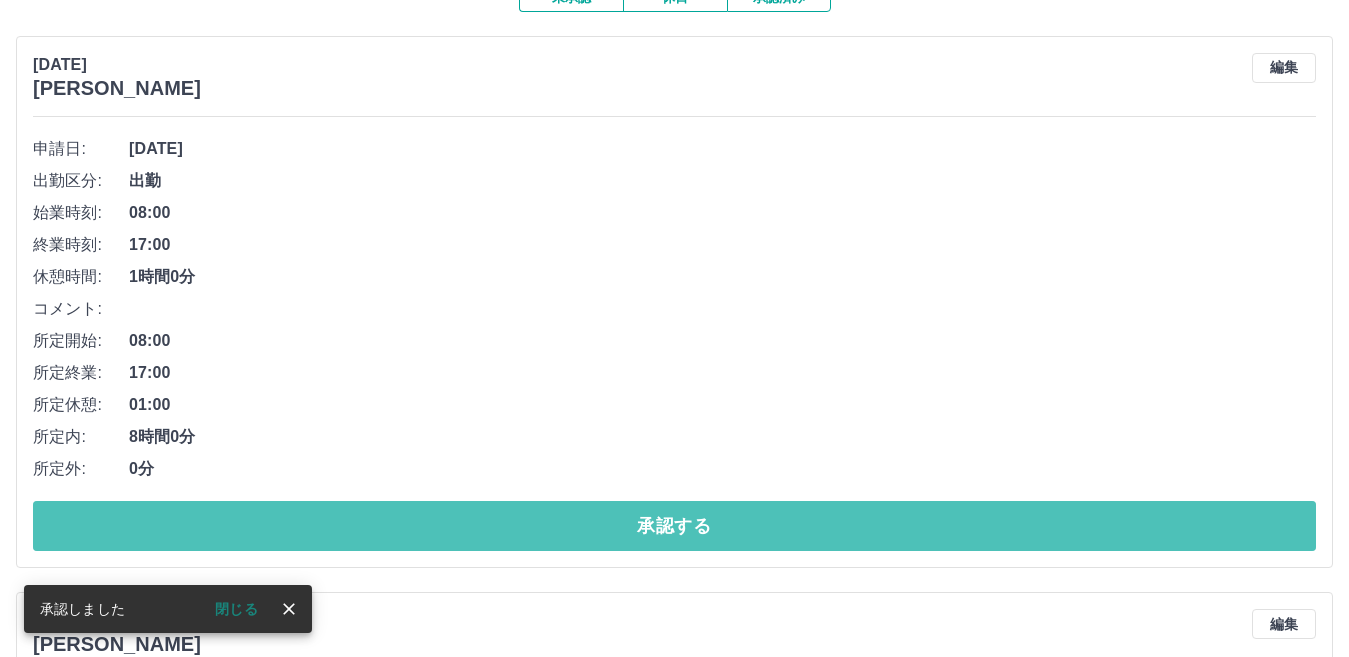 click on "承認する" at bounding box center [674, 526] 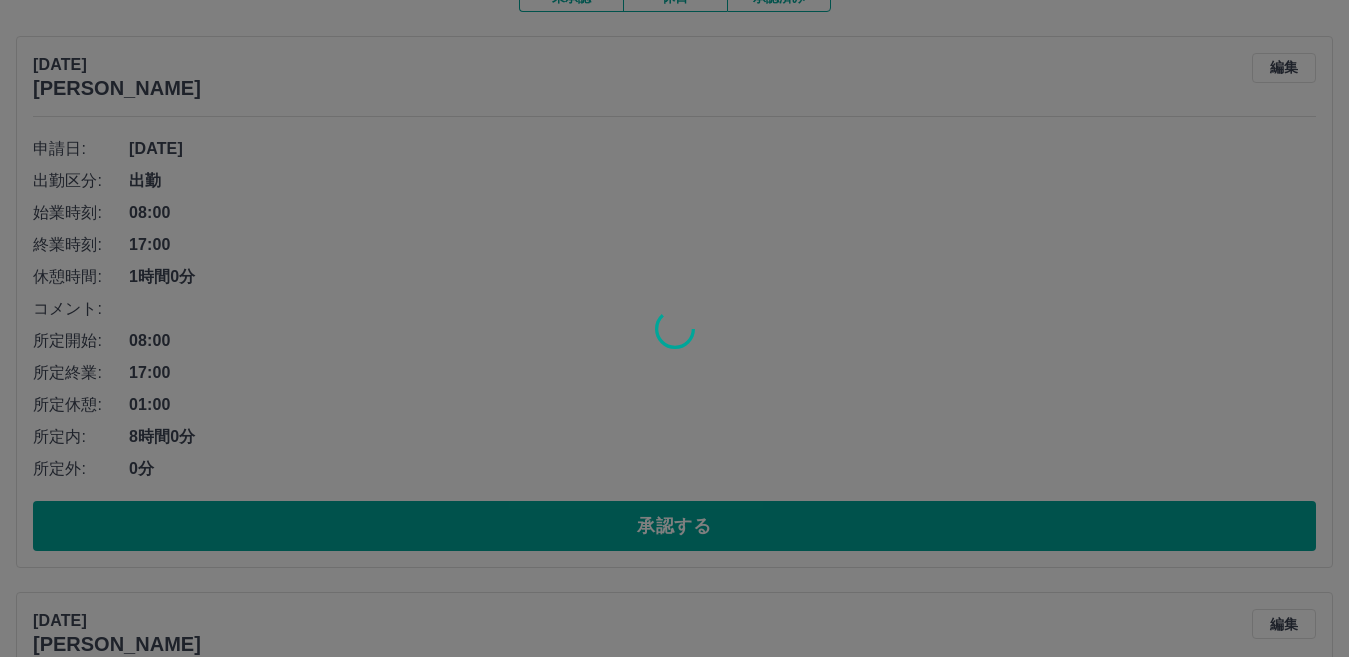 scroll, scrollTop: 137, scrollLeft: 0, axis: vertical 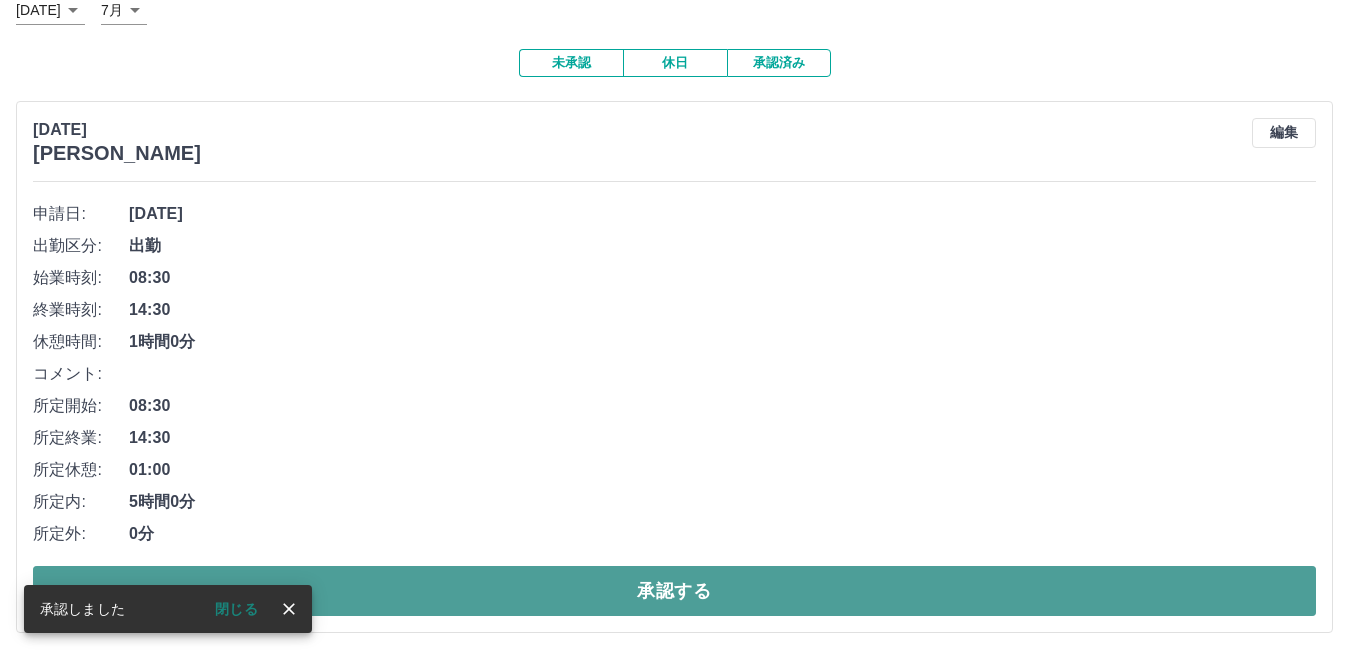 click on "承認する" at bounding box center (674, 591) 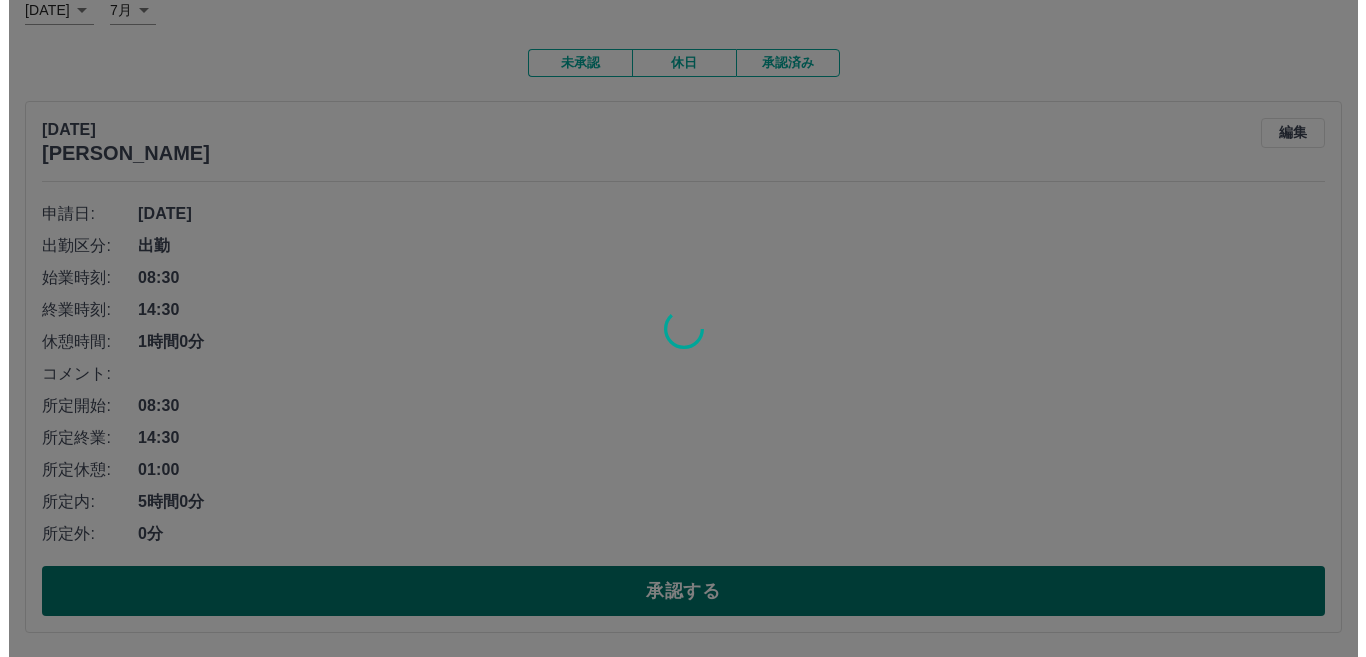 scroll, scrollTop: 0, scrollLeft: 0, axis: both 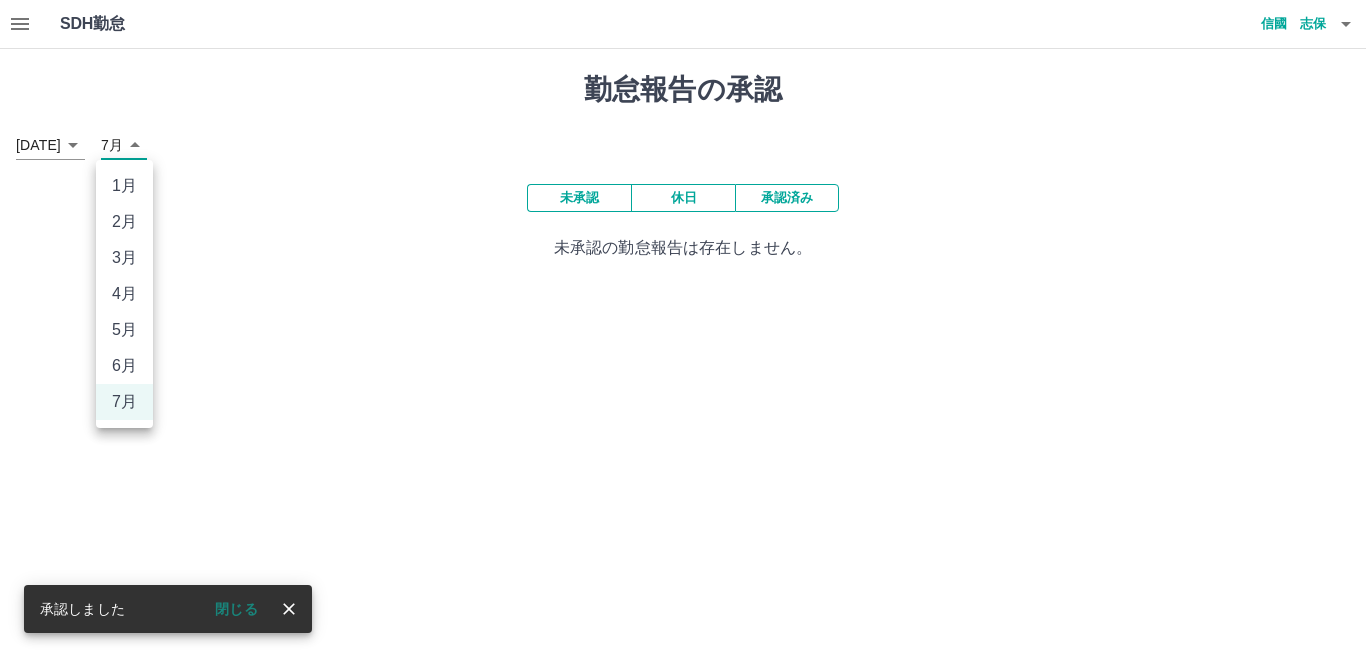 click on "SDH勤怠 [PERSON_NAME] 承認しました 閉じる 勤怠報告の承認 [DATE] **** 7月 * 未承認 休日 承認済み 未承認の勤怠報告は存在しません。 SDH勤怠 1月 2月 3月 4月 5月 6月 7月" at bounding box center [683, 142] 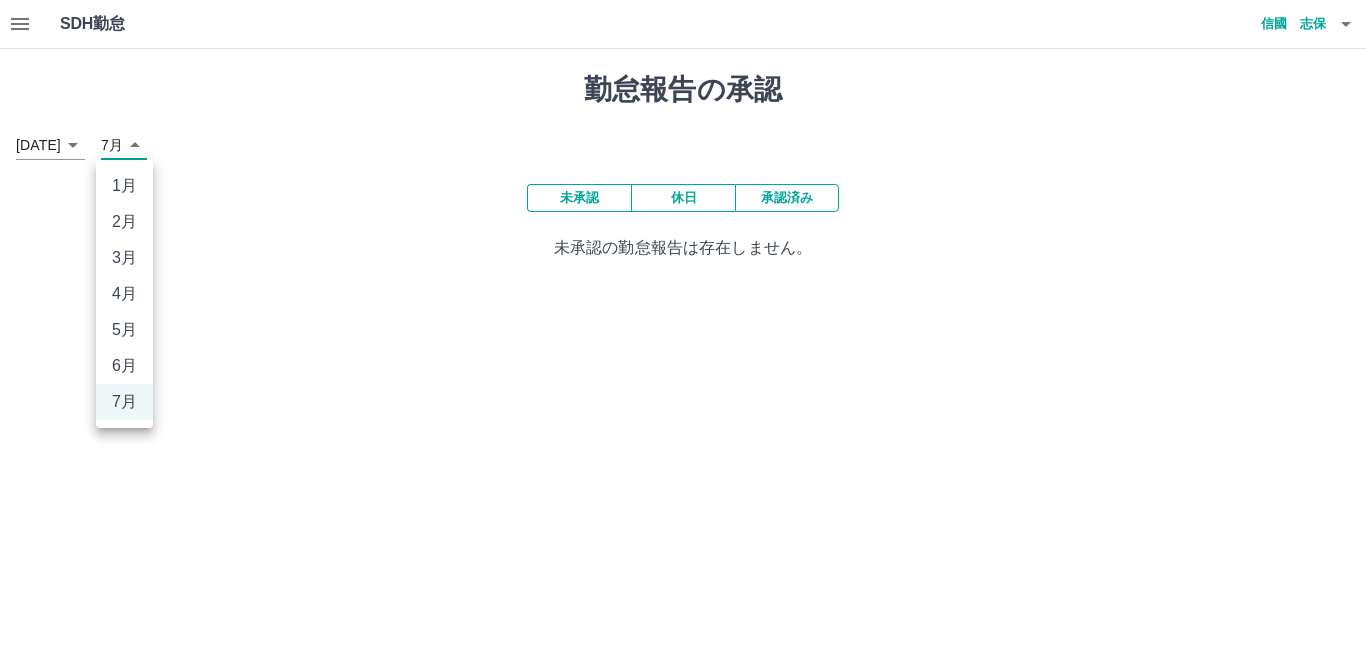 click on "6月" at bounding box center [124, 366] 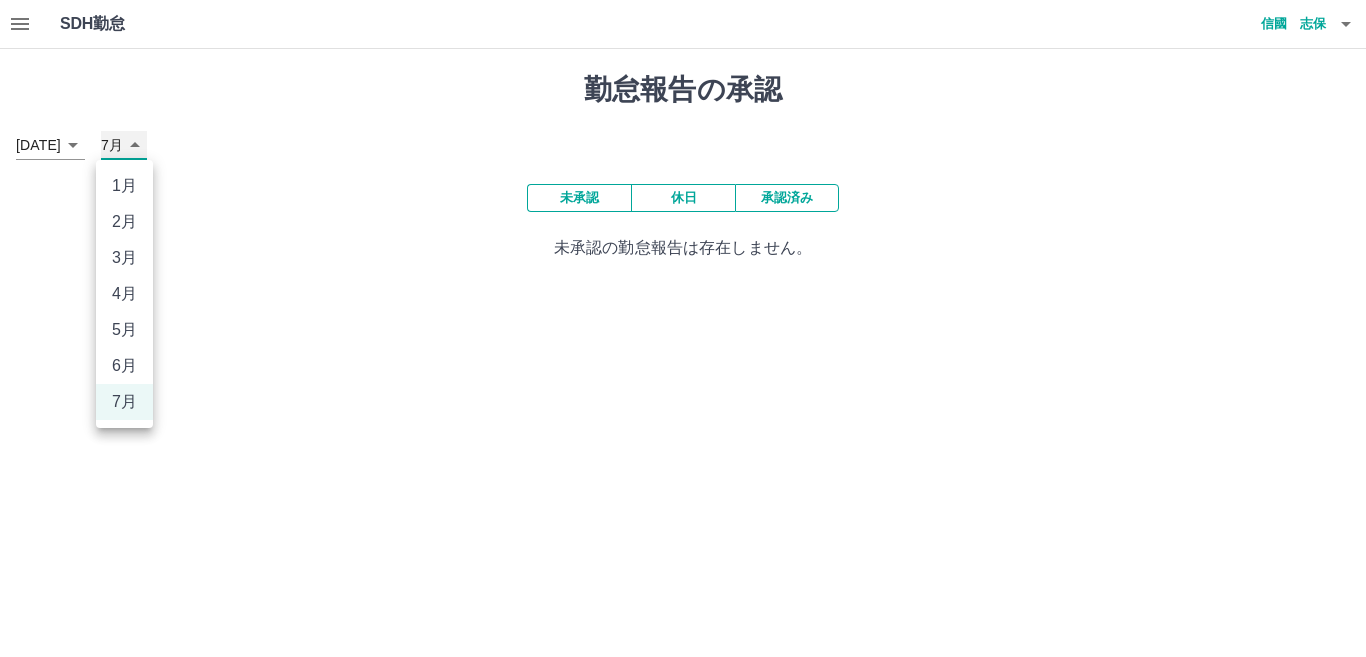 type on "*" 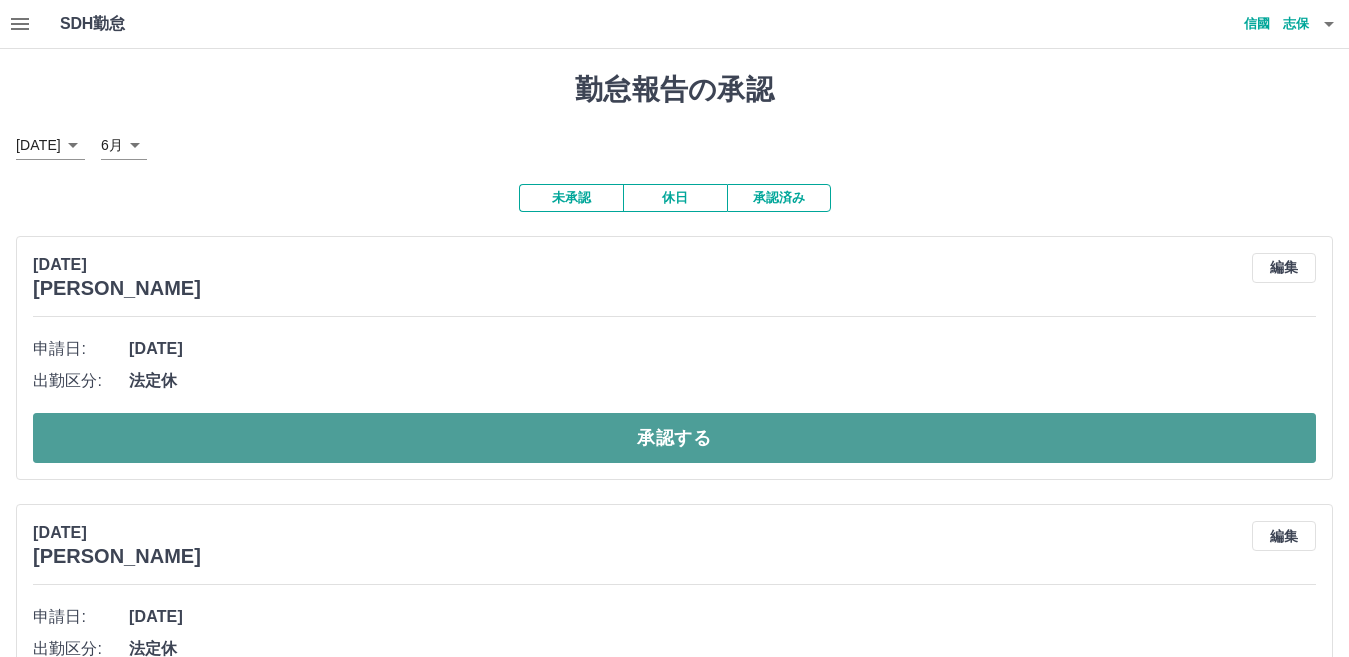 click on "承認する" at bounding box center (674, 438) 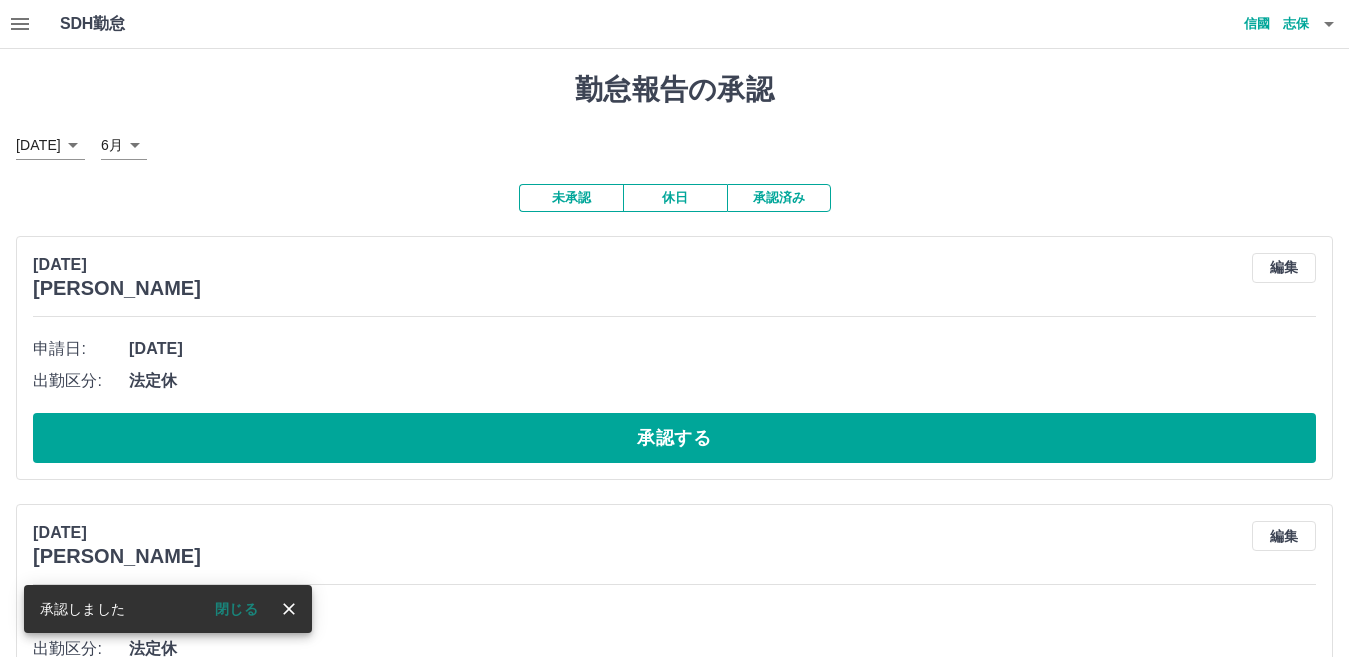 click on "承認する" at bounding box center (674, 438) 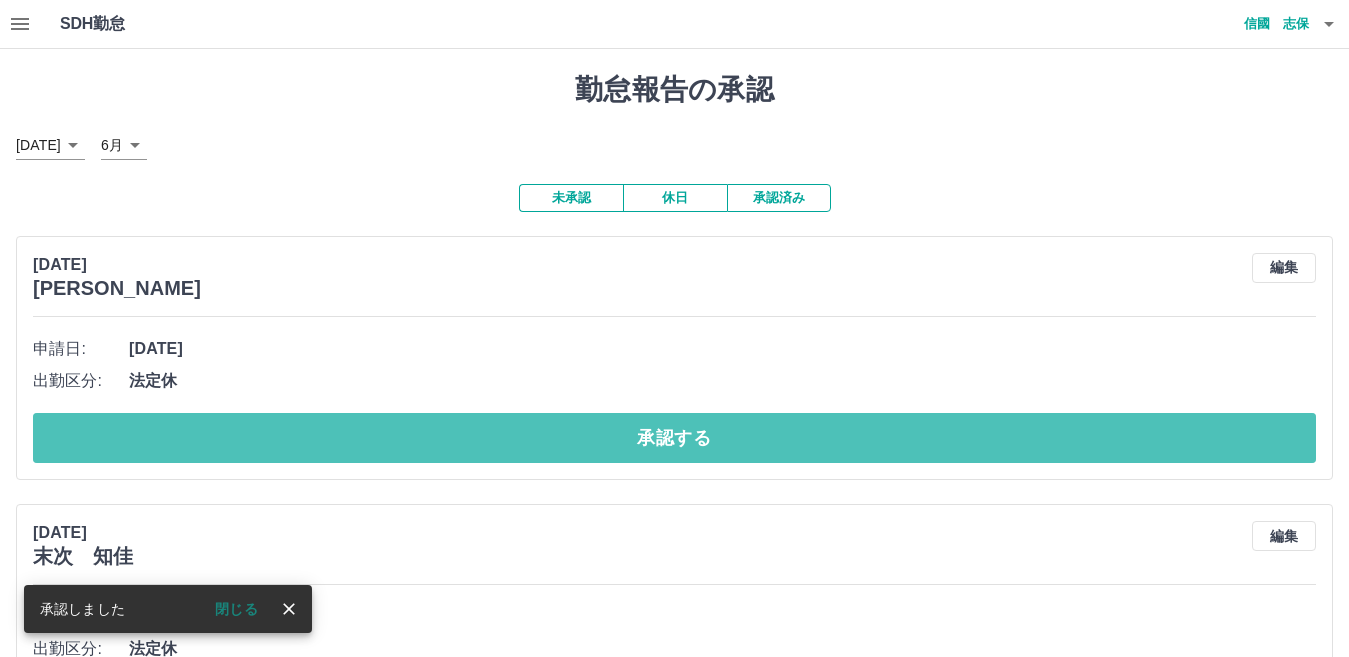 click on "承認する" at bounding box center (674, 438) 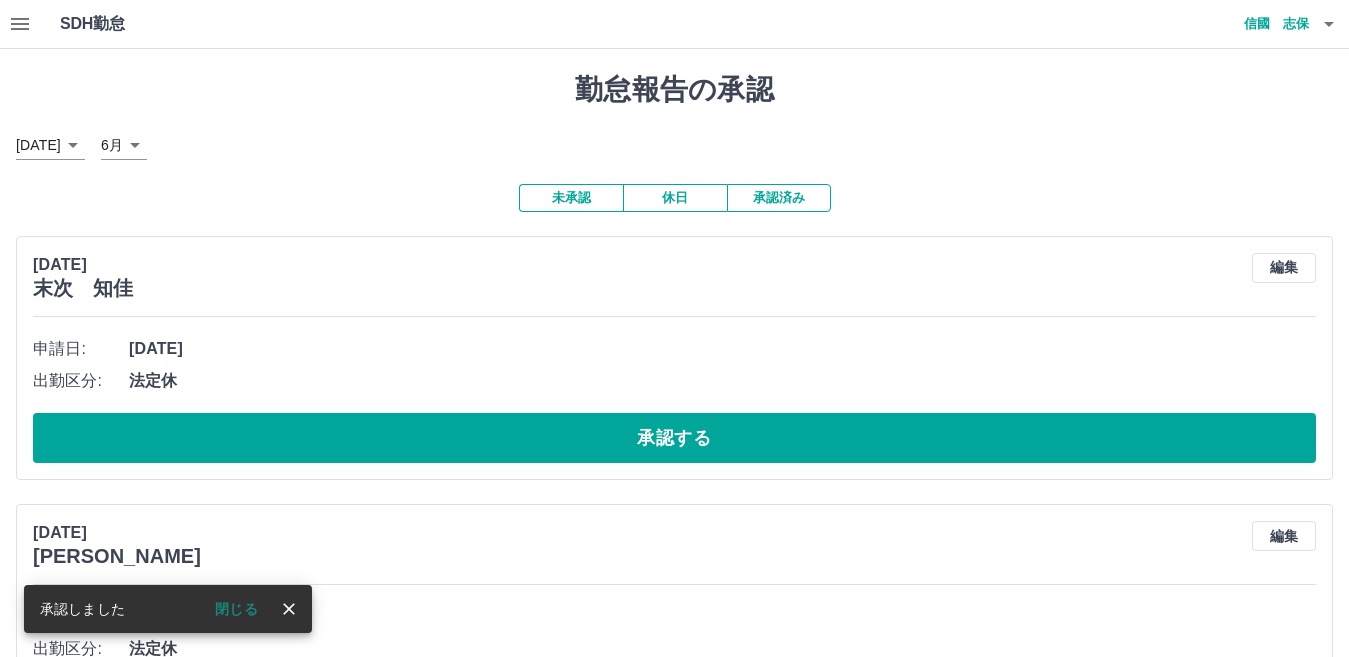 click on "承認する" at bounding box center [674, 438] 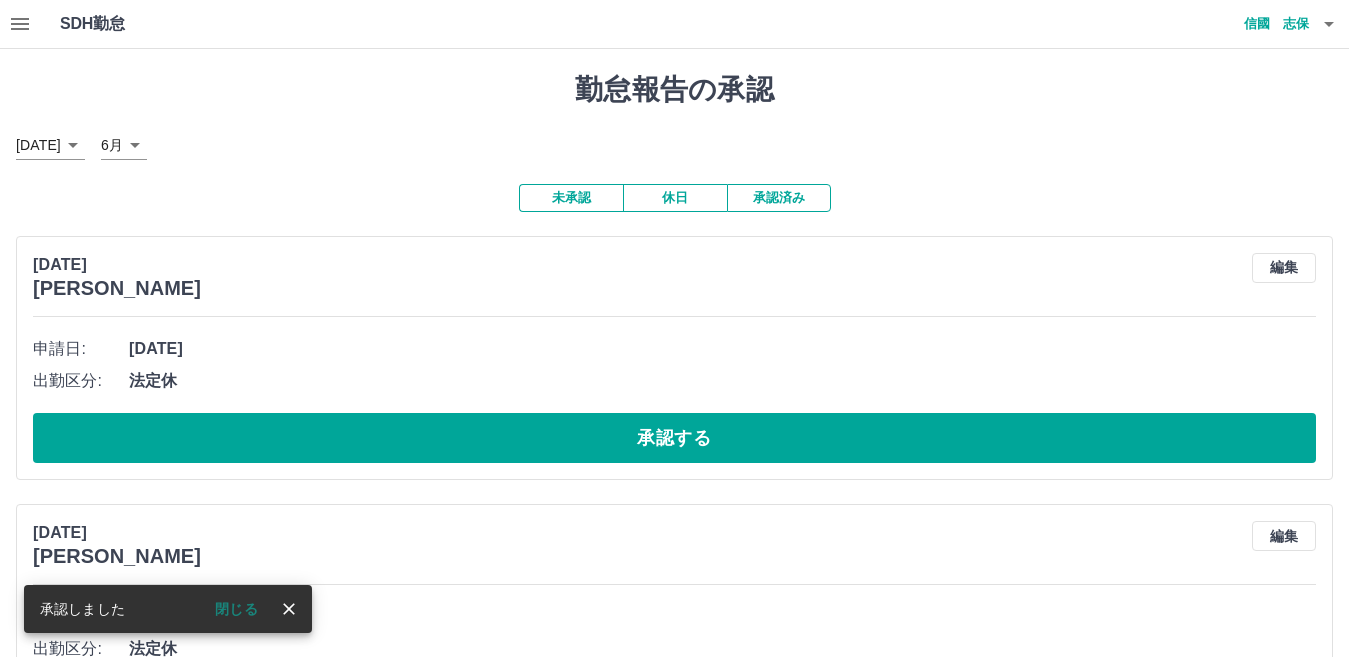 click on "承認する" at bounding box center [674, 438] 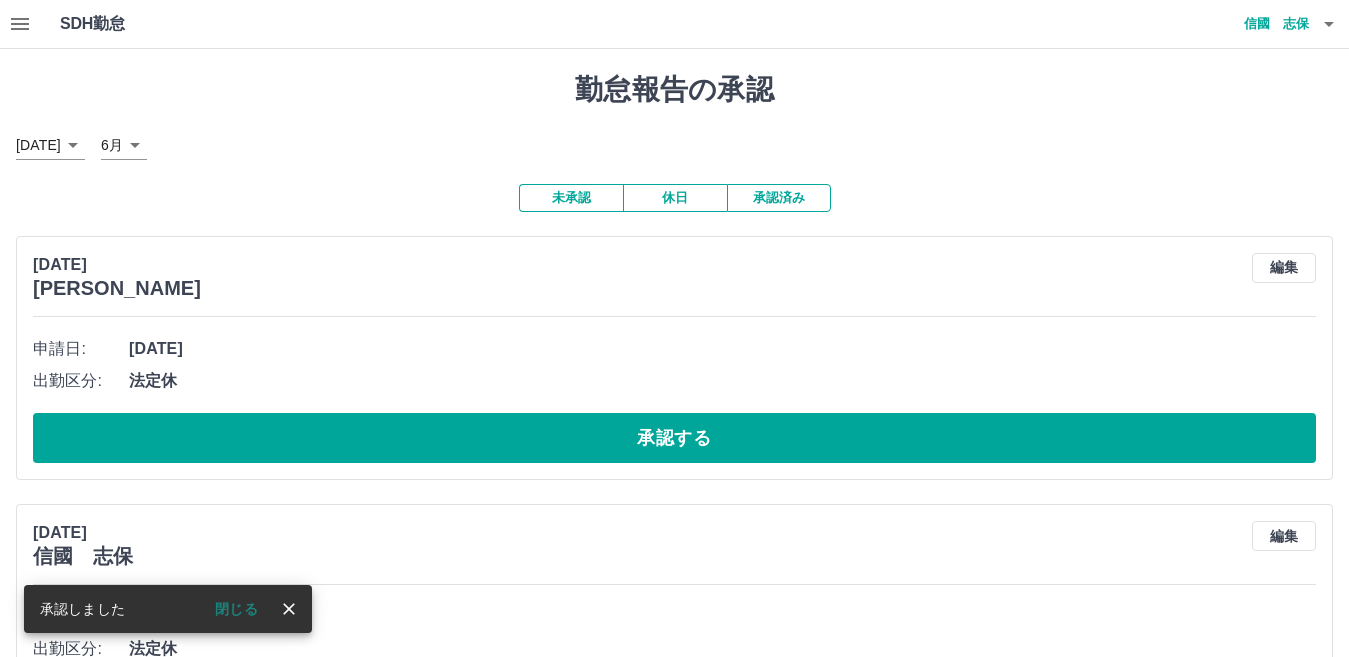 click on "承認する" at bounding box center [674, 438] 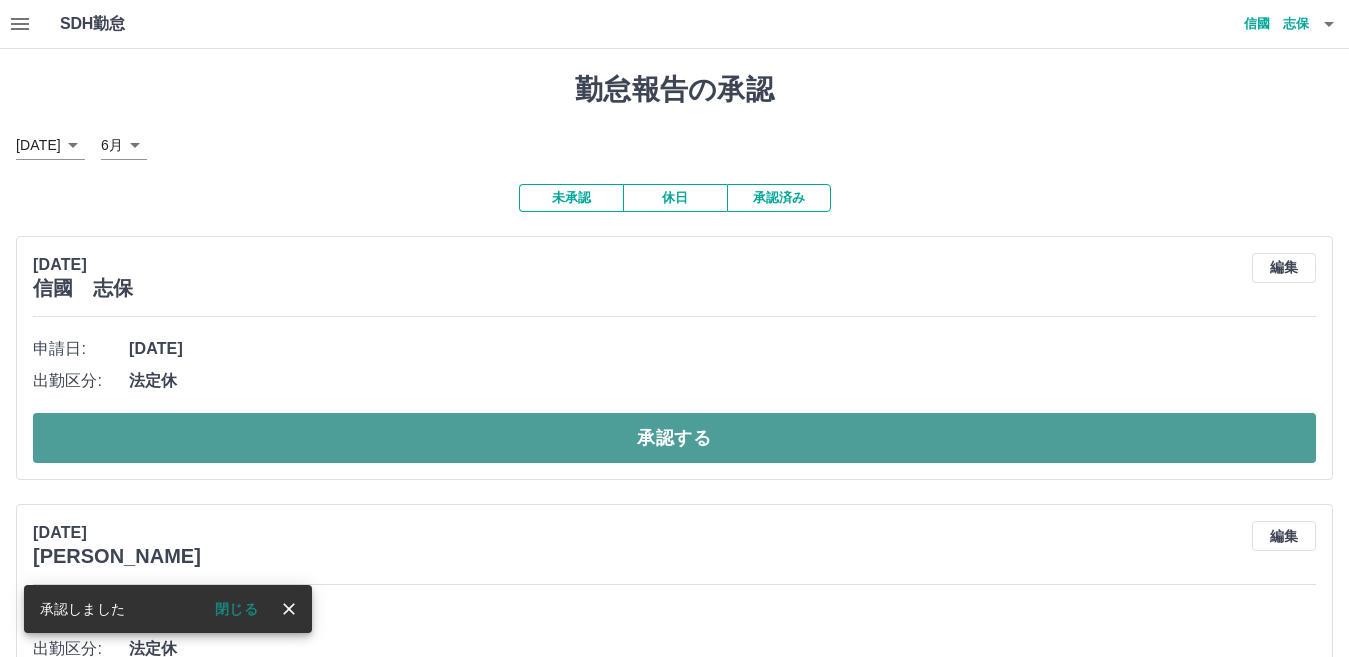 click on "承認する" at bounding box center [674, 438] 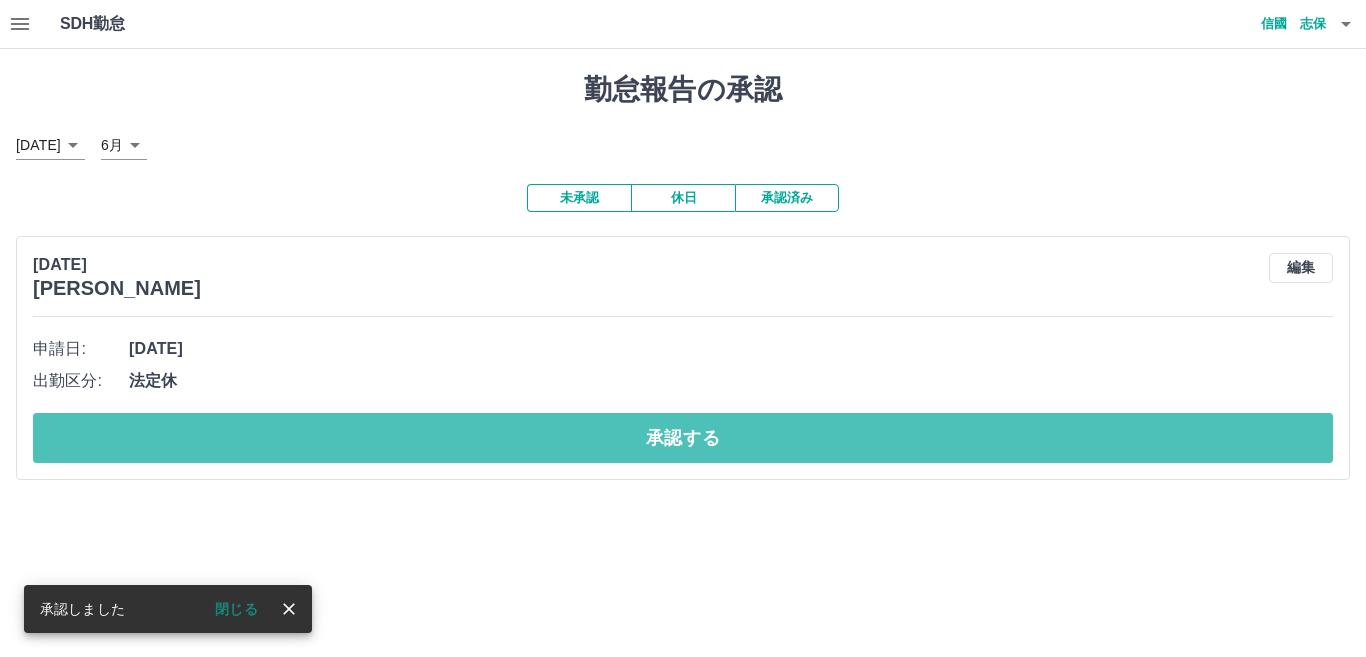 click on "承認する" at bounding box center (683, 438) 